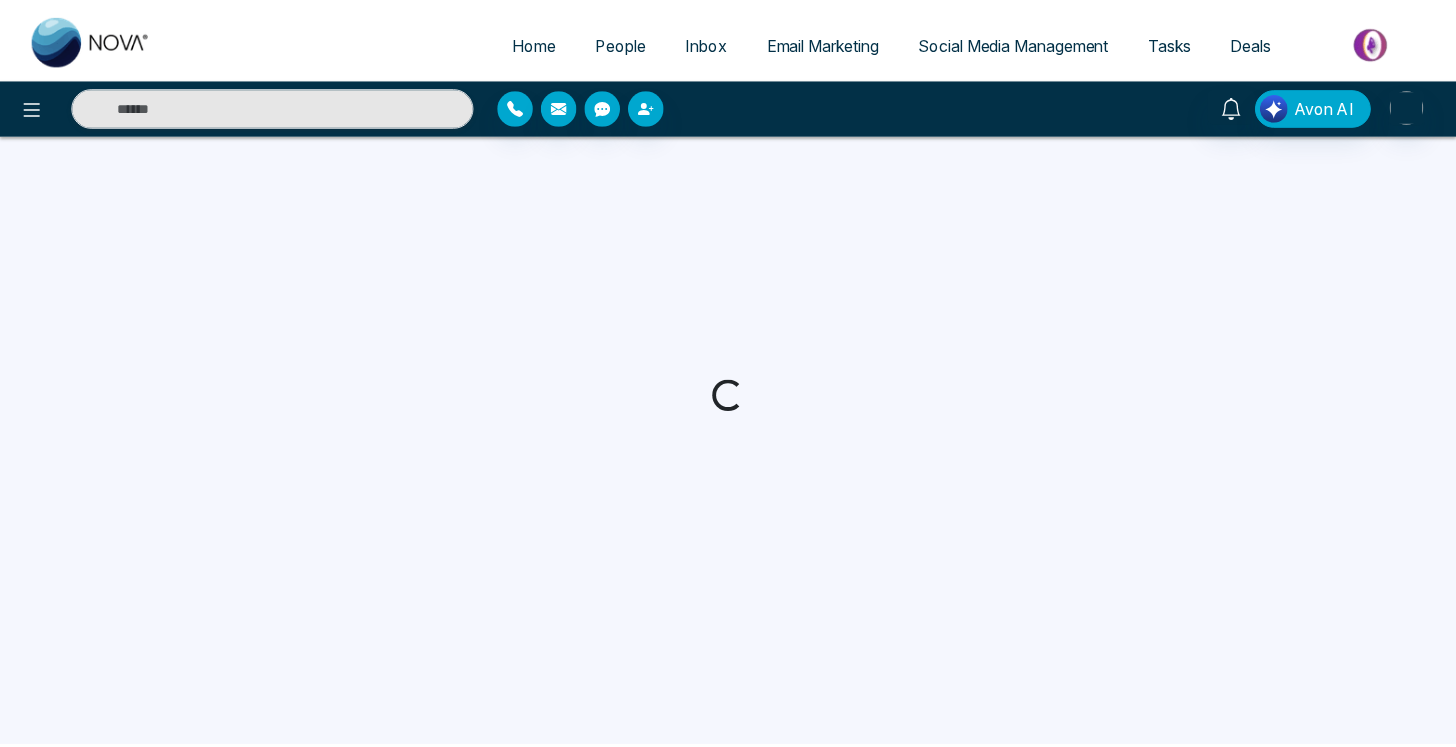 scroll, scrollTop: 0, scrollLeft: 0, axis: both 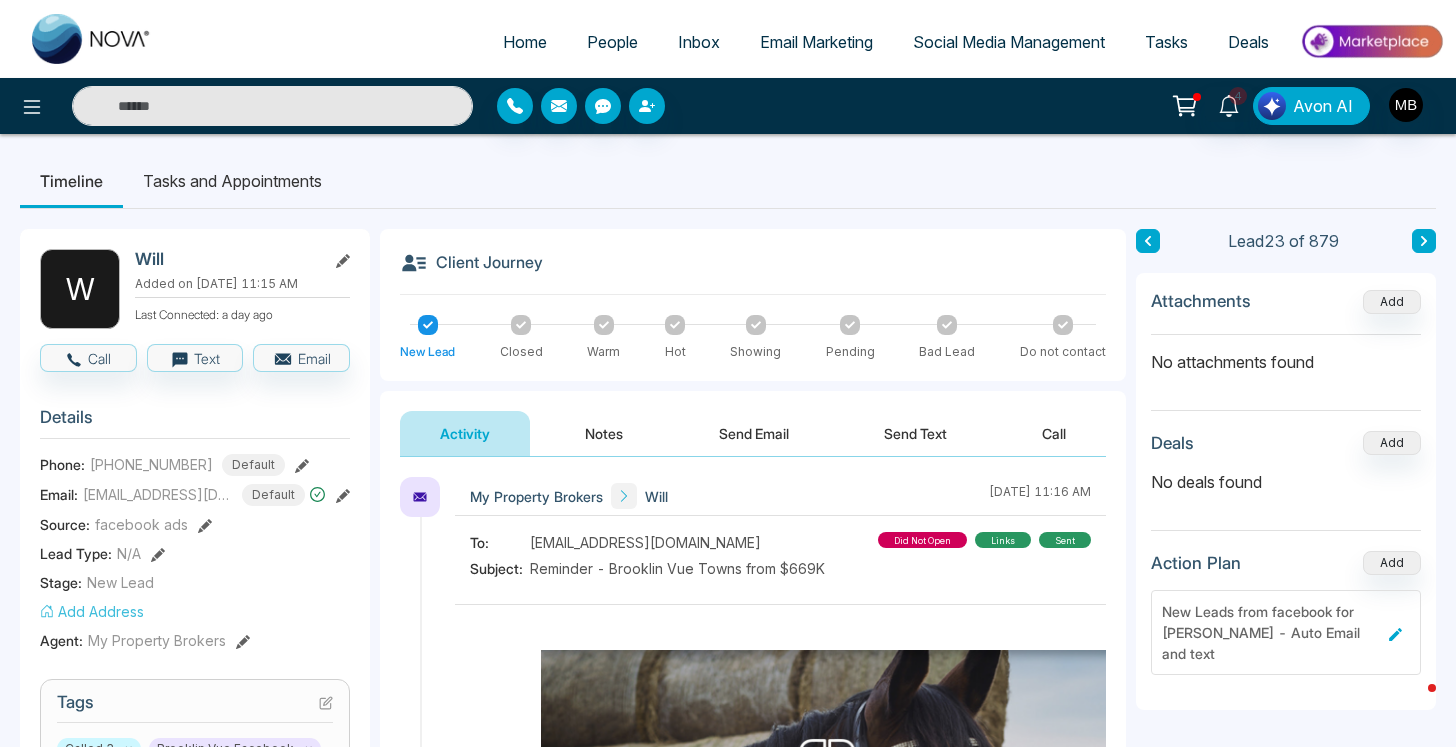 click at bounding box center [272, 106] 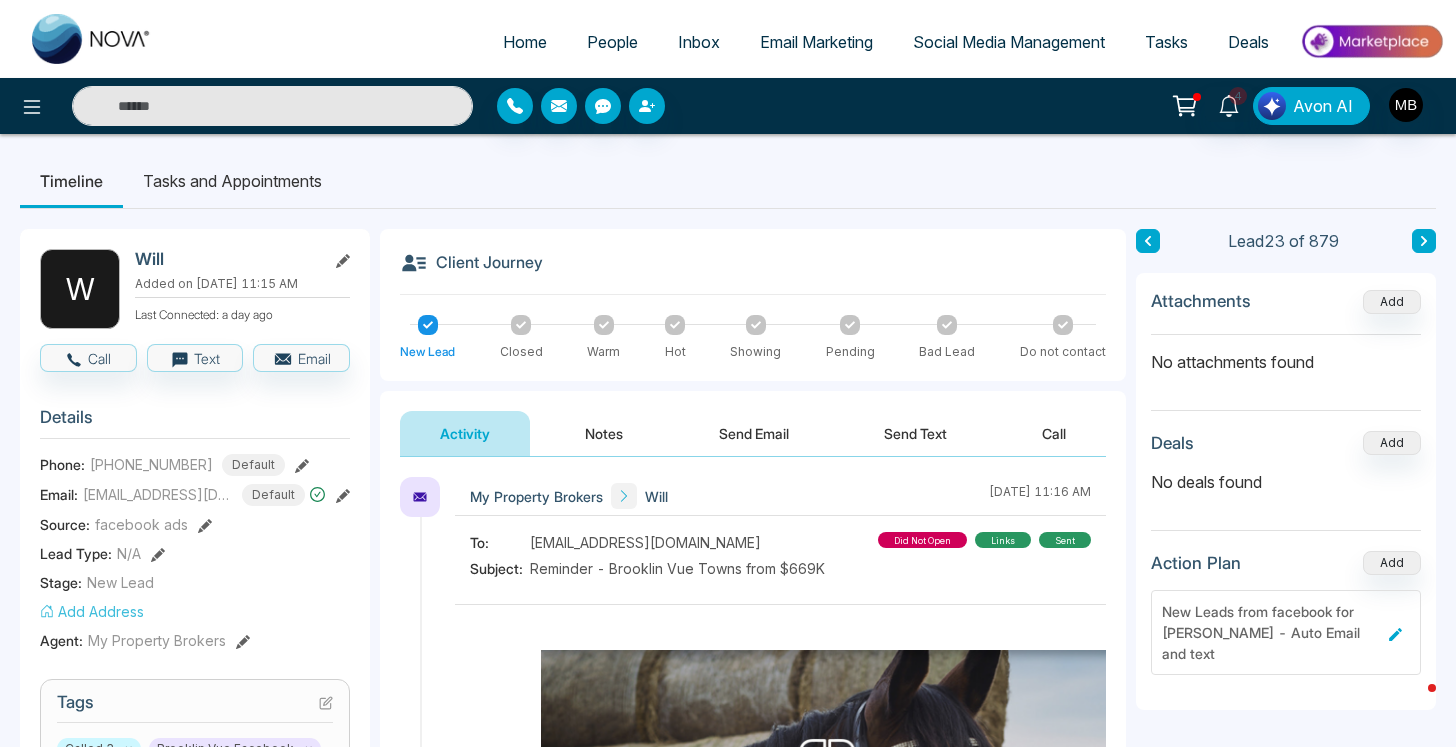 paste on "**********" 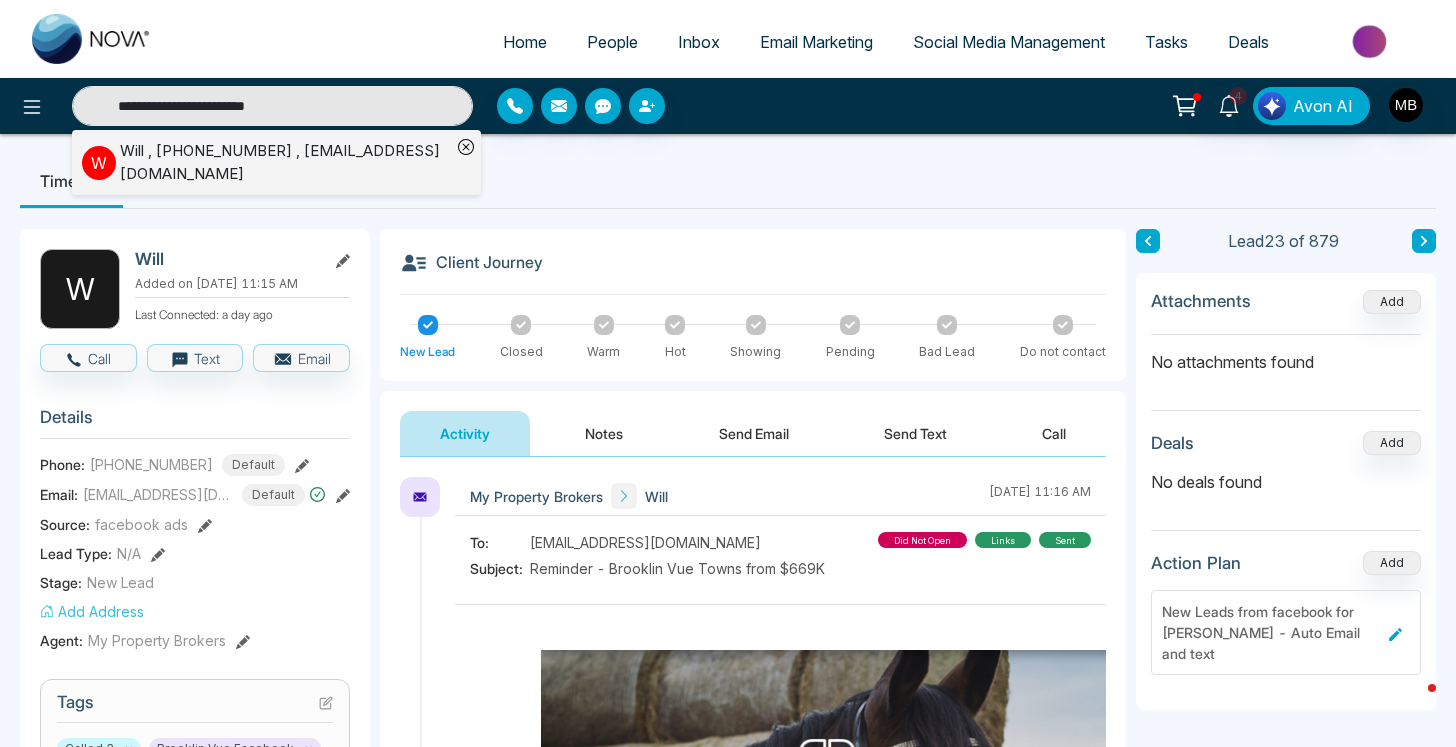 type on "**********" 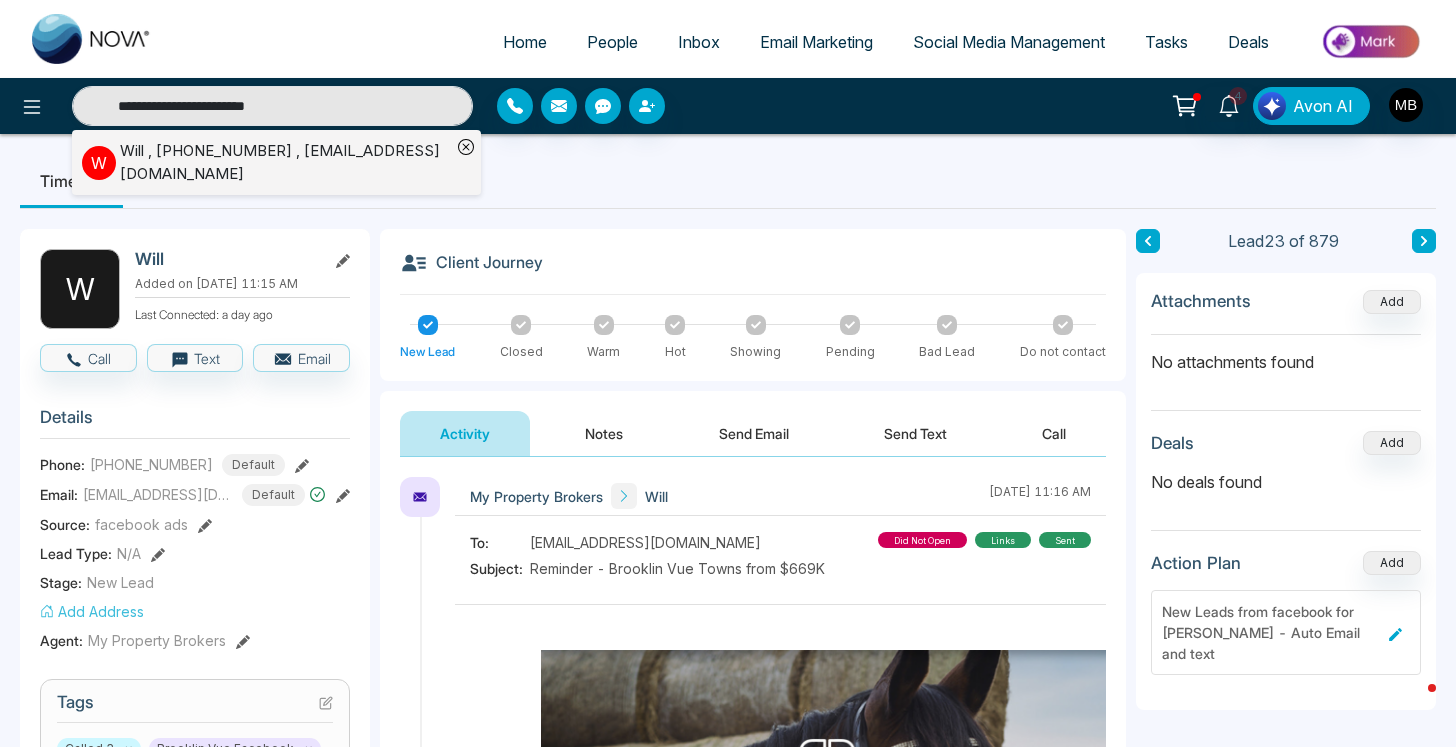 click on "Will     , [PHONE_NUMBER]   , [EMAIL_ADDRESS][DOMAIN_NAME]" at bounding box center [285, 162] 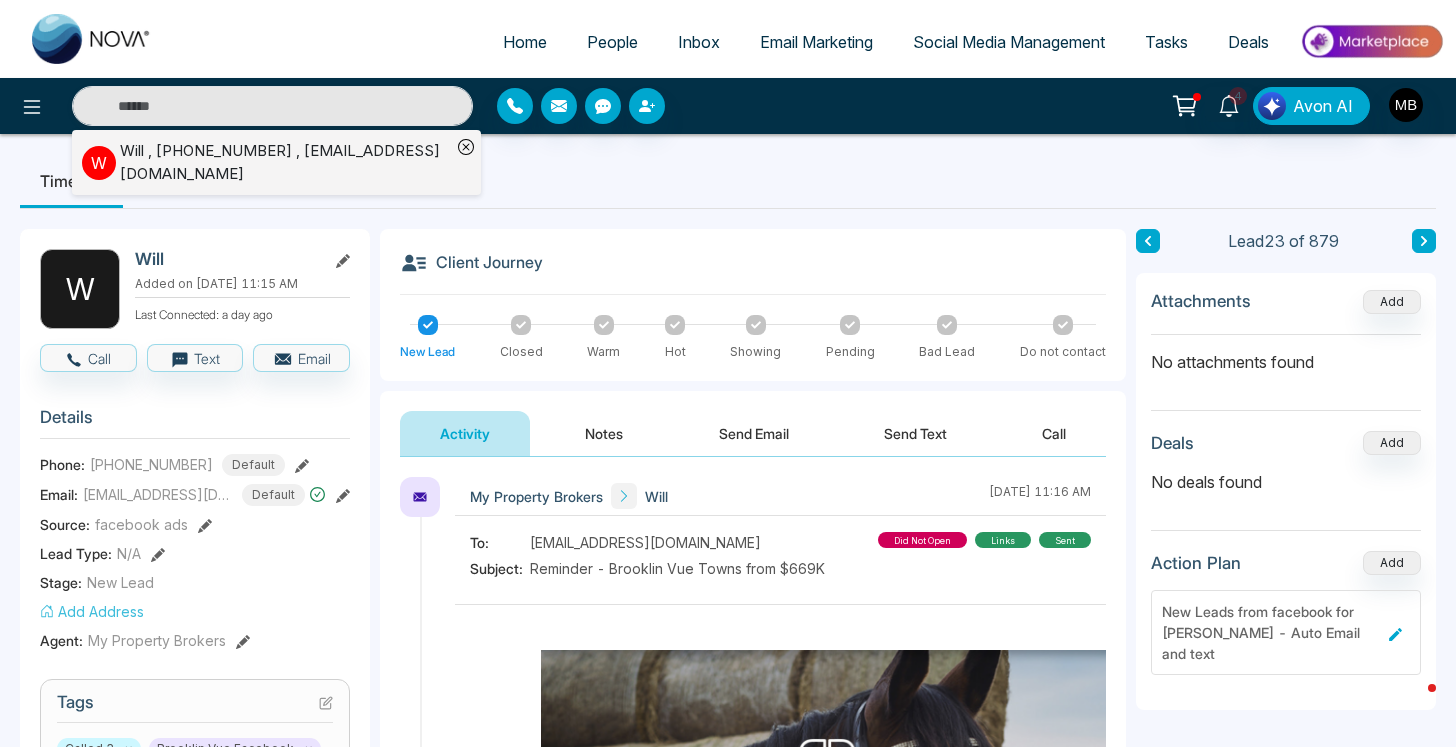 type on "**********" 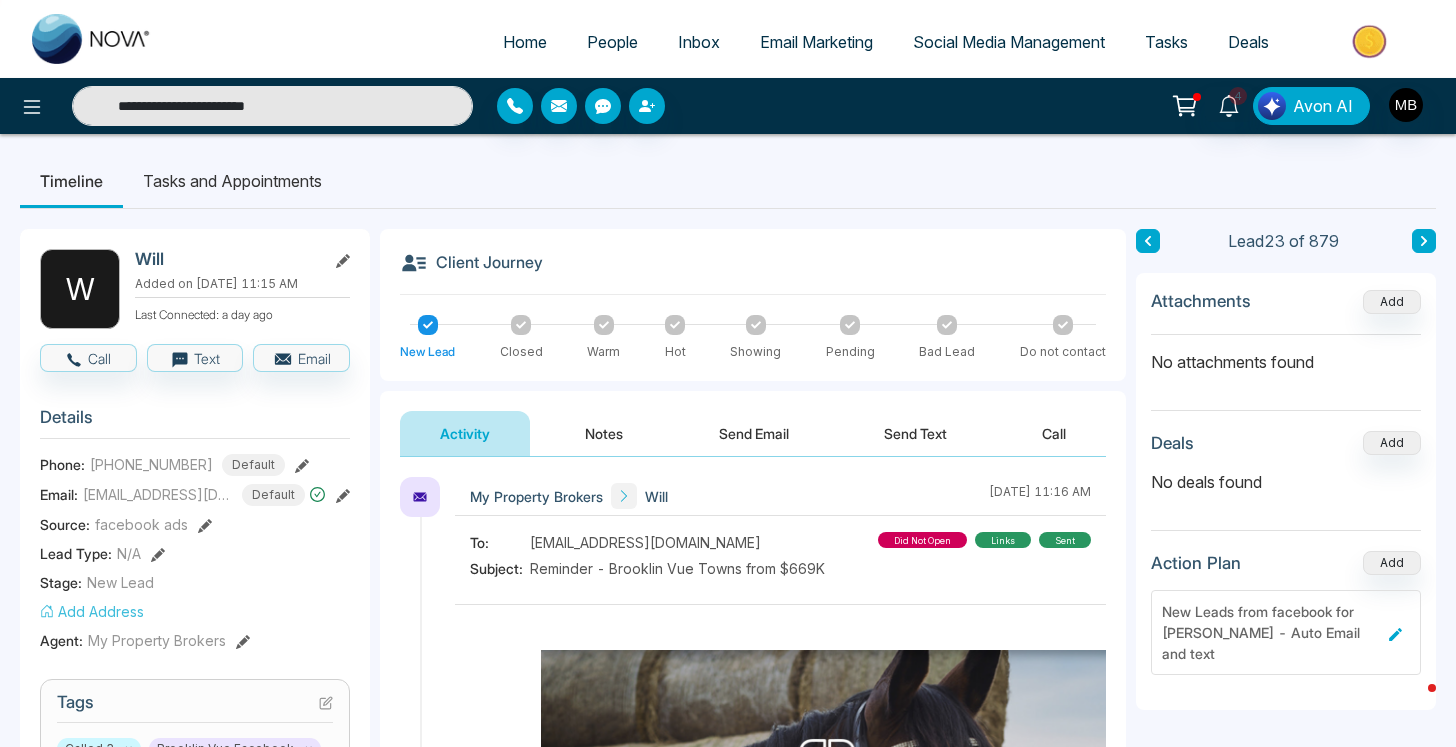 click on "**********" at bounding box center [272, 106] 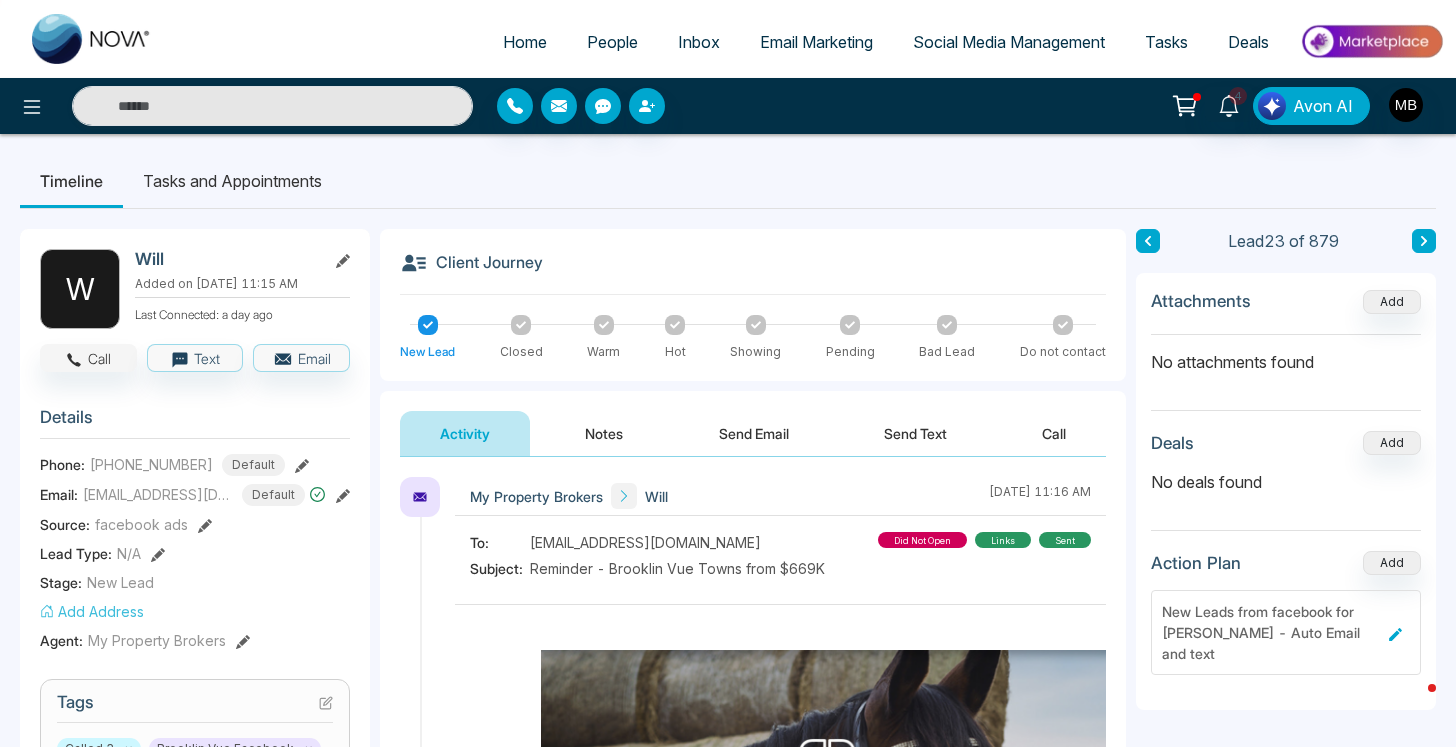 click on "Call" at bounding box center [88, 358] 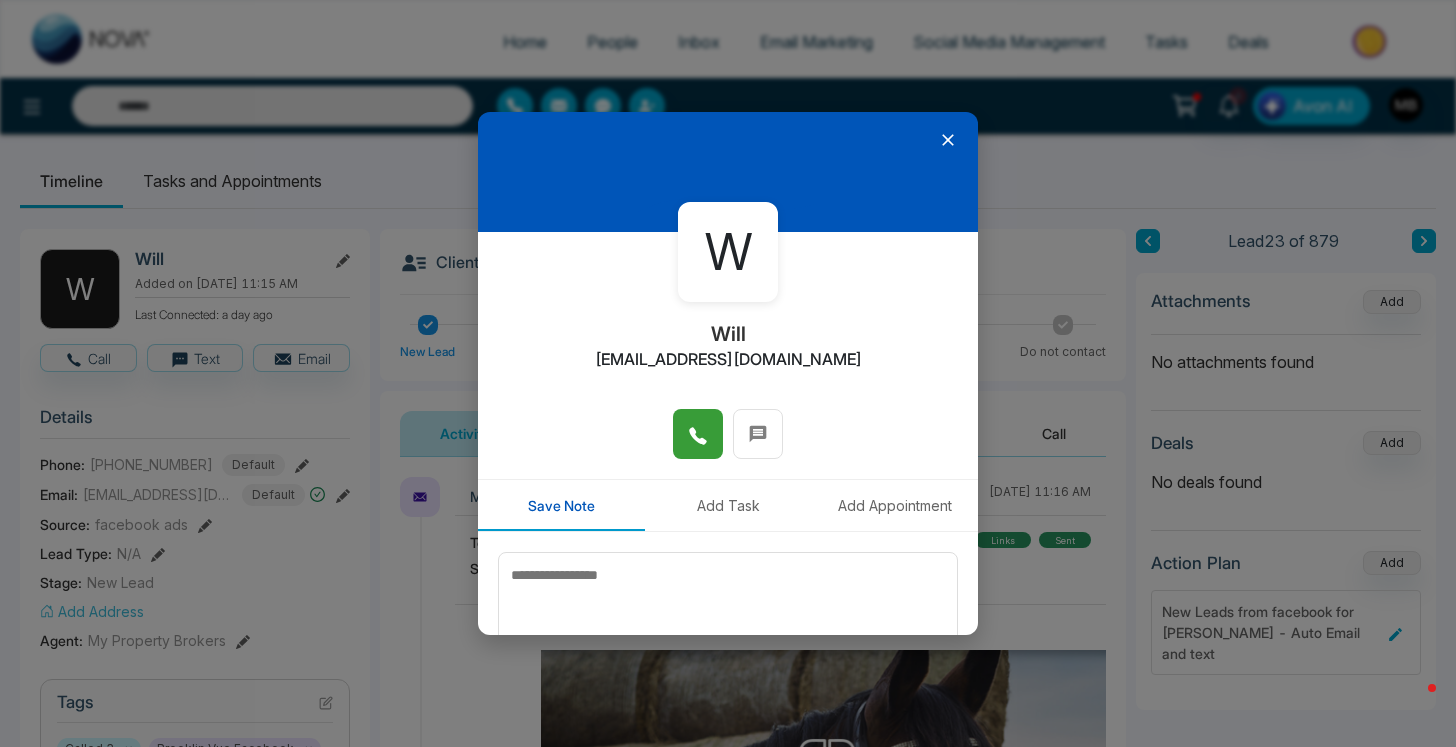 click 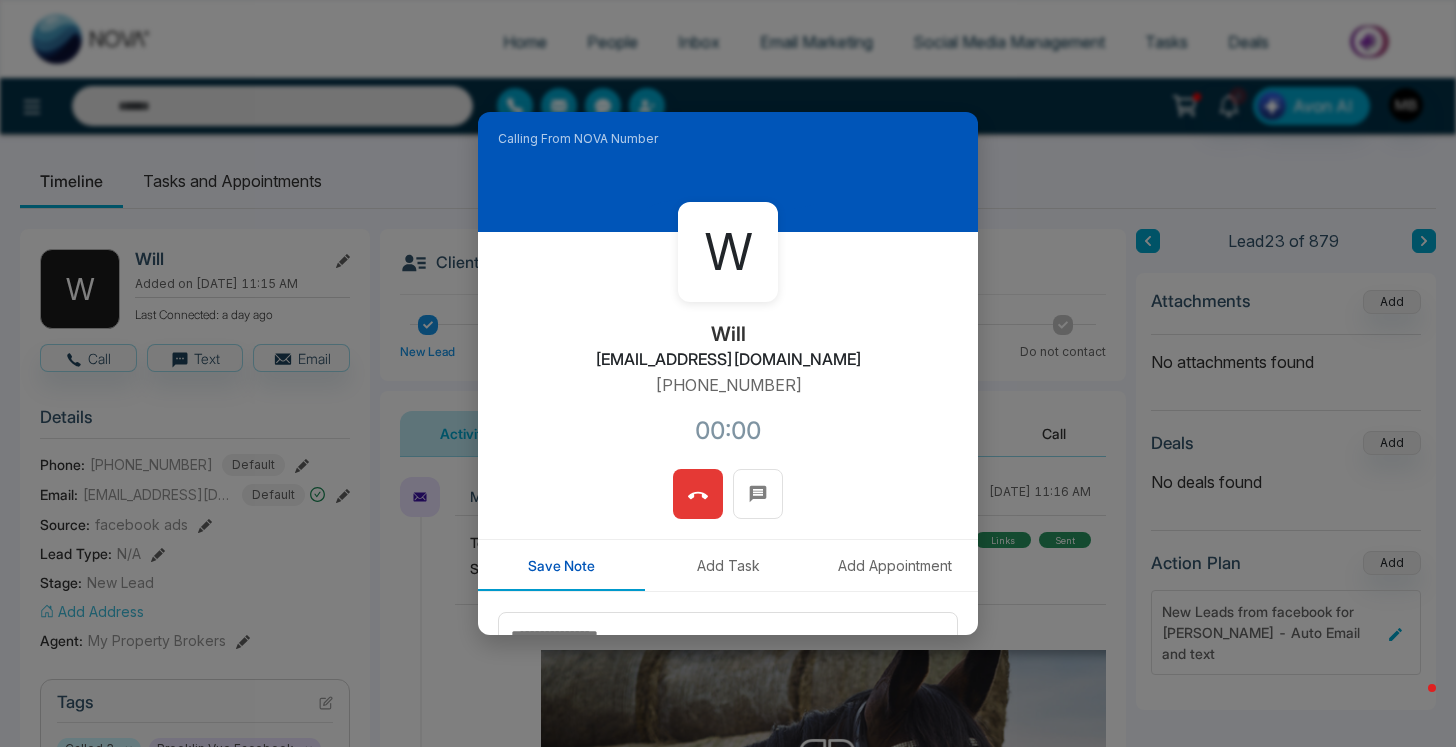 type on "**********" 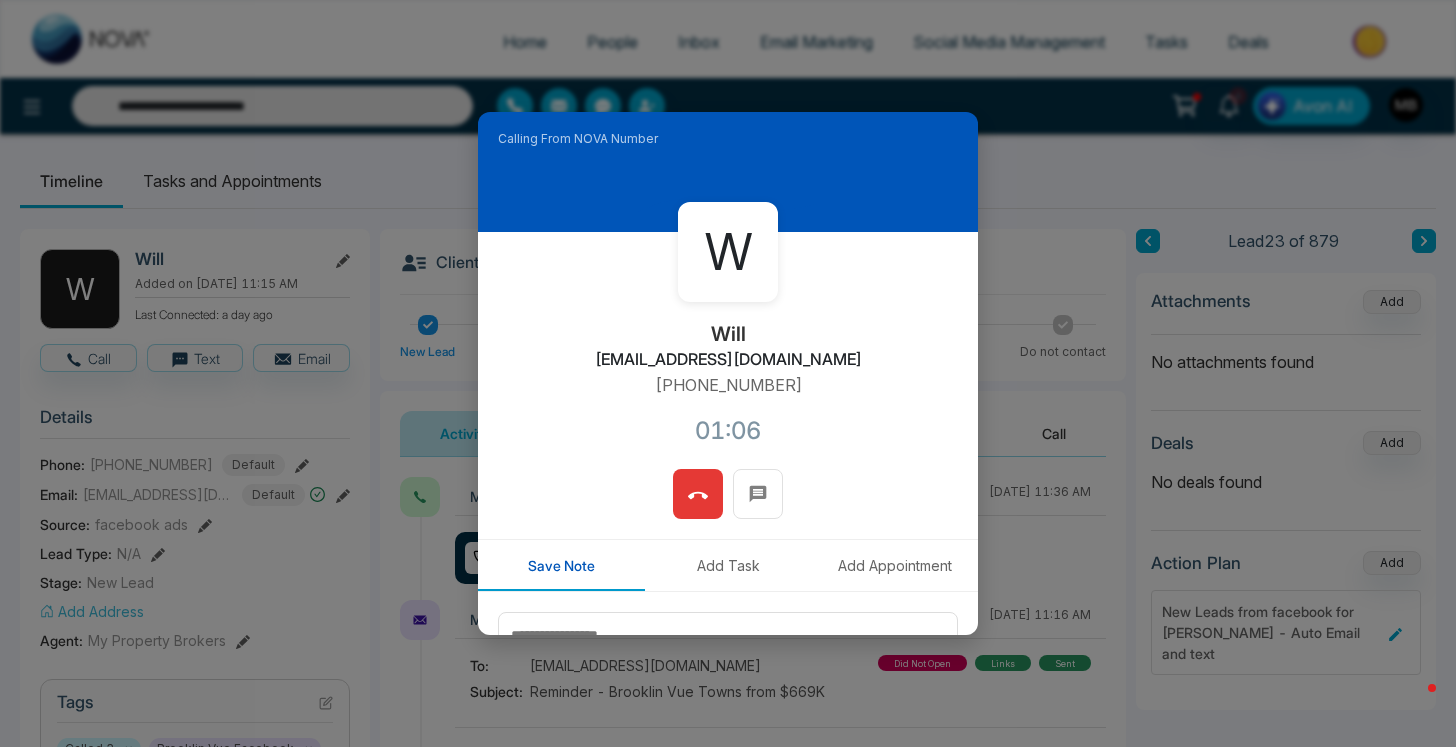 click 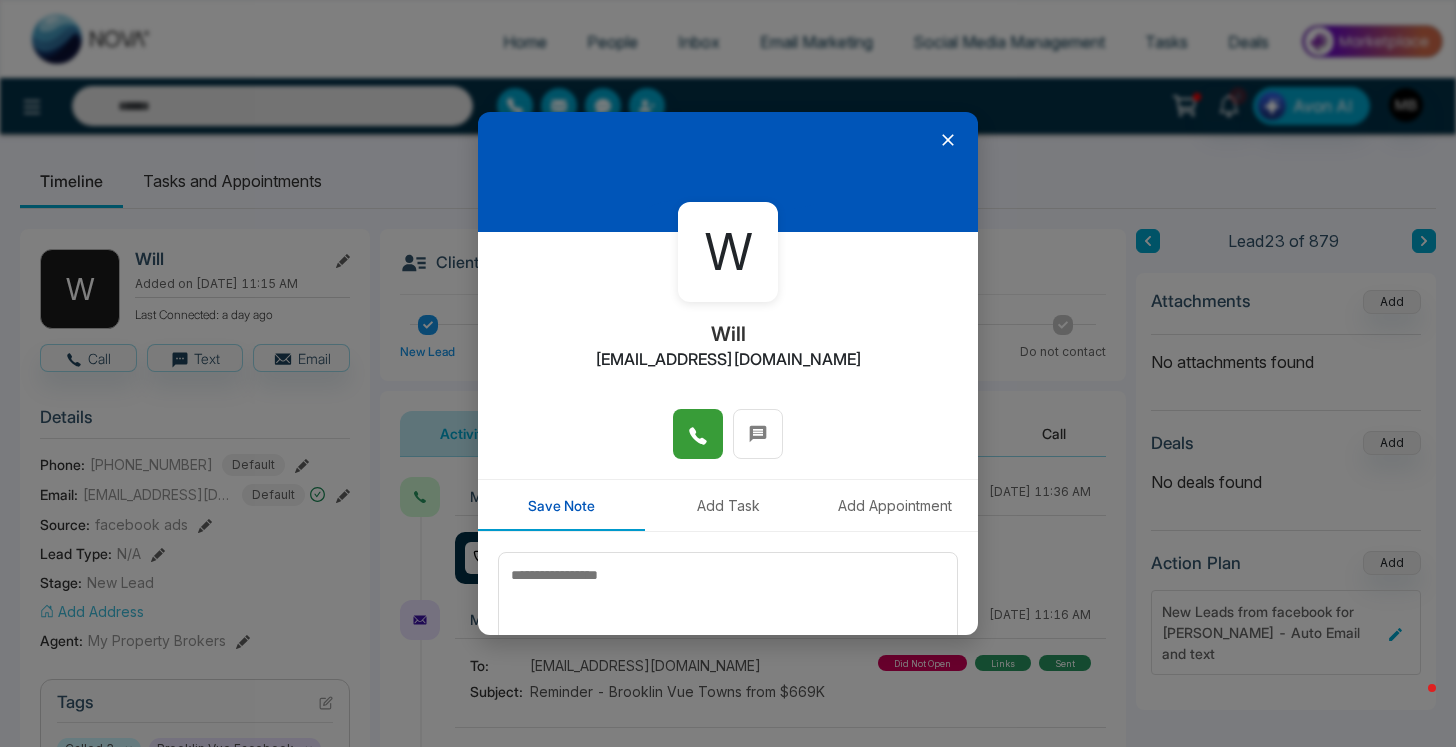 click 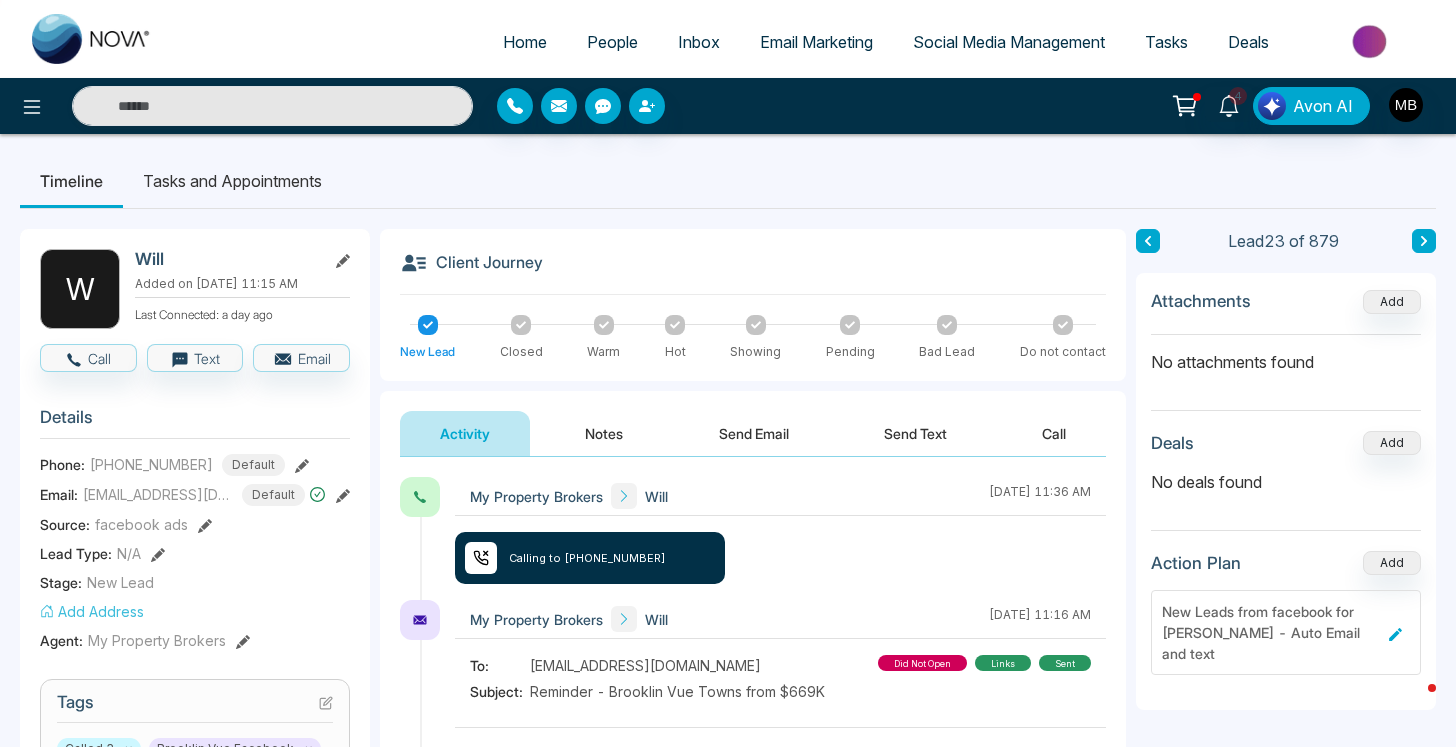 click 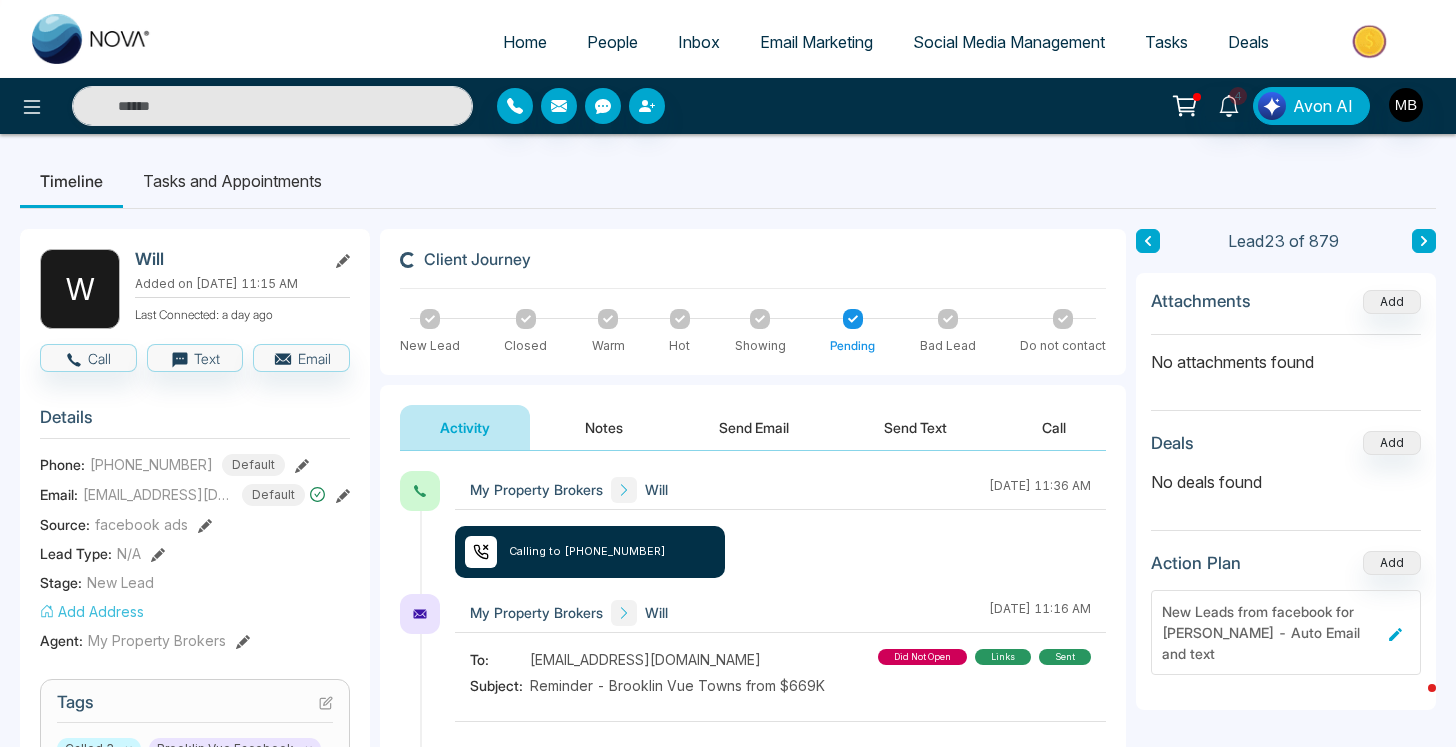 type on "**********" 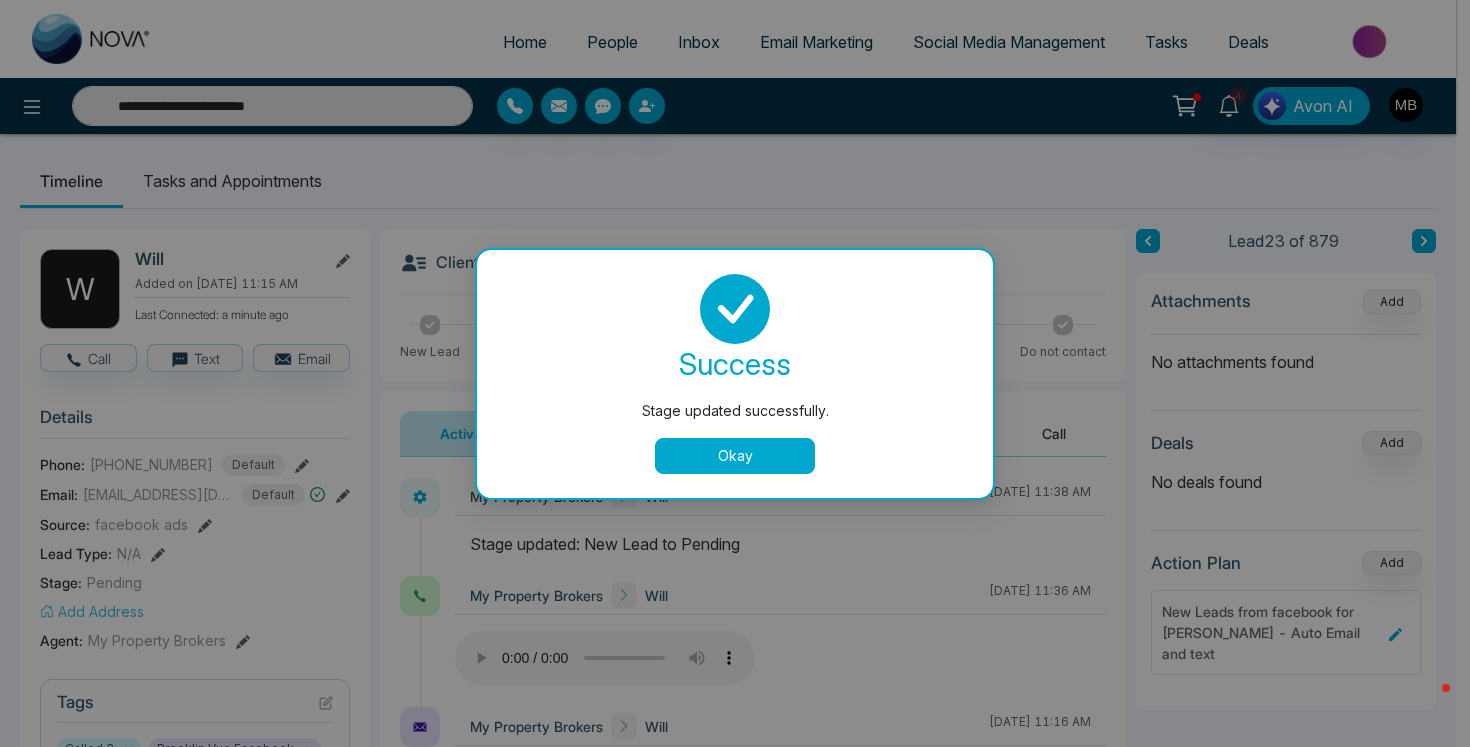 click on "Okay" at bounding box center [735, 456] 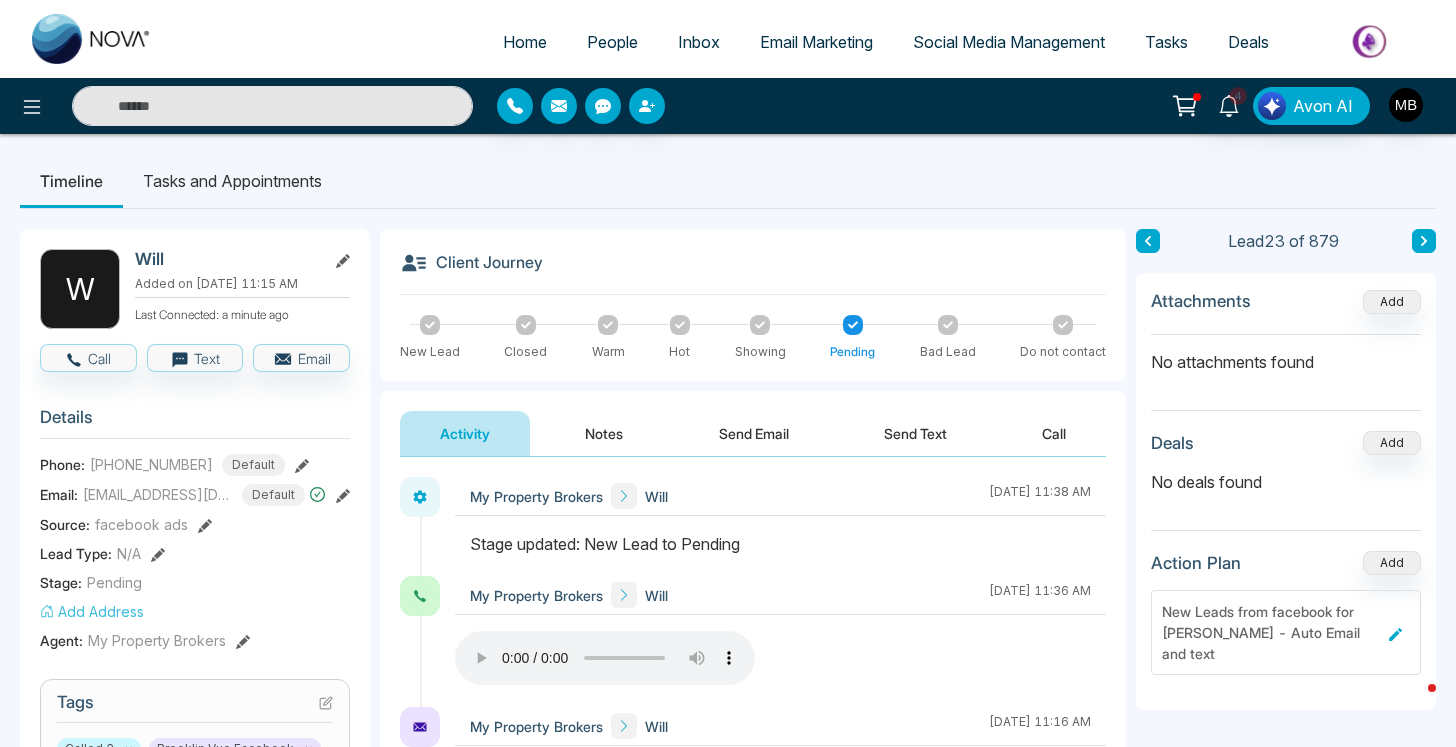 type on "**********" 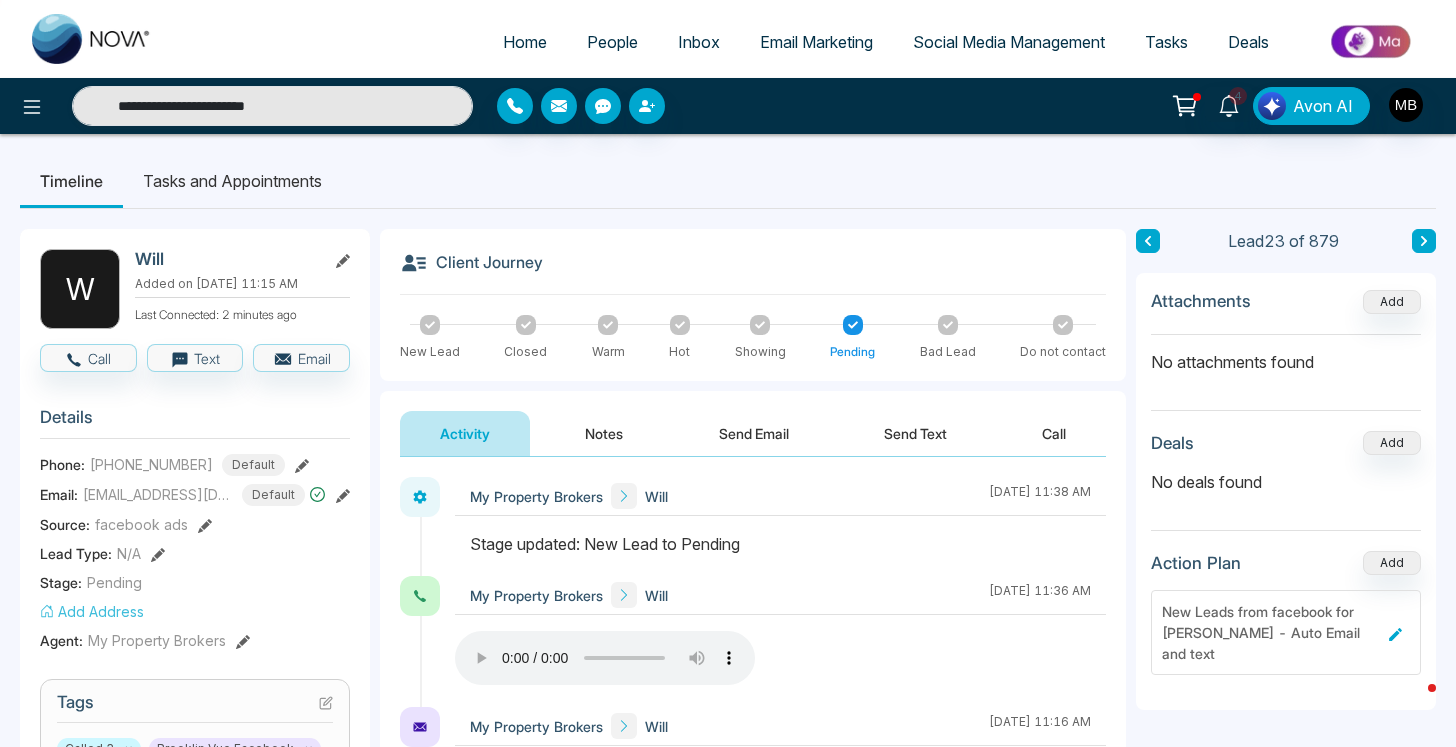 click on "Notes" at bounding box center [604, 433] 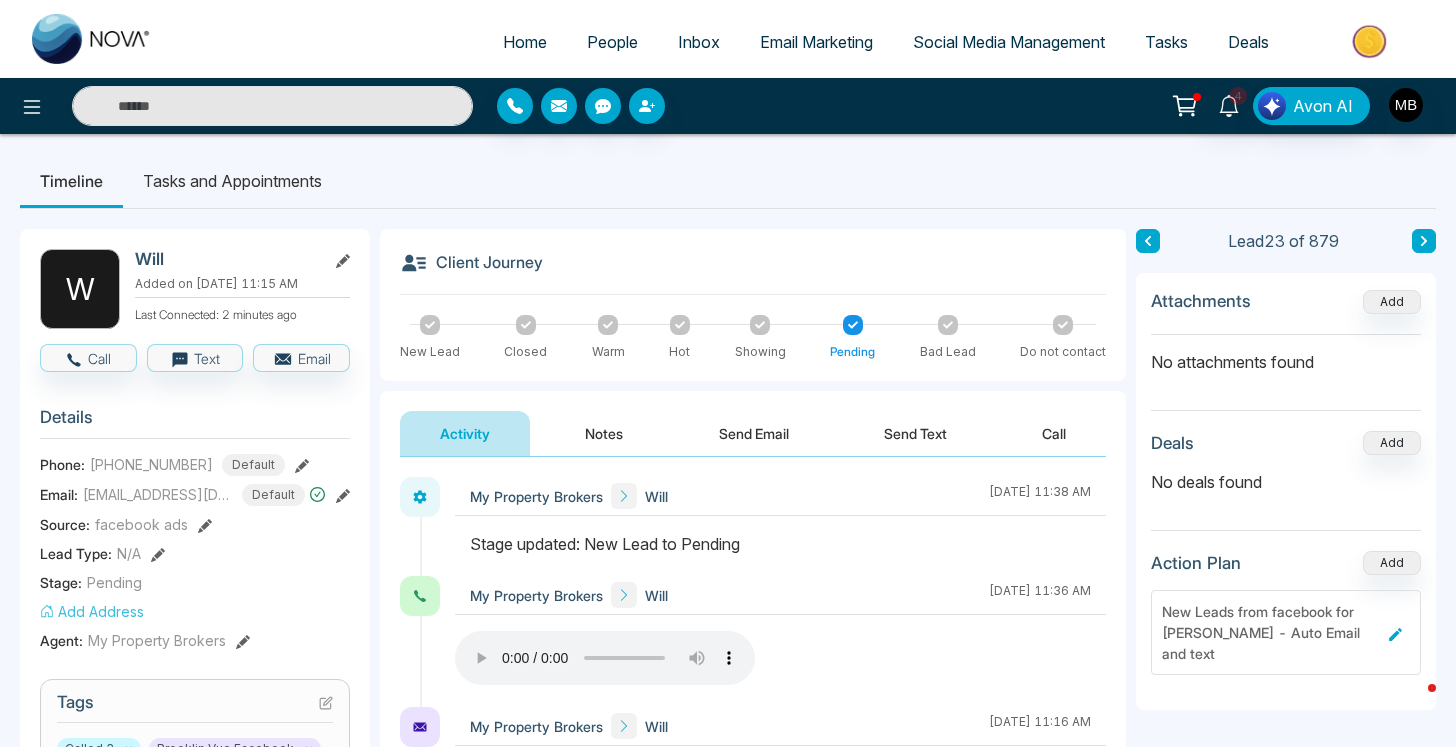 type on "**********" 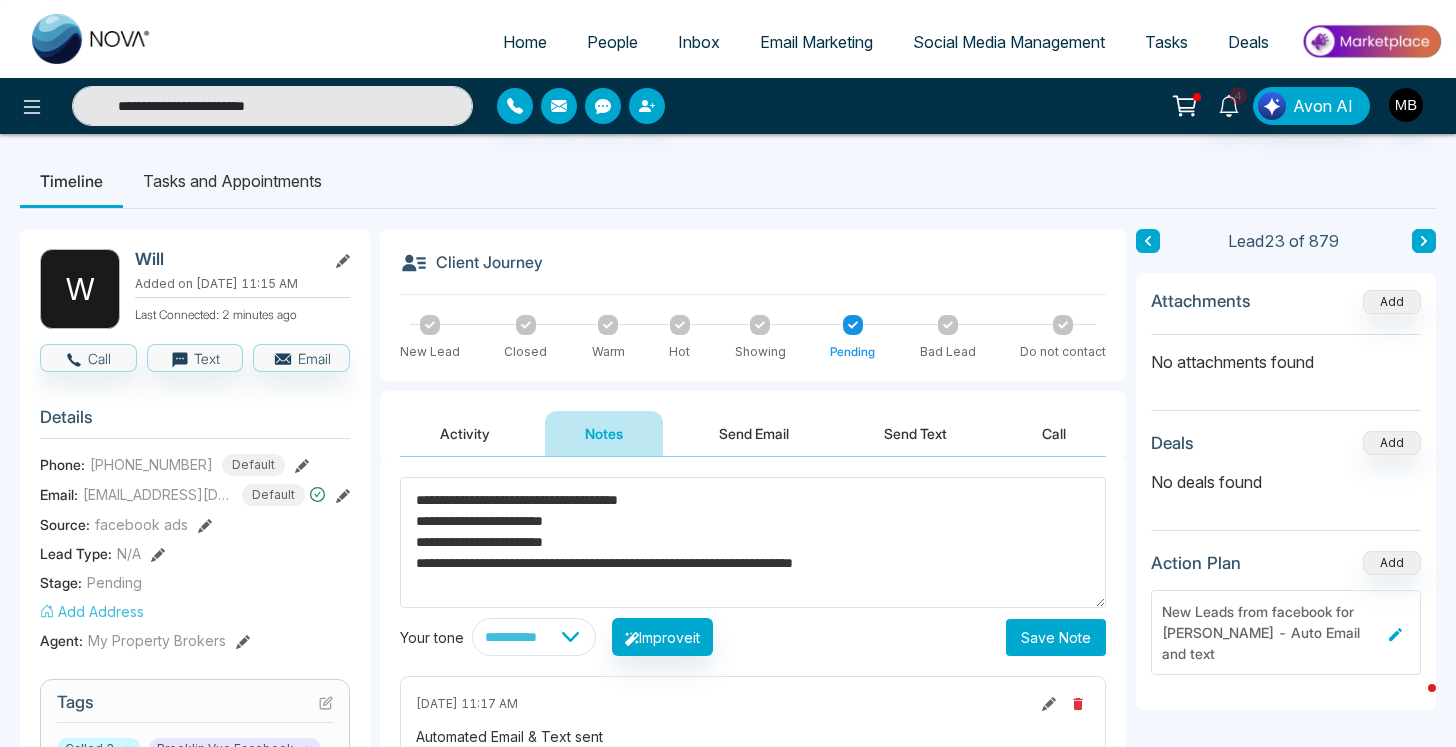 type on "**********" 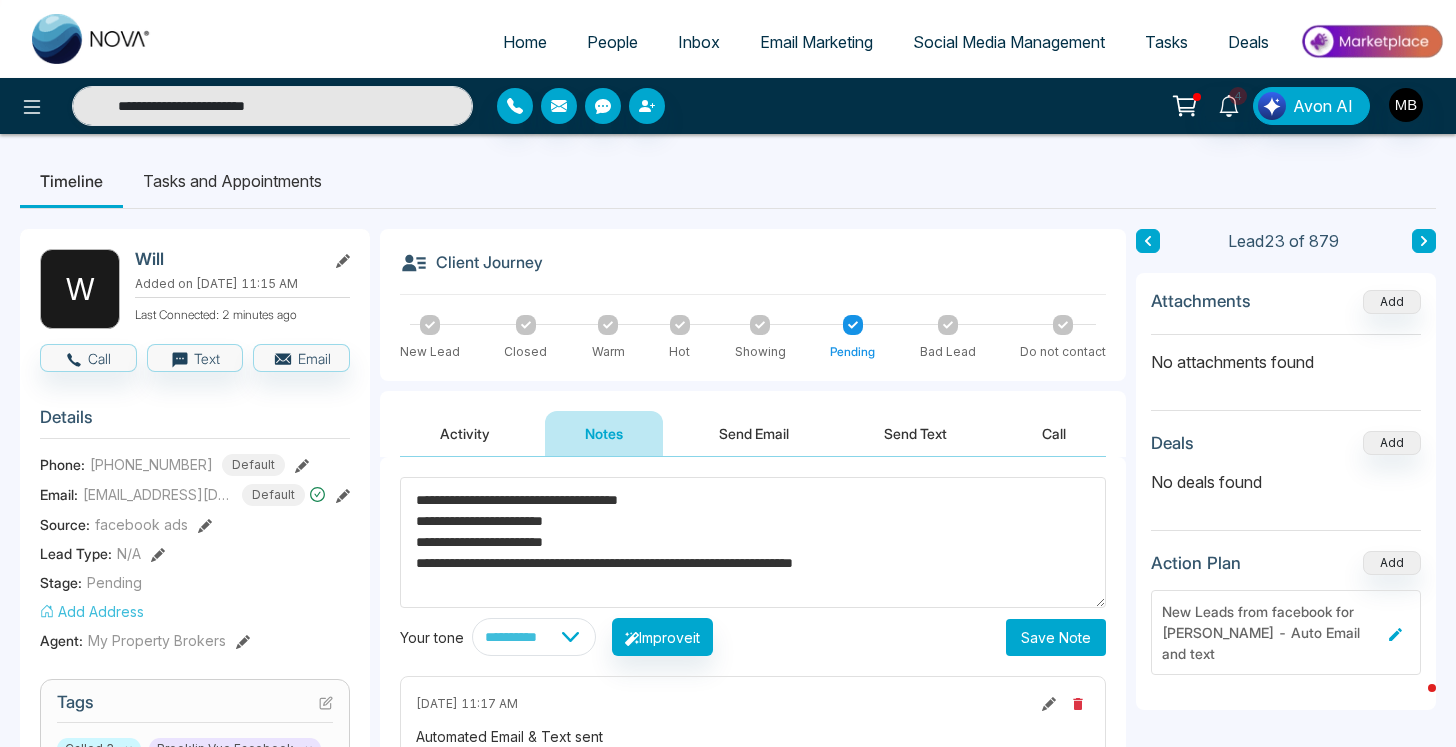 click on "Save Note" at bounding box center [1056, 637] 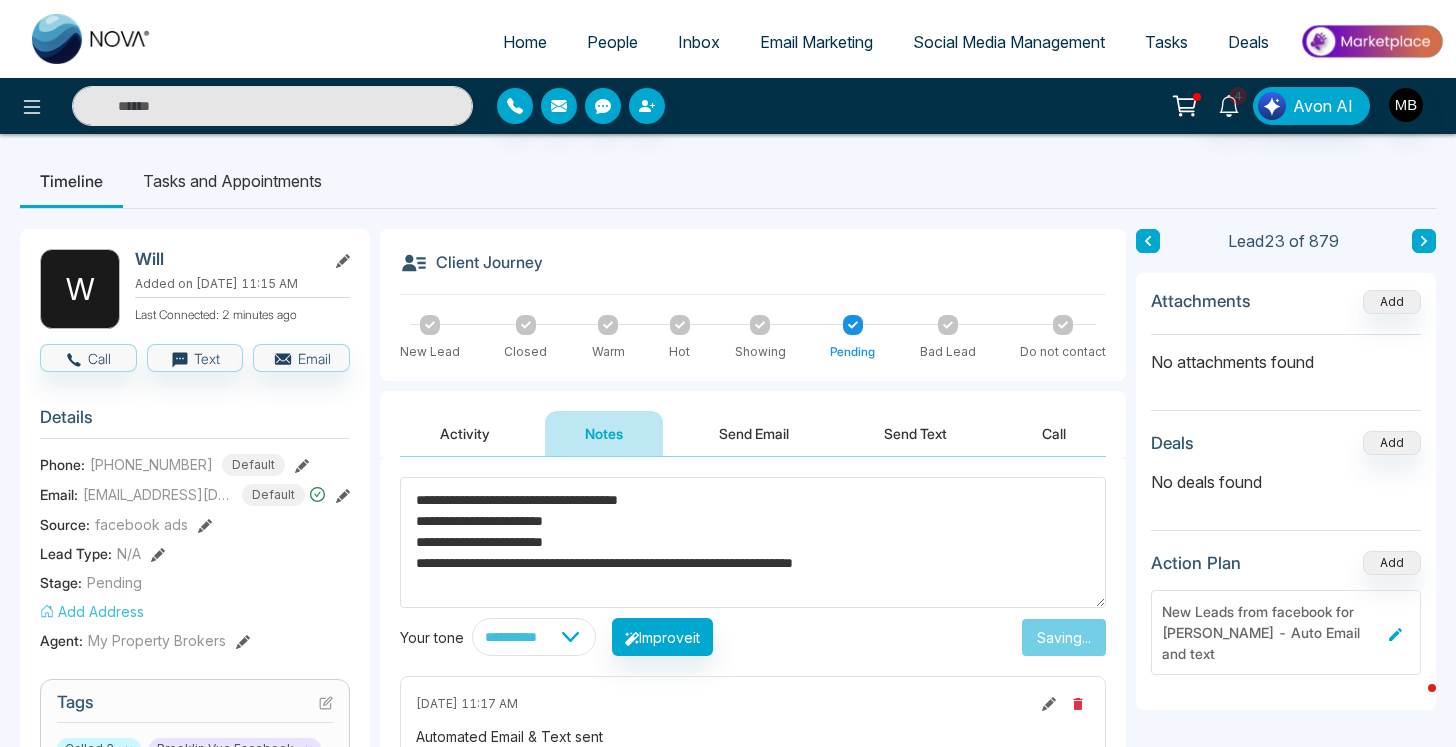 type on "**********" 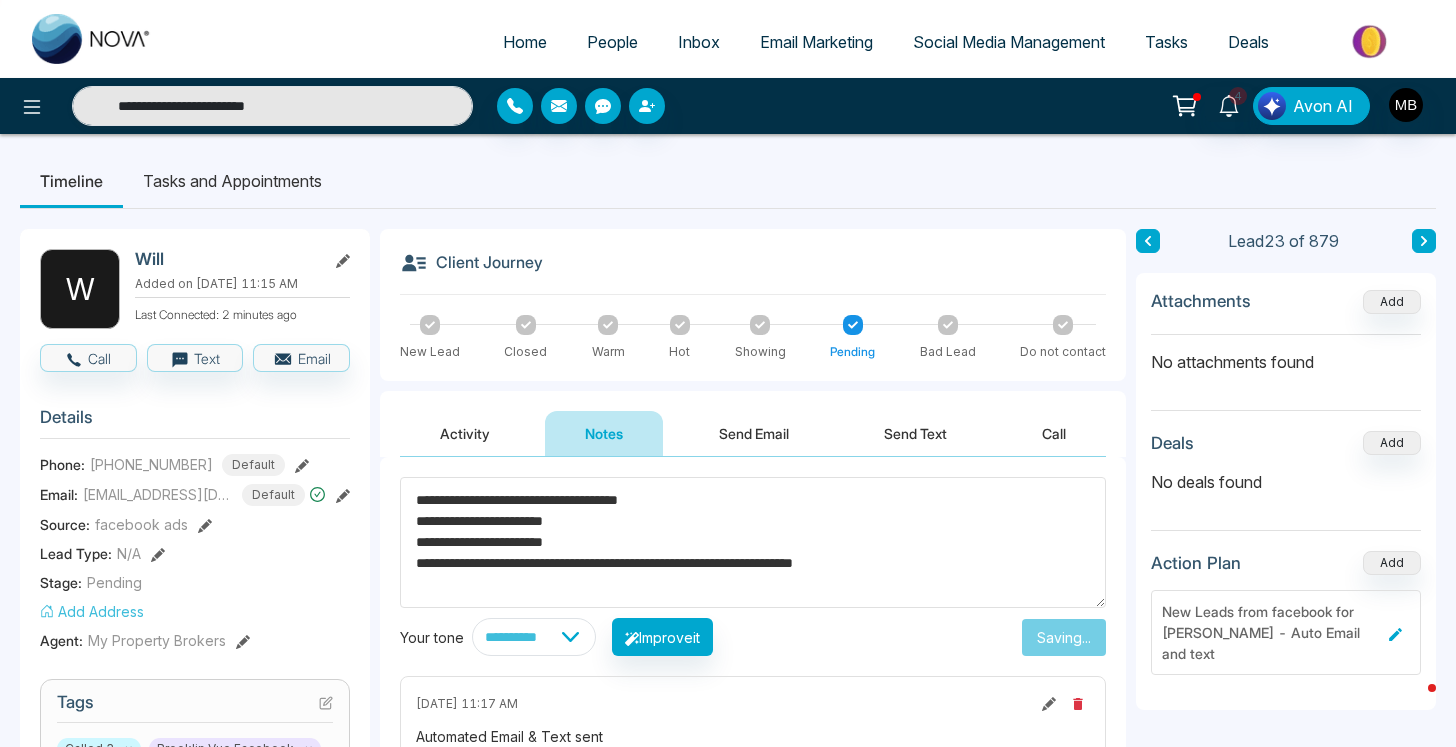 type 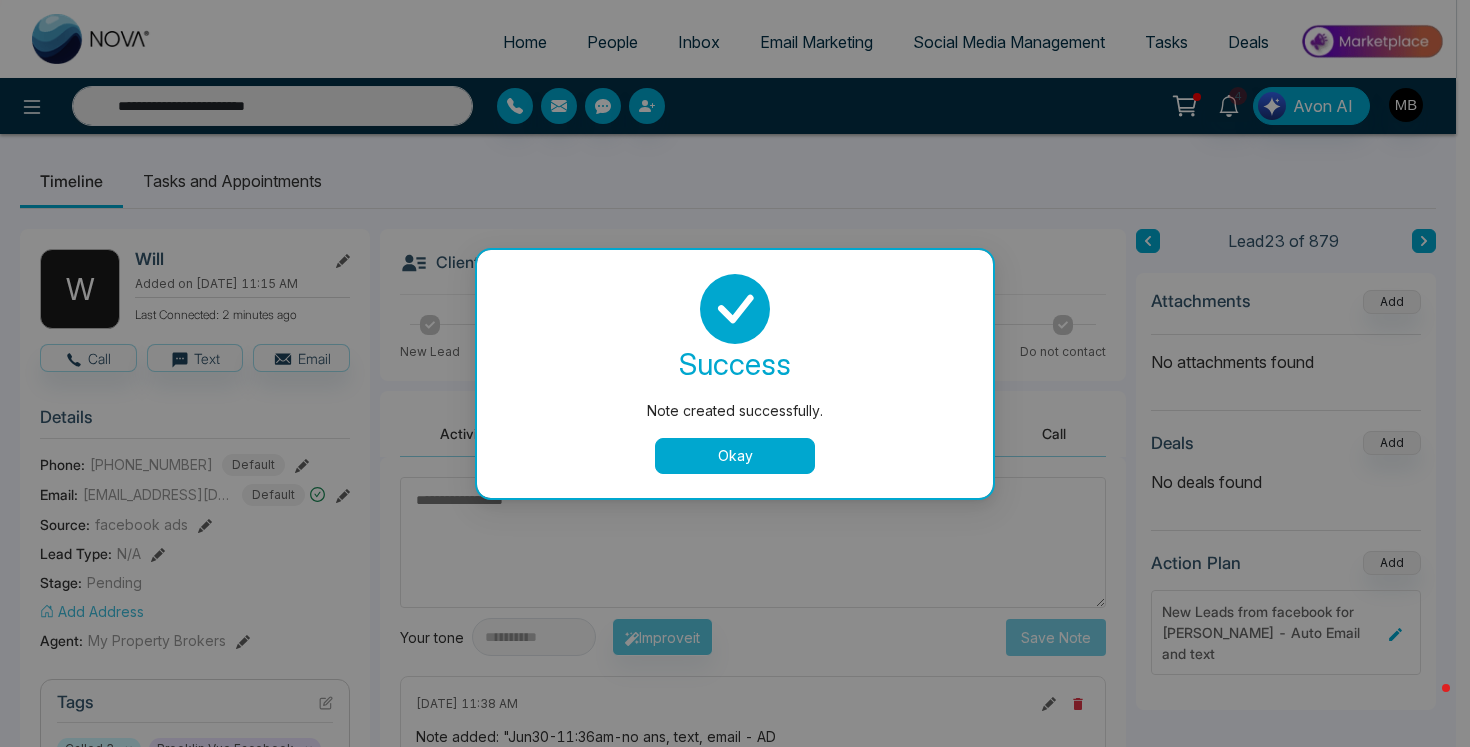 click on "Okay" at bounding box center [735, 456] 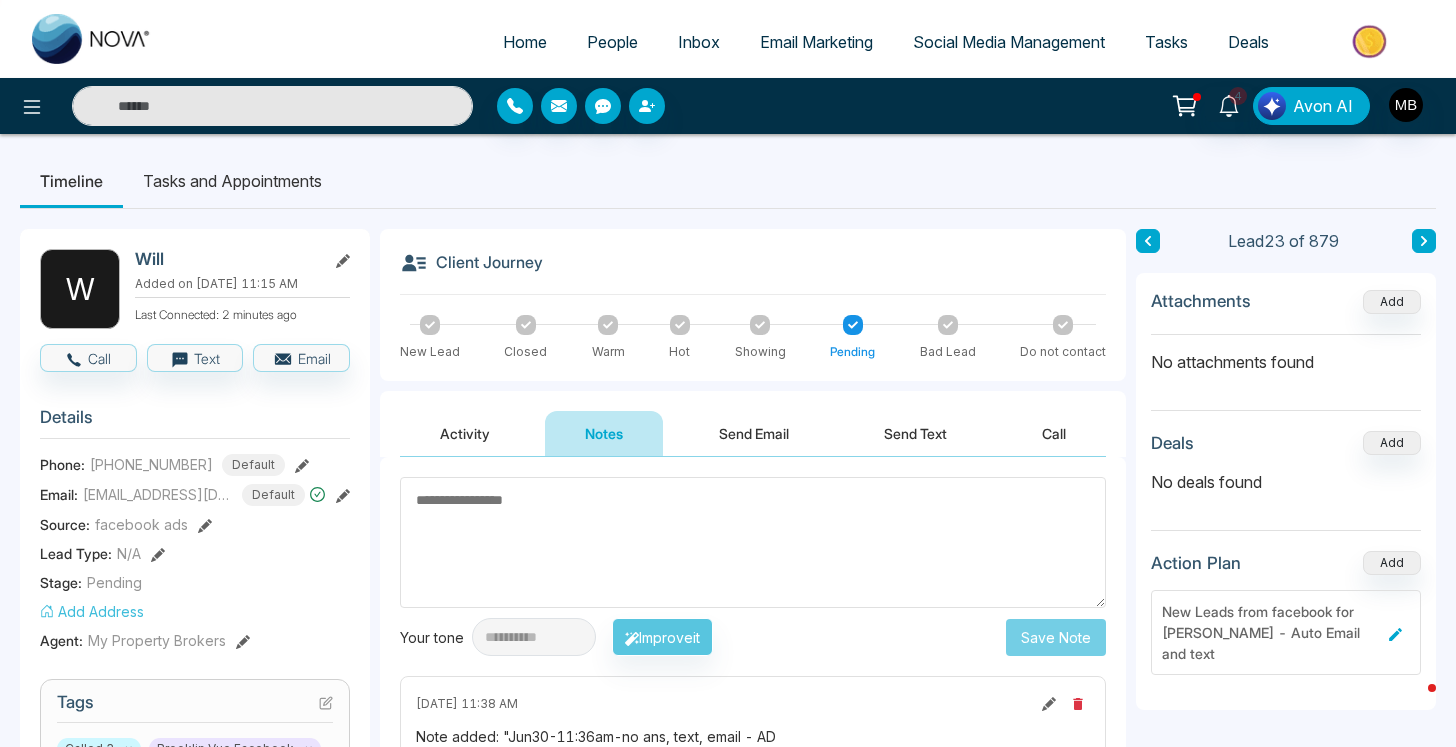 click at bounding box center [272, 106] 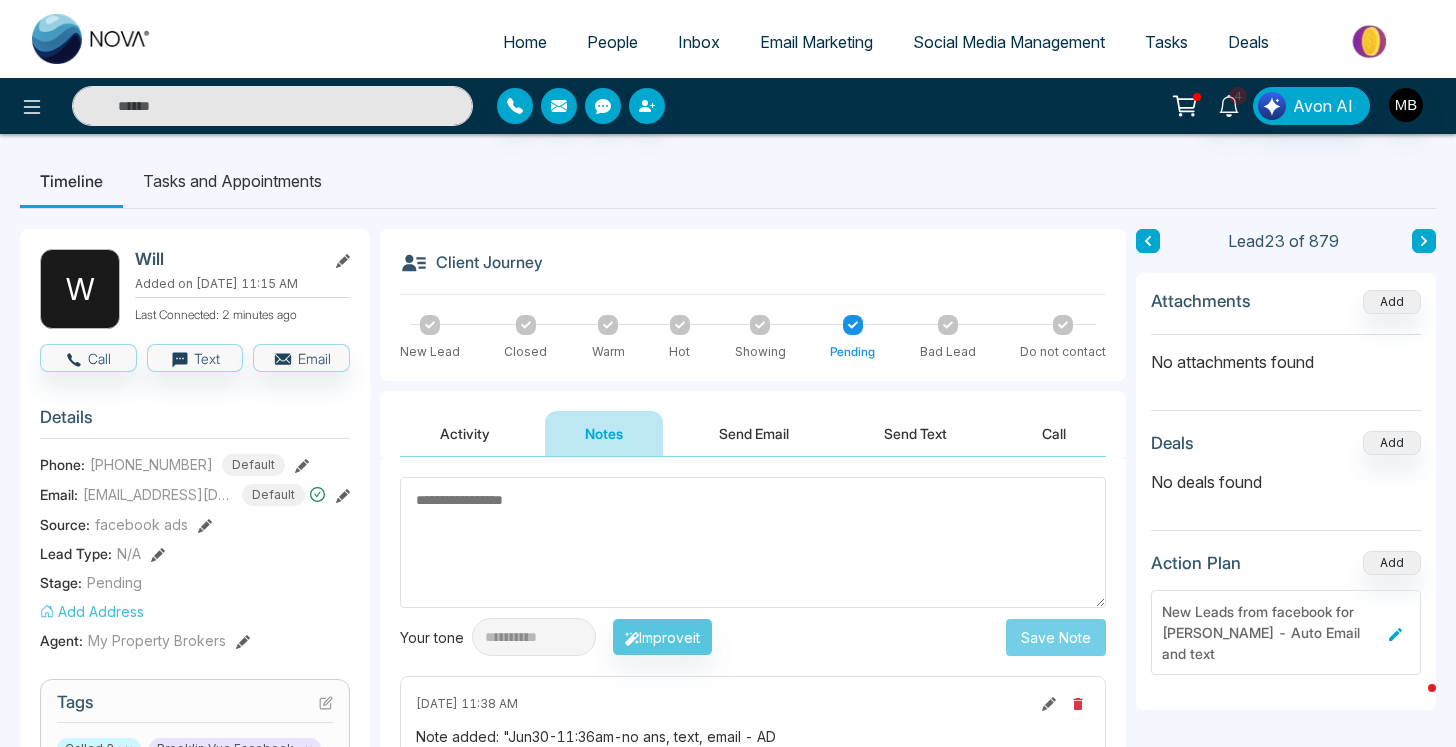 paste on "**********" 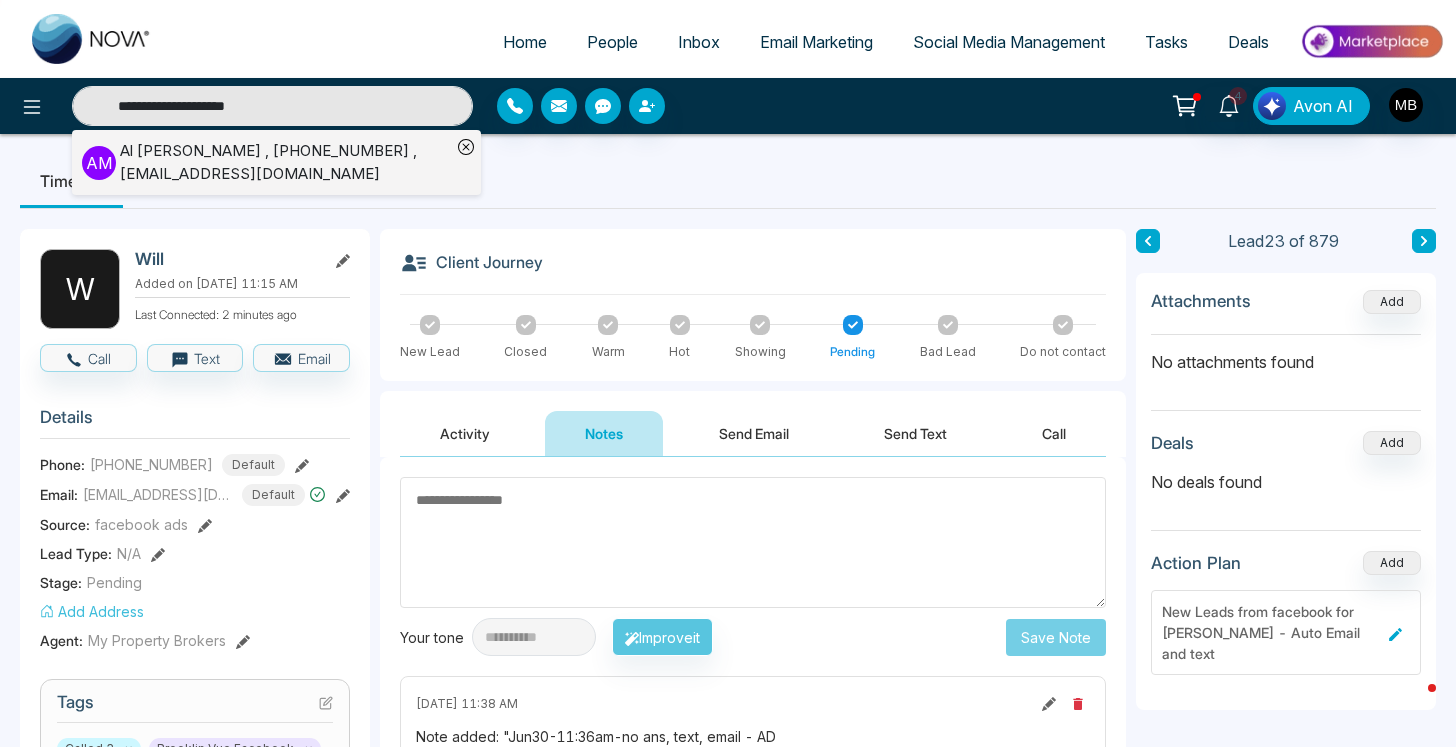 type on "**********" 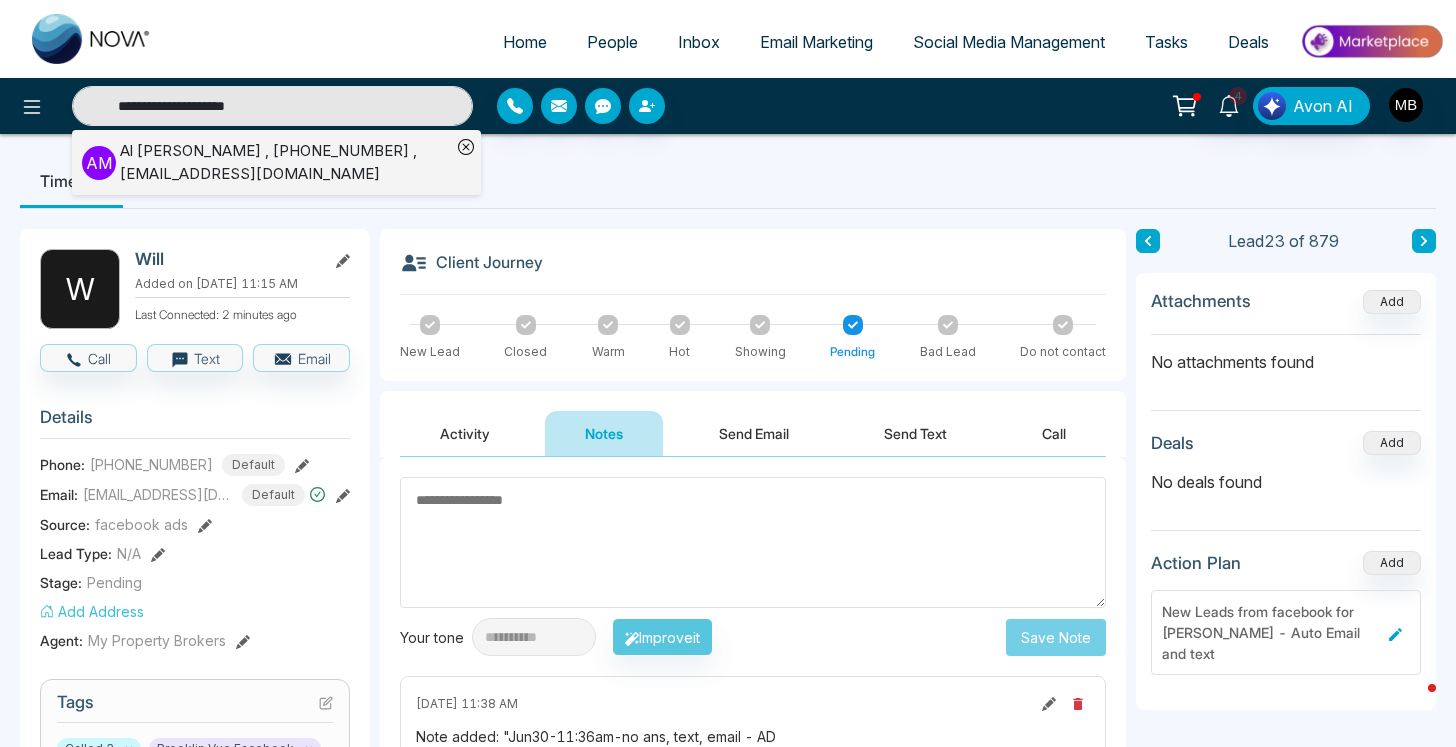 click on "[PERSON_NAME]   , [PHONE_NUMBER]   , [EMAIL_ADDRESS][DOMAIN_NAME]" at bounding box center [285, 162] 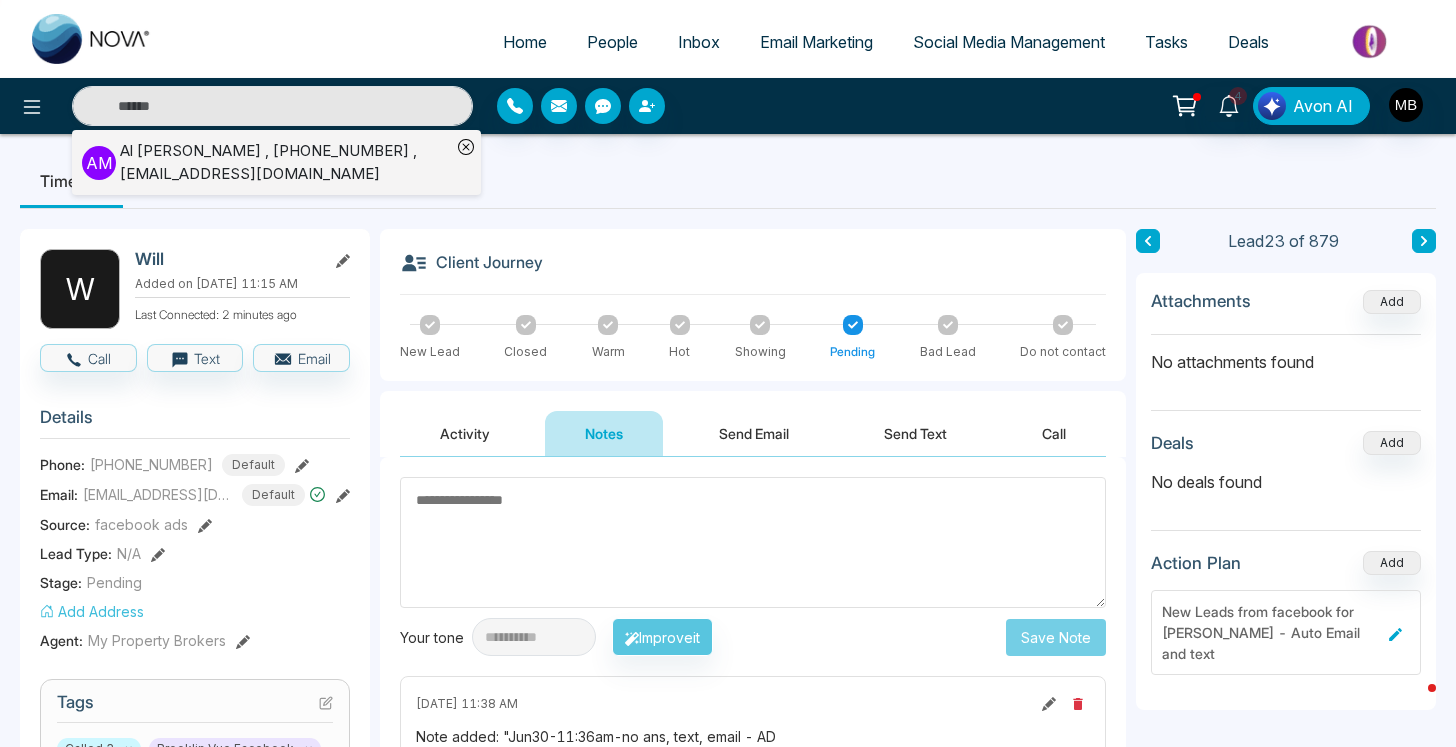 type on "**********" 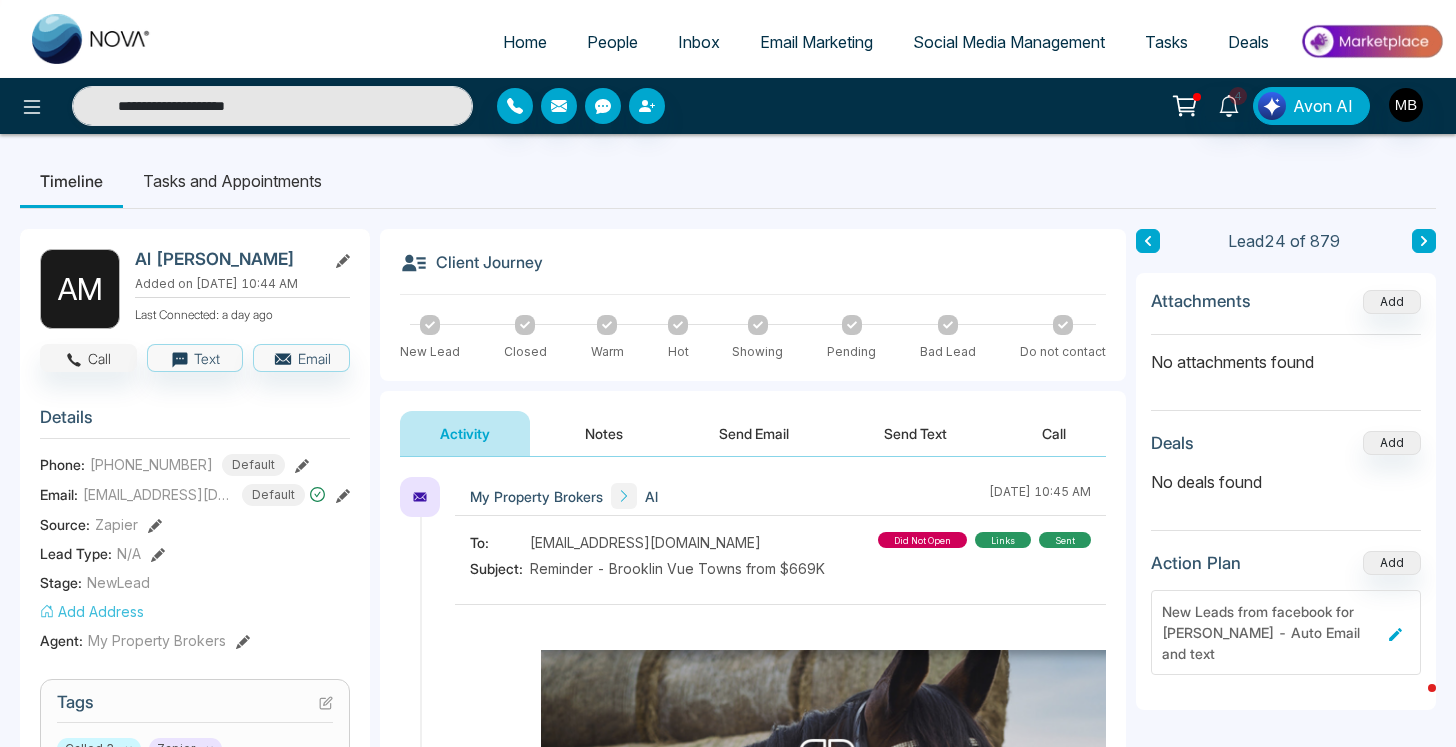 click on "Call" at bounding box center (88, 358) 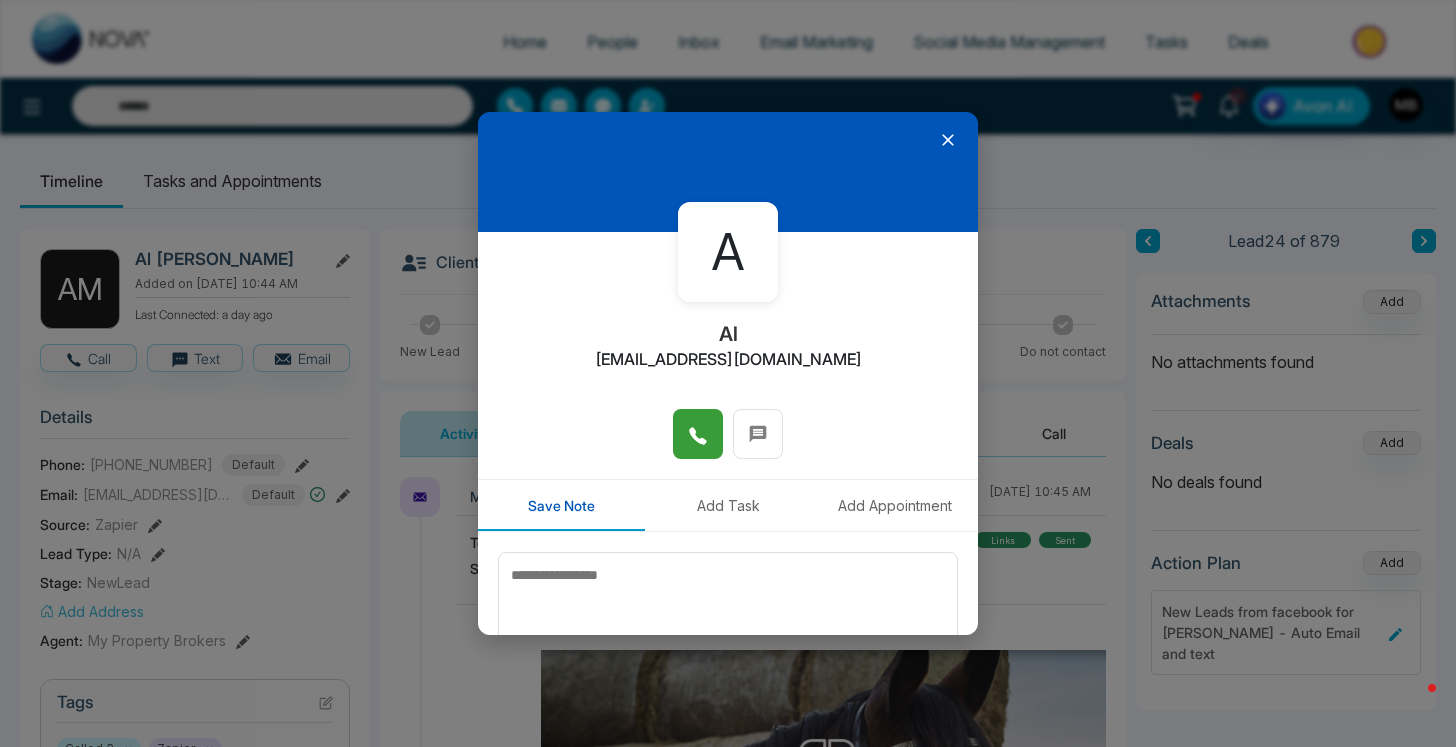 click at bounding box center [698, 434] 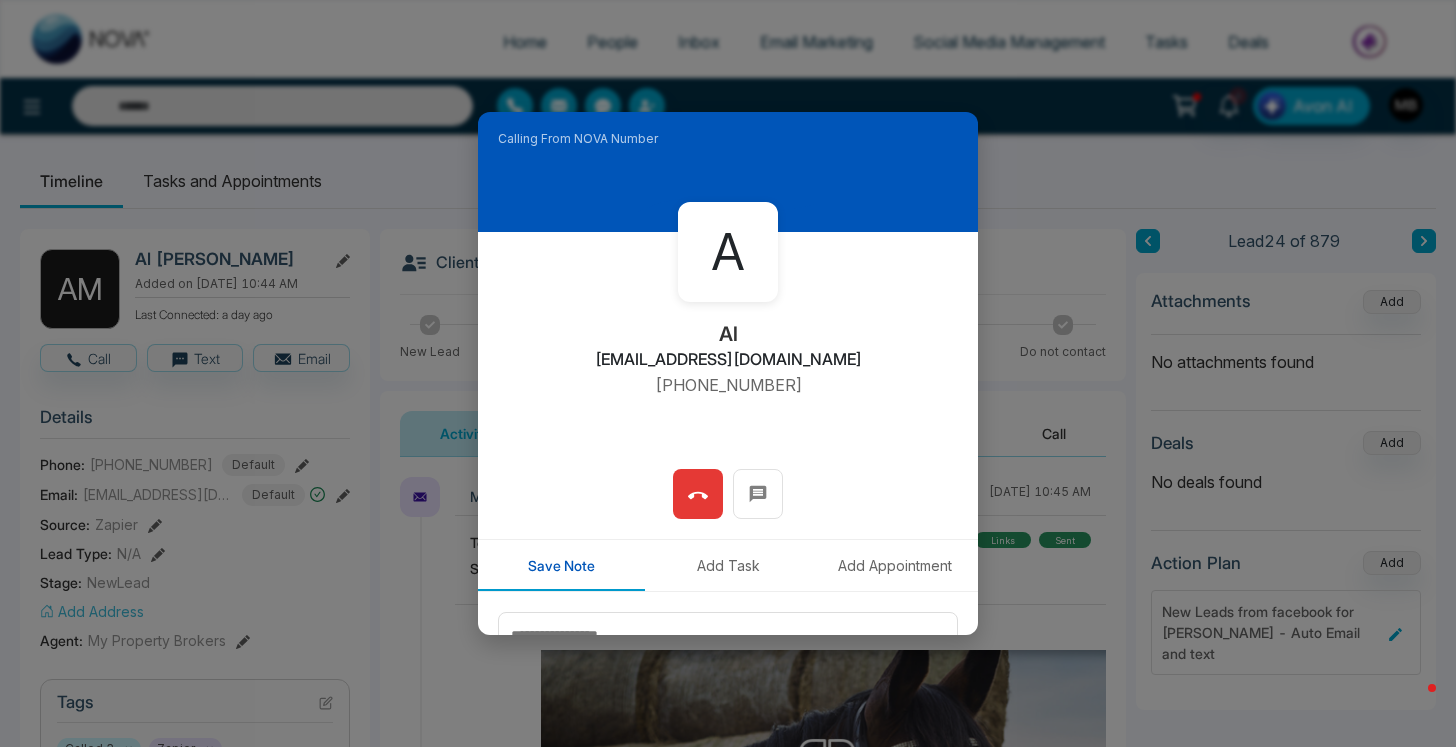 type on "**********" 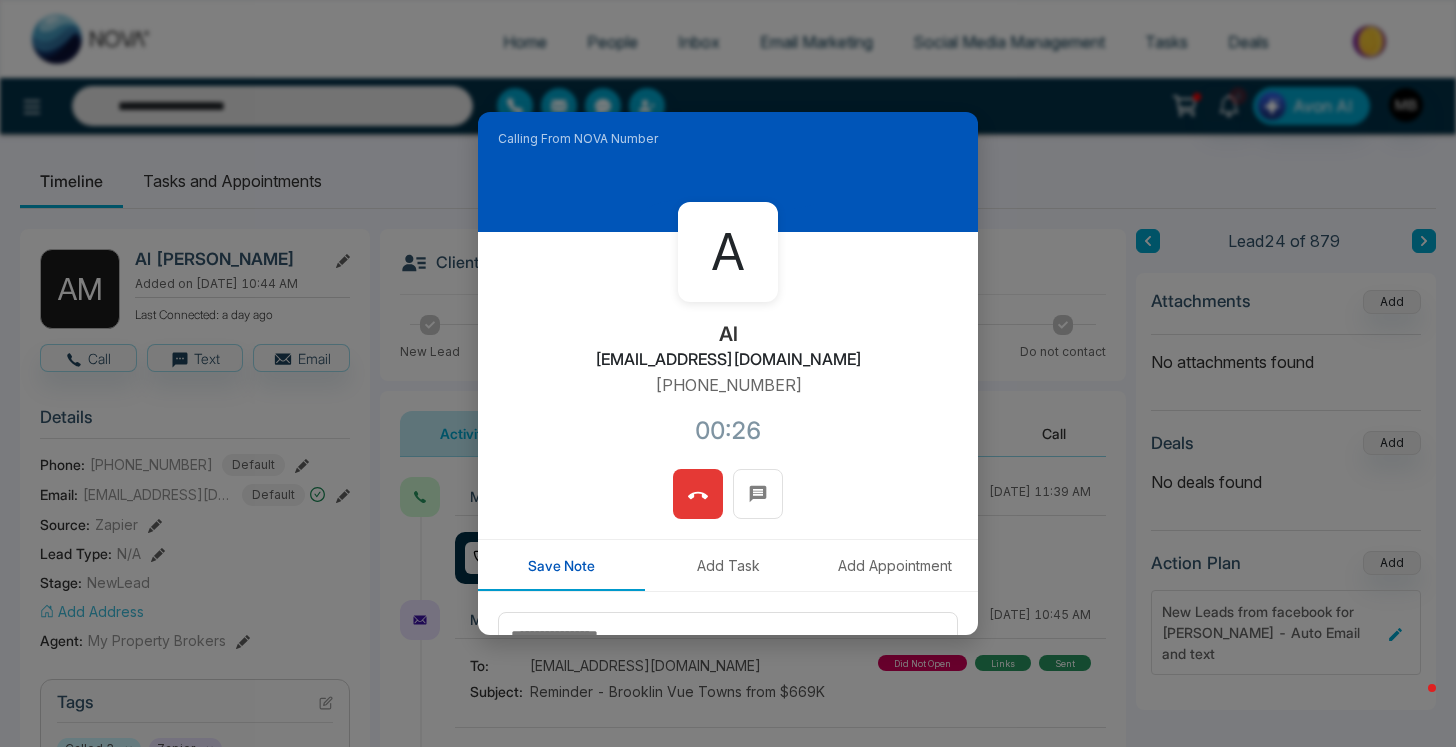 click 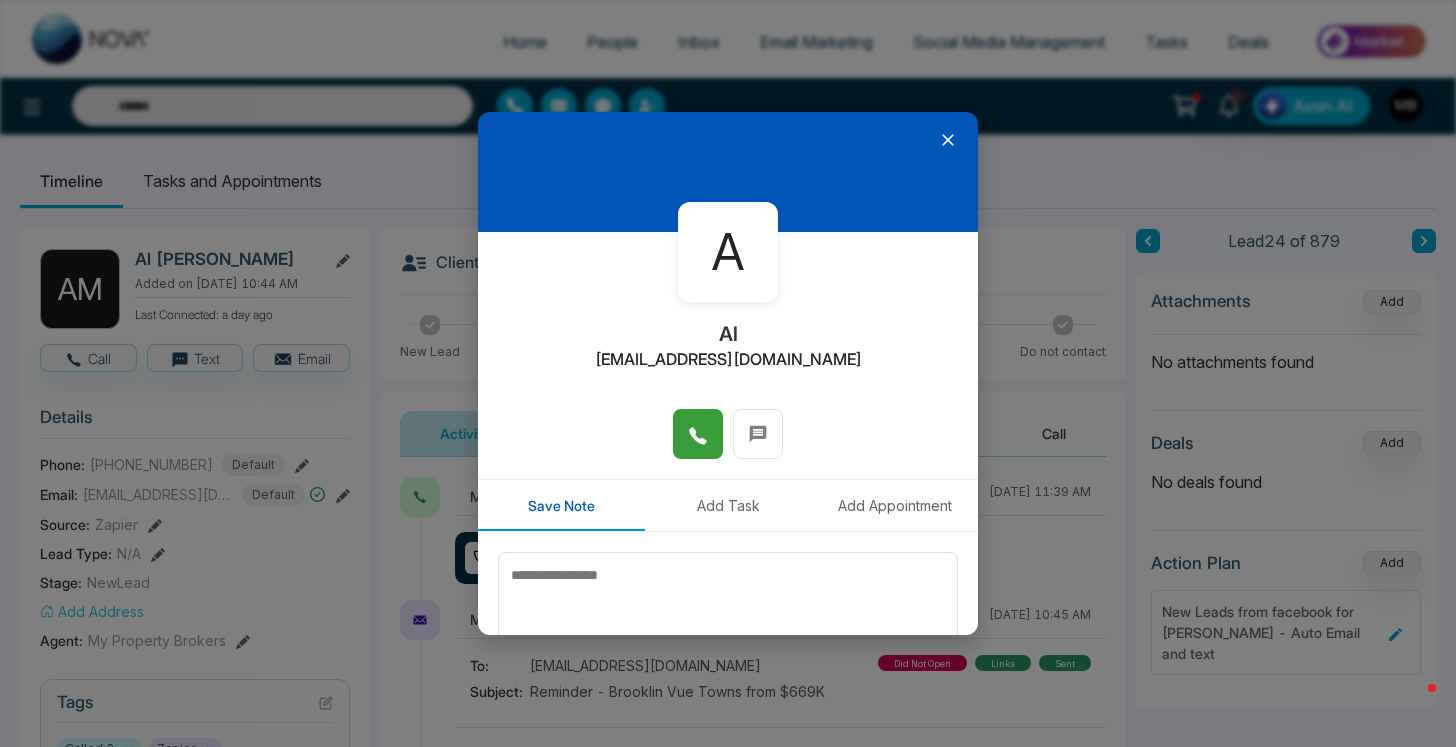 click 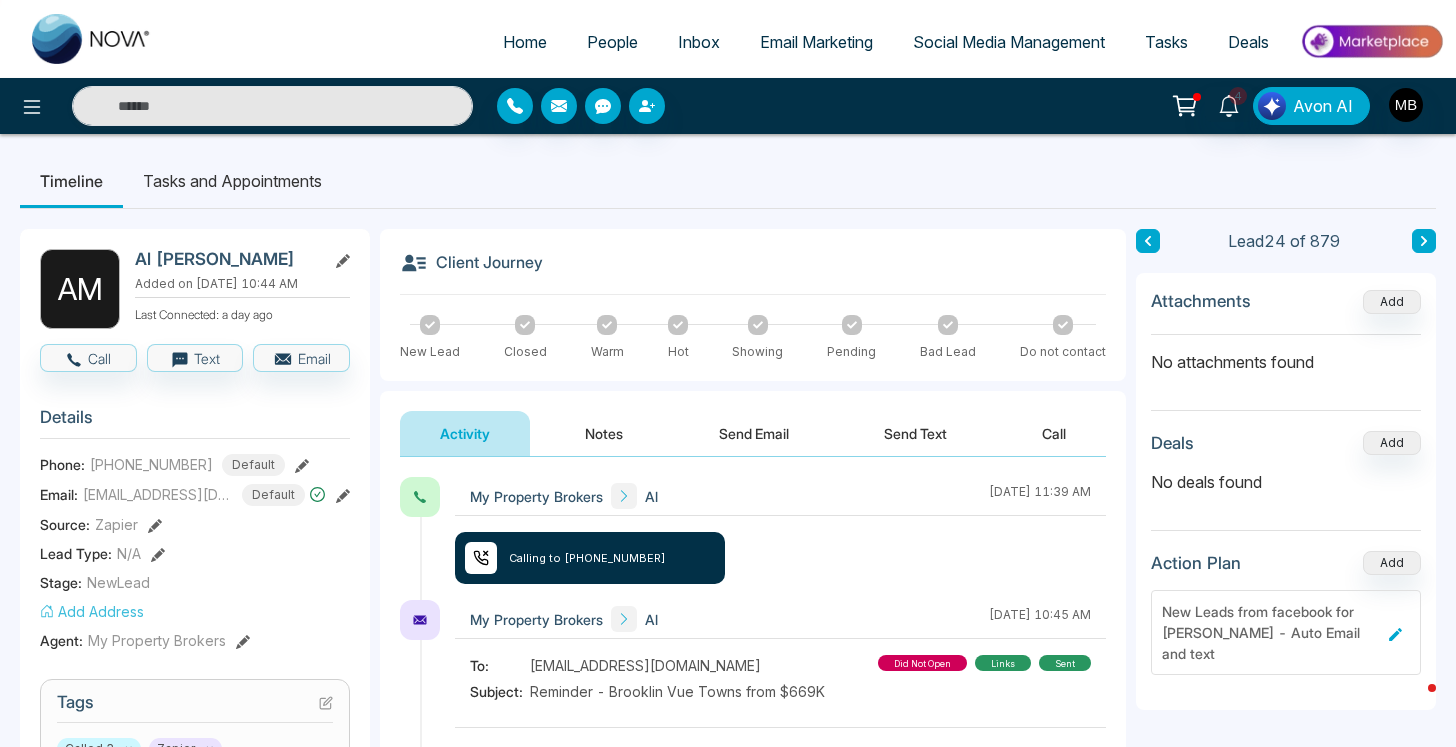 type on "**********" 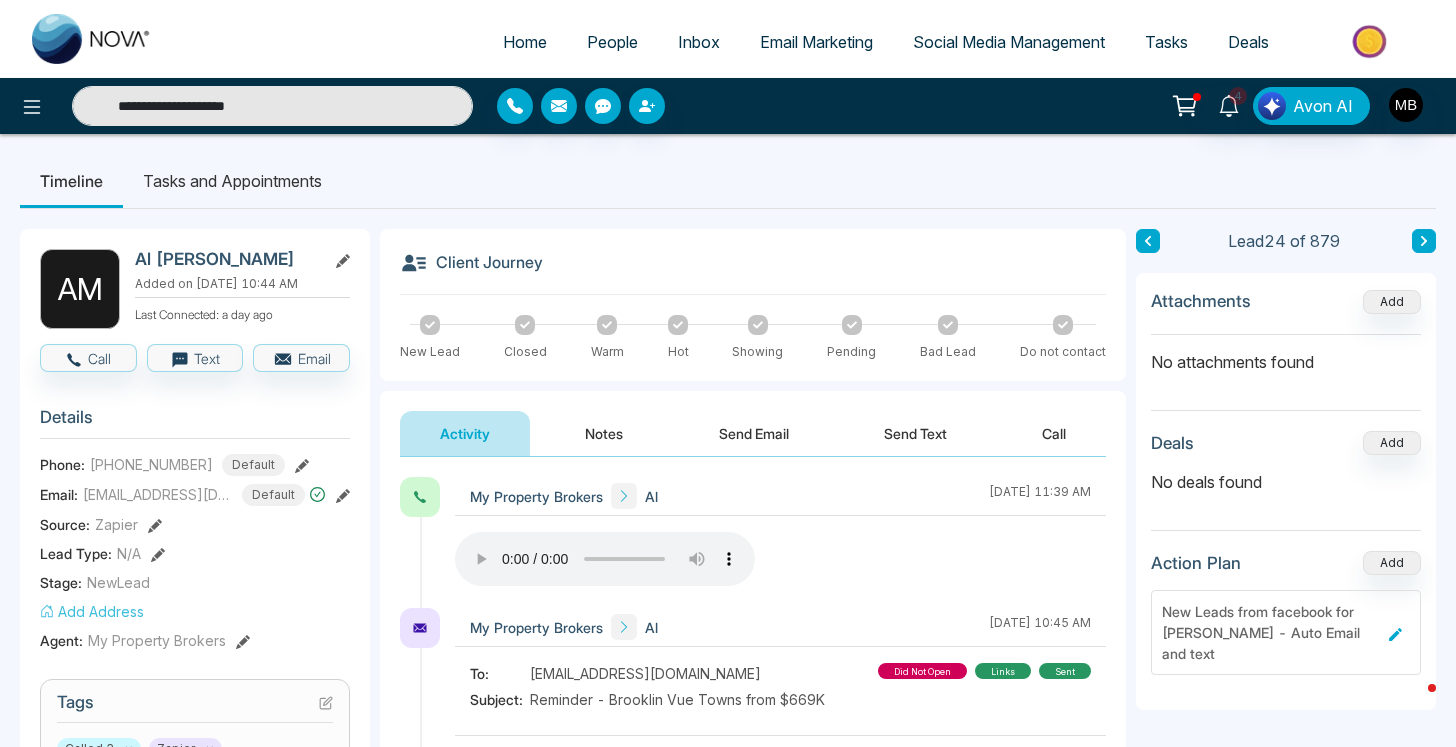 drag, startPoint x: 311, startPoint y: 111, endPoint x: 27, endPoint y: 33, distance: 294.51654 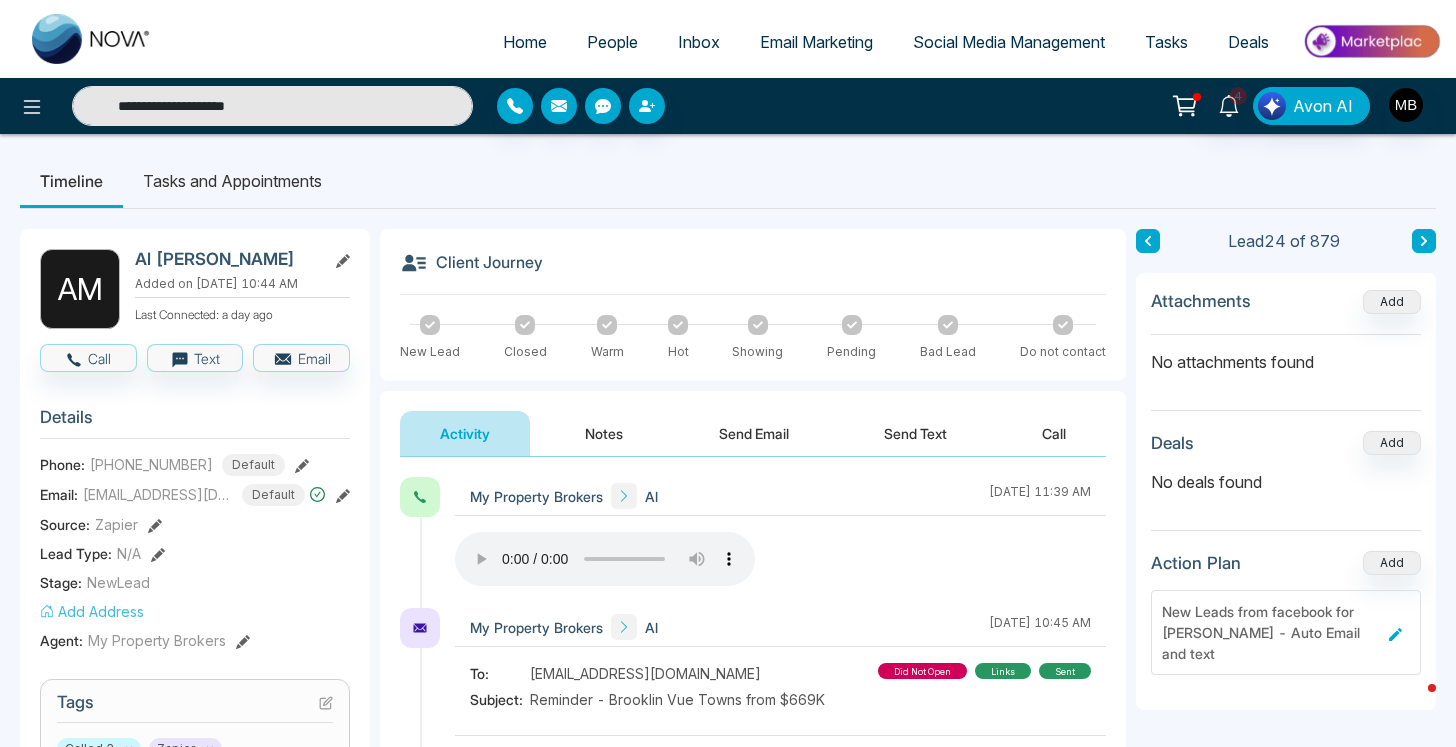 click on "**********" at bounding box center (728, 67) 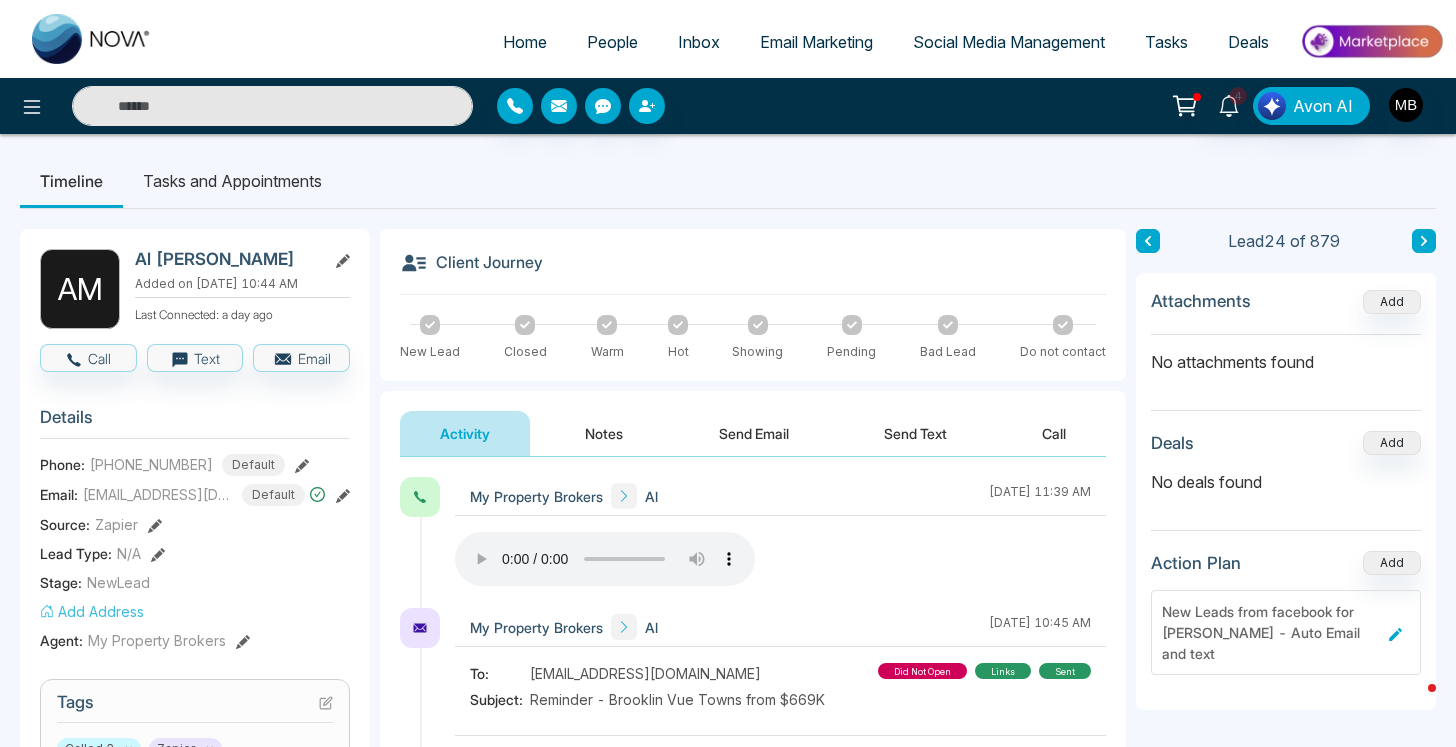 paste on "**********" 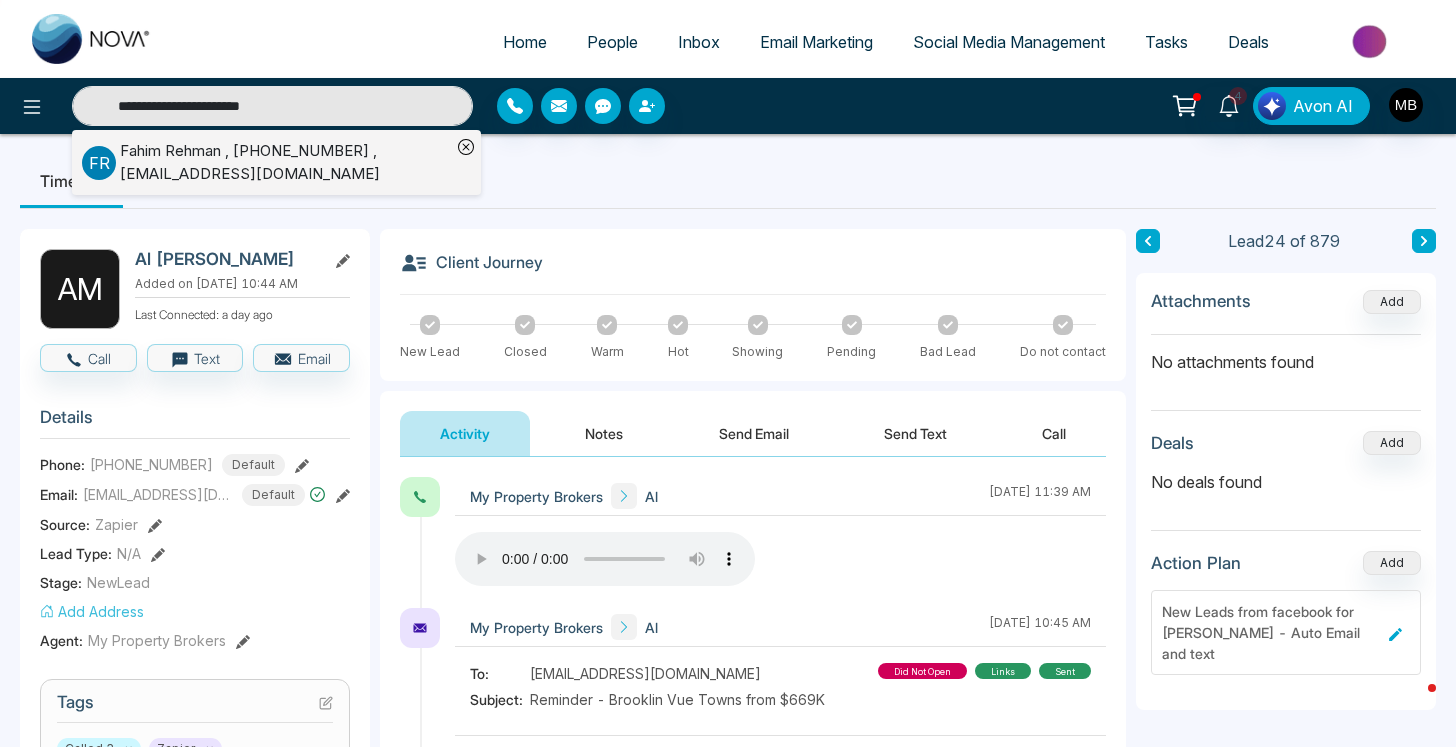 type on "**********" 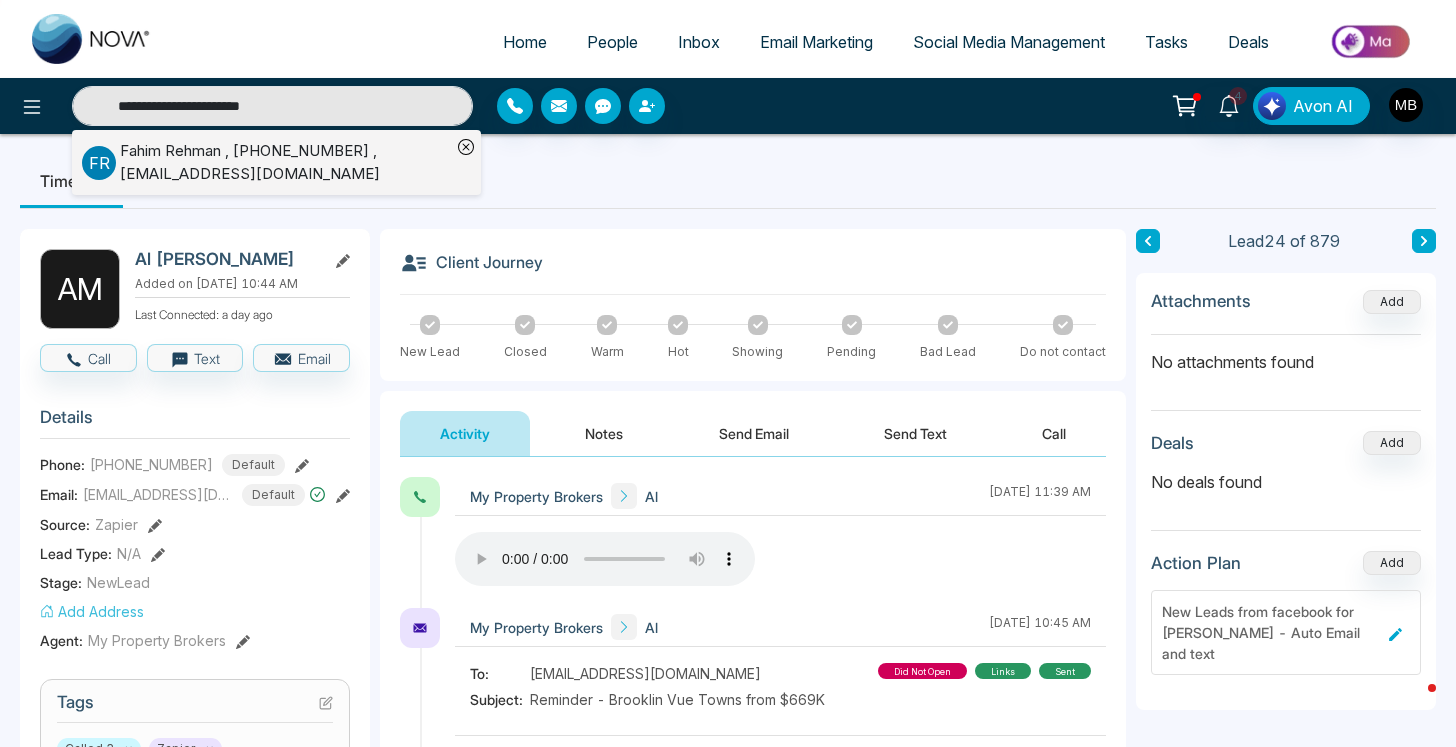 click on "[PERSON_NAME]   , [PHONE_NUMBER]   , [EMAIL_ADDRESS][DOMAIN_NAME]" at bounding box center (285, 162) 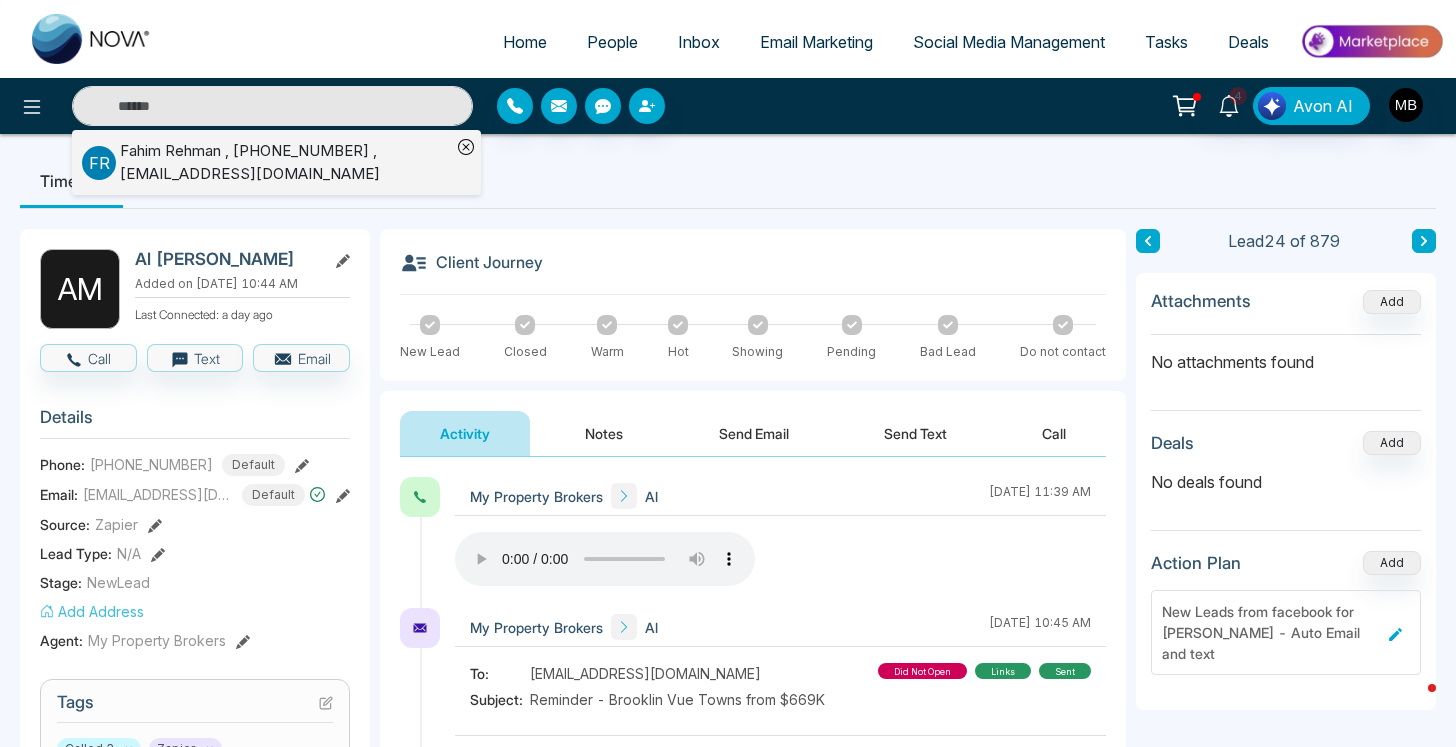 type on "**********" 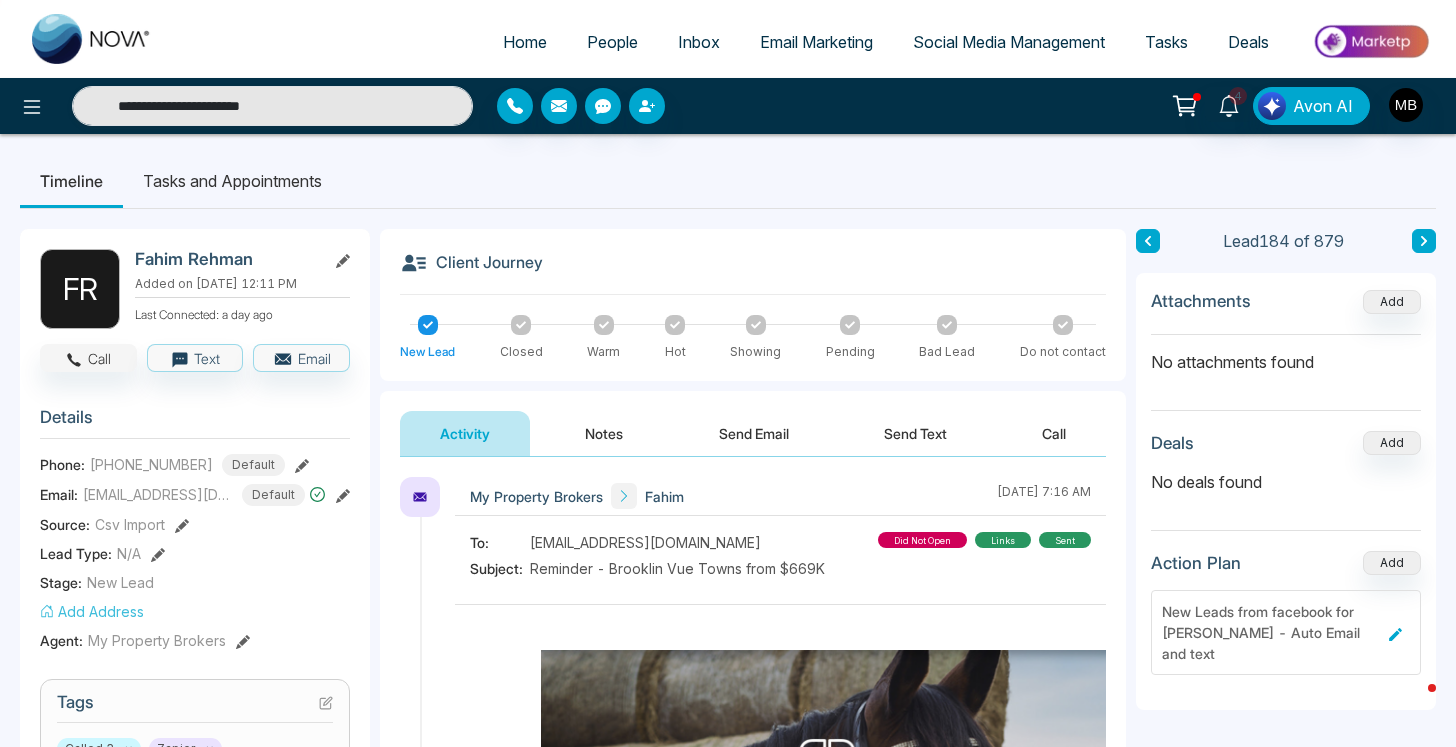 click on "Call" at bounding box center (88, 358) 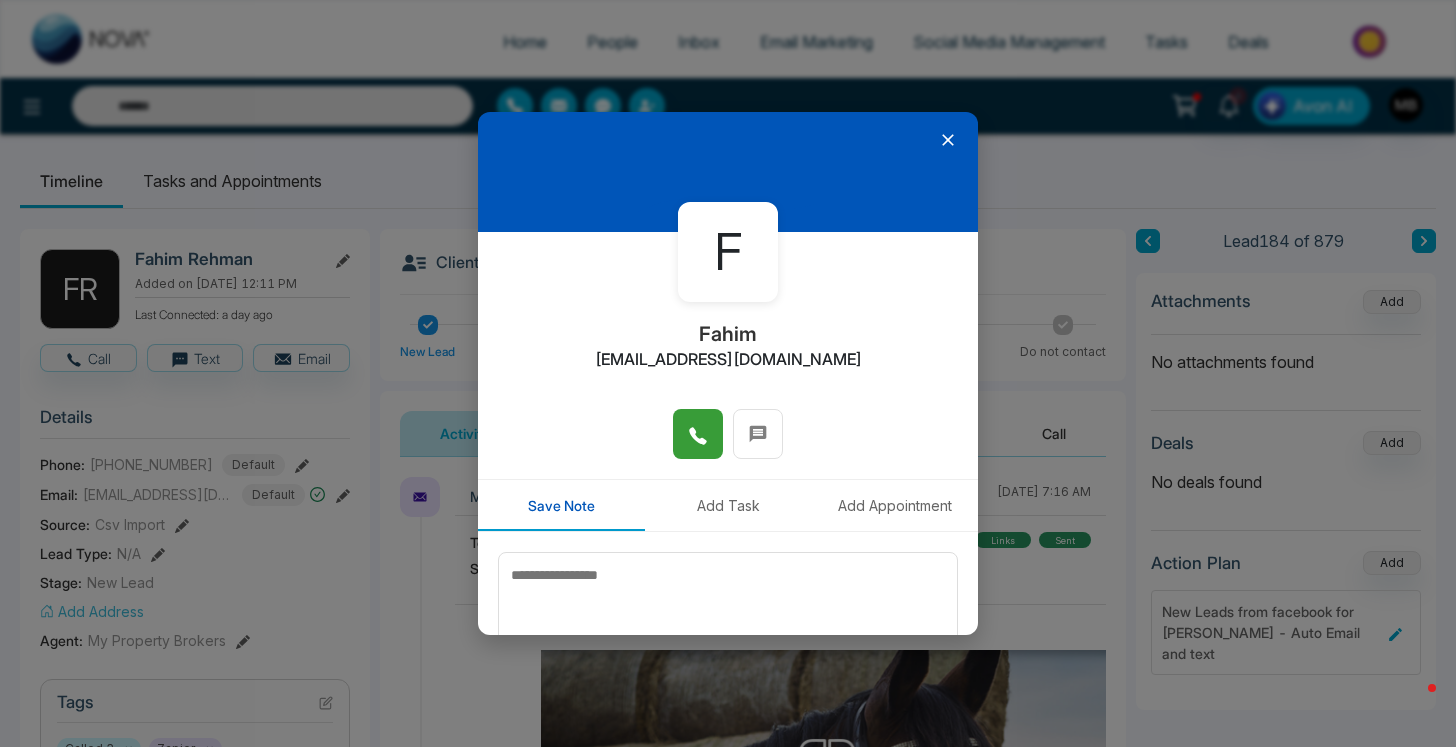 click 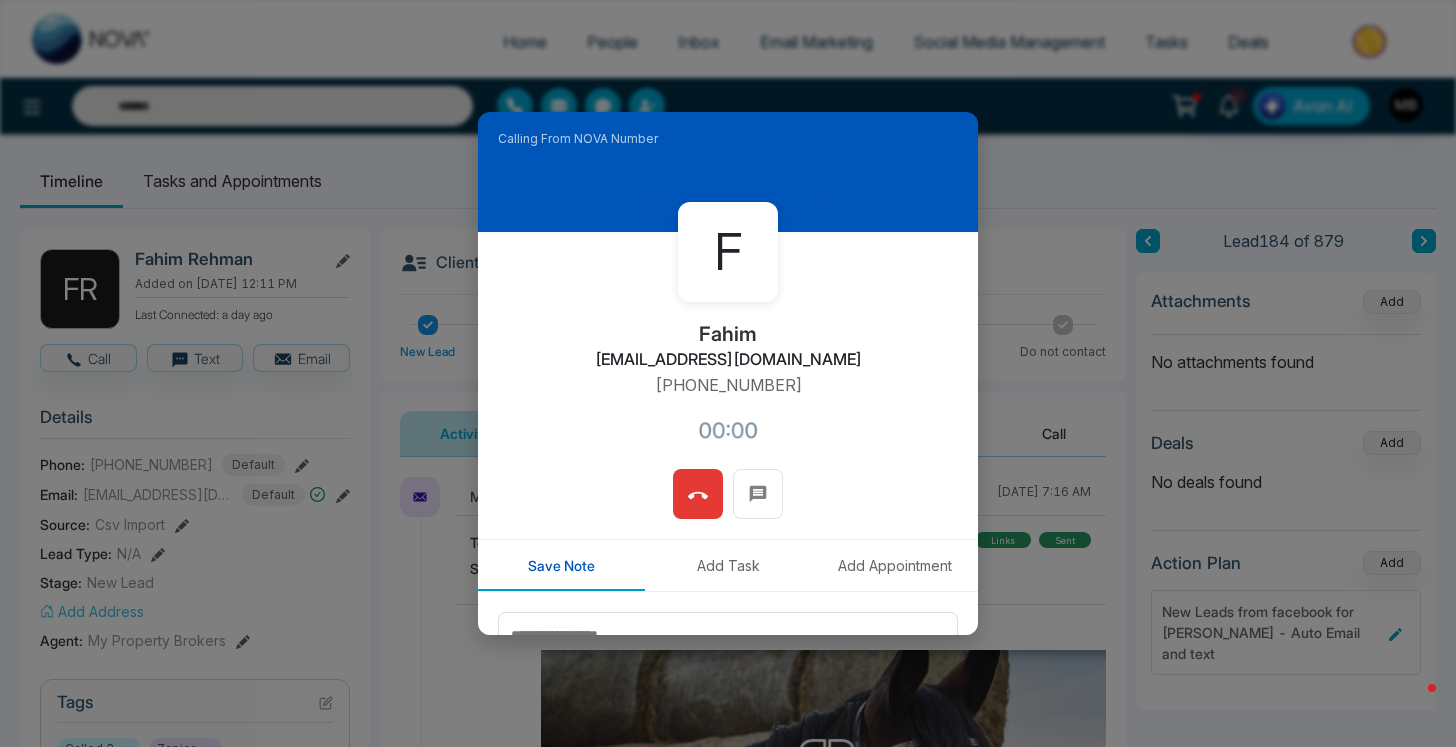 type on "**********" 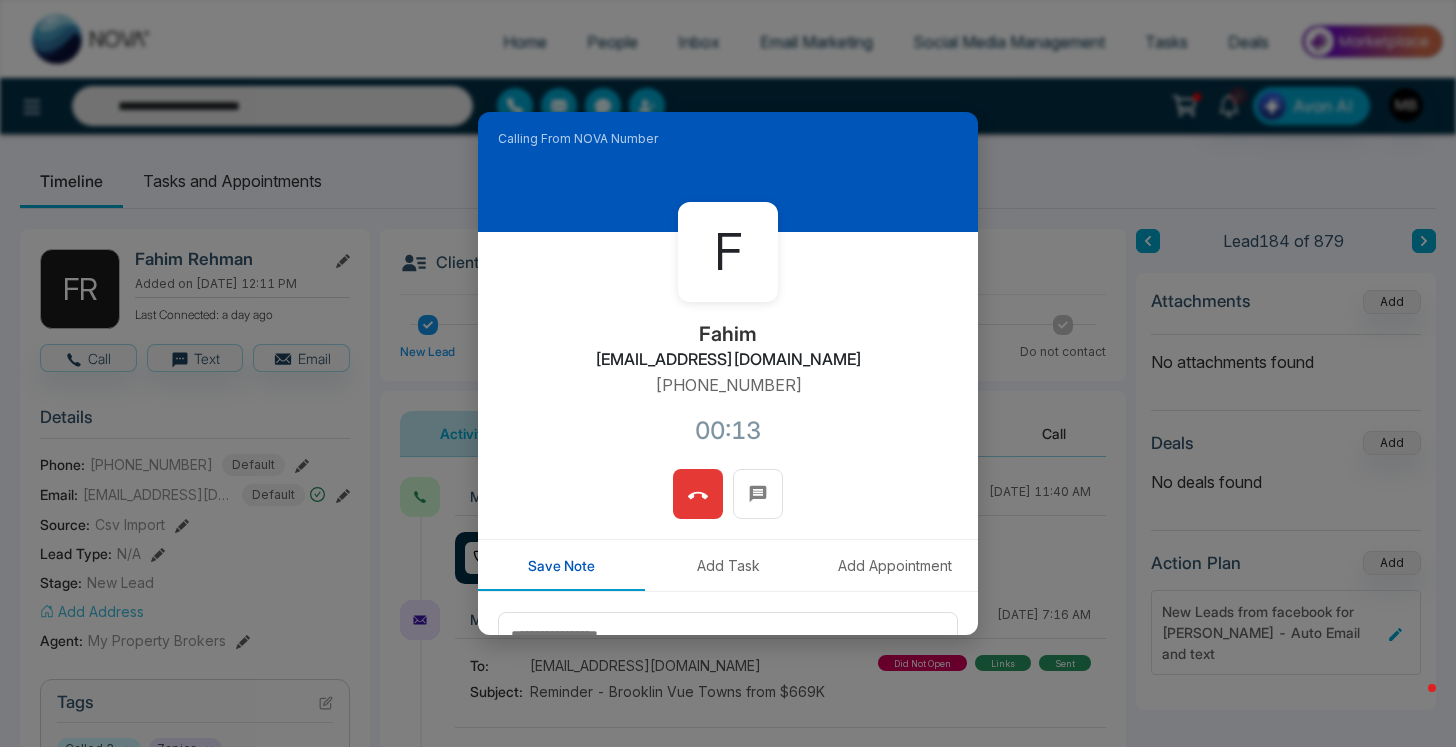 click 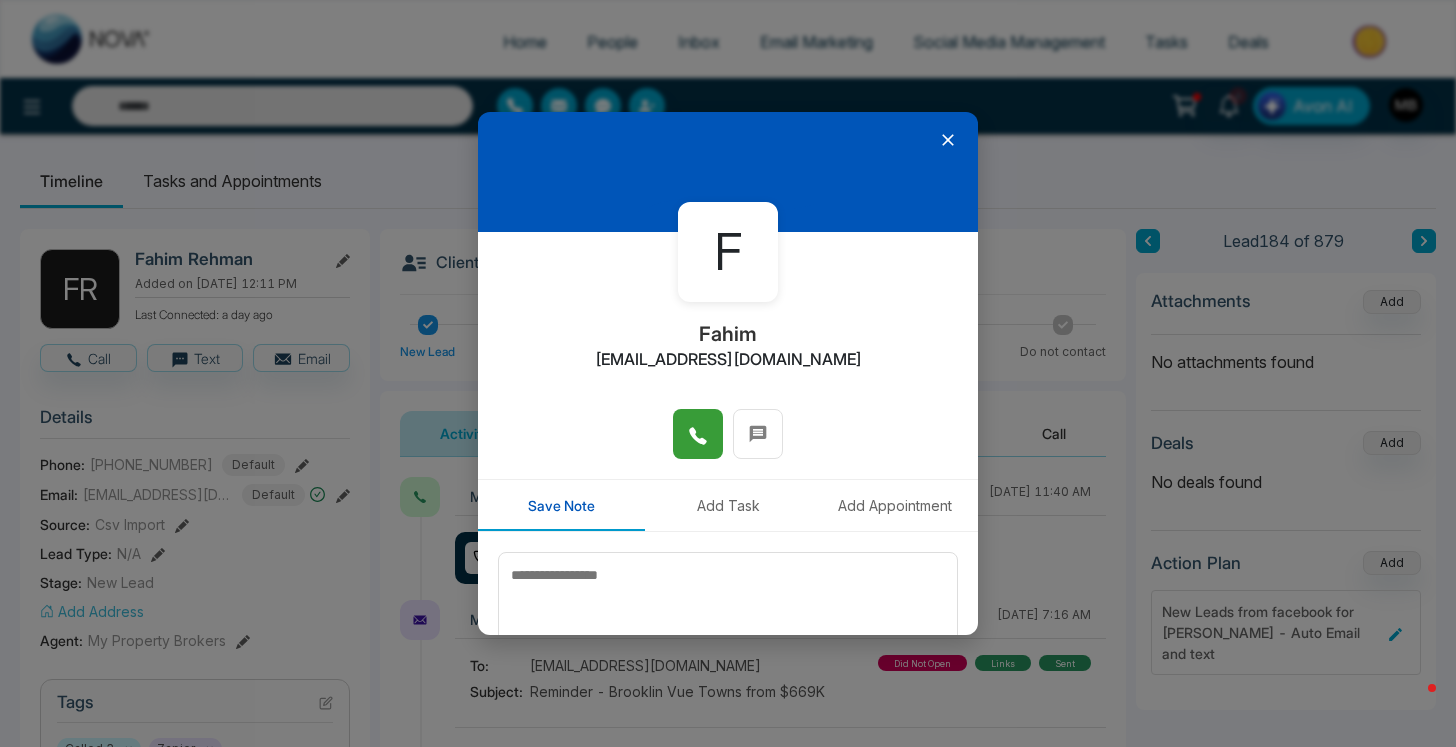 type on "**********" 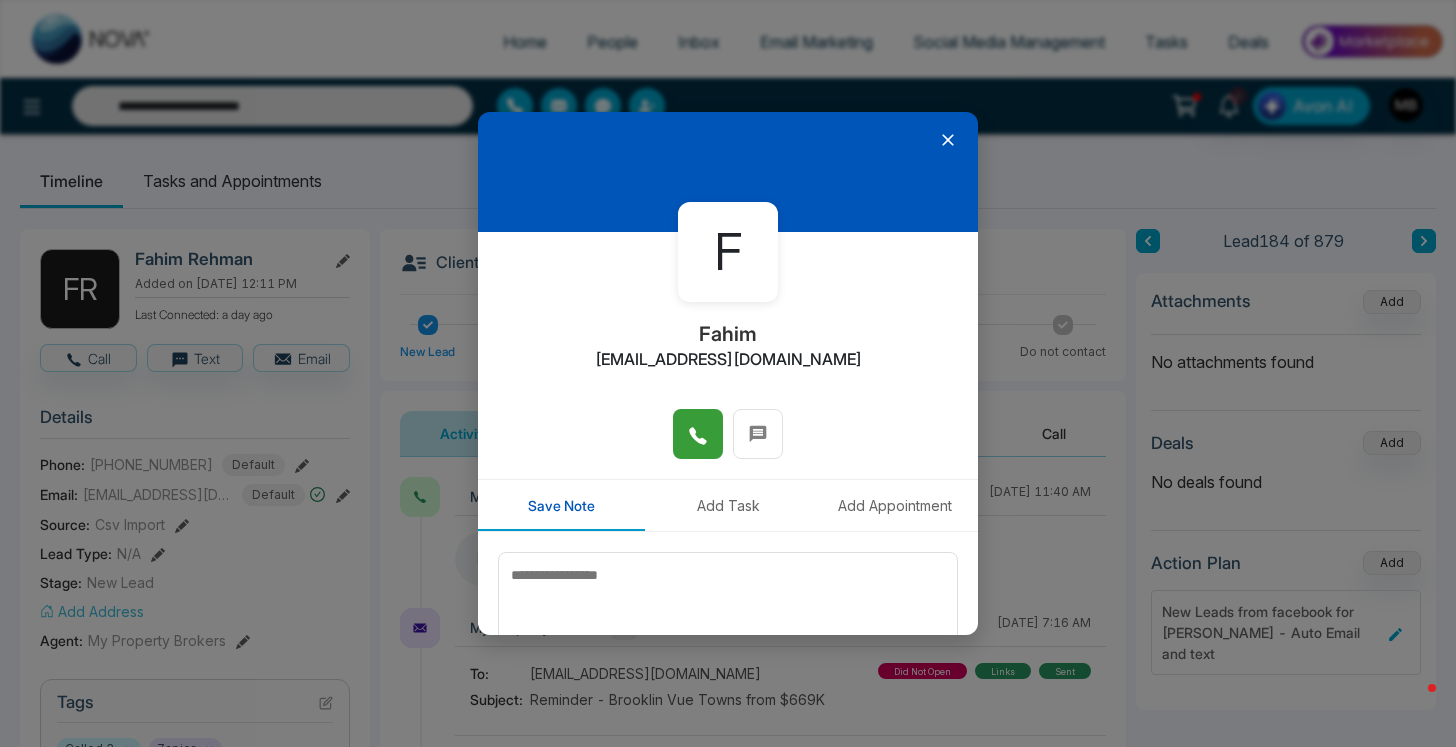 click 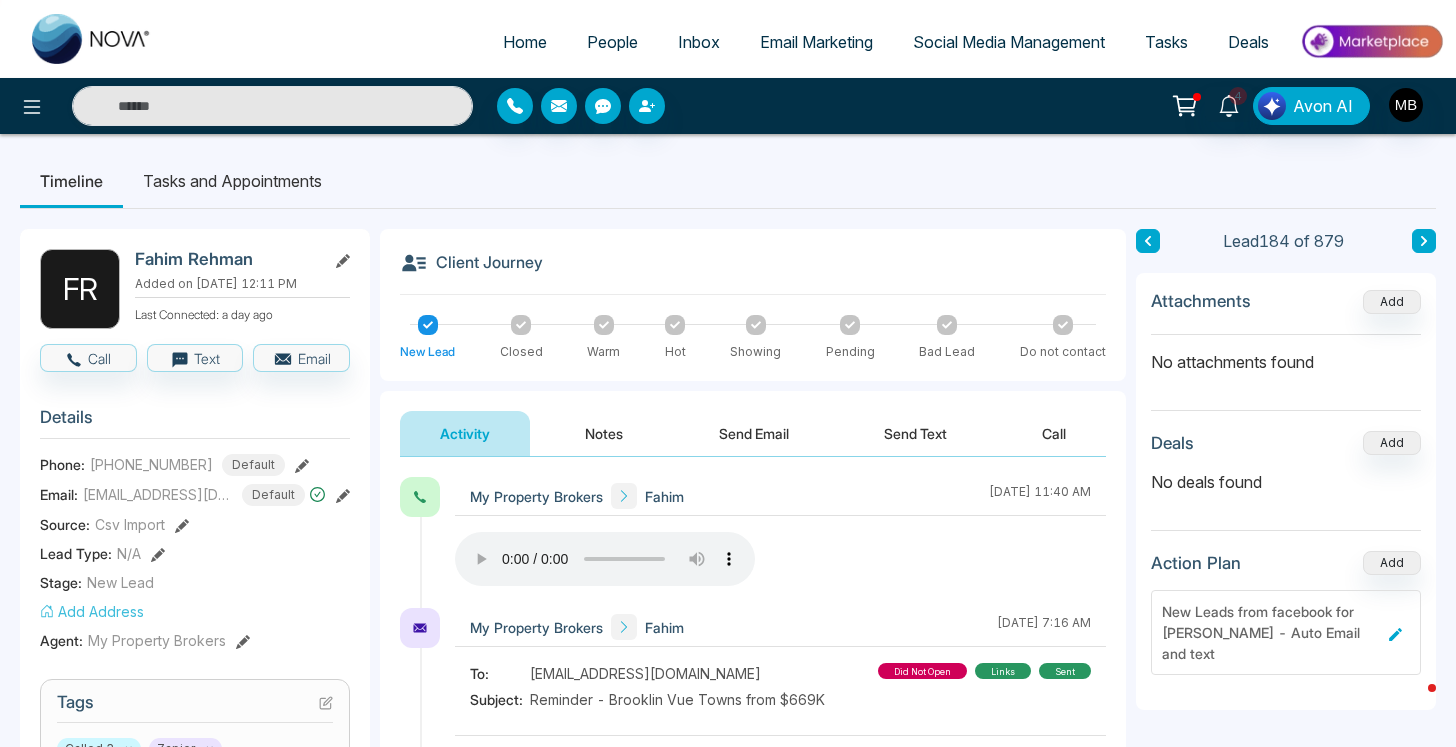 scroll, scrollTop: 47, scrollLeft: 0, axis: vertical 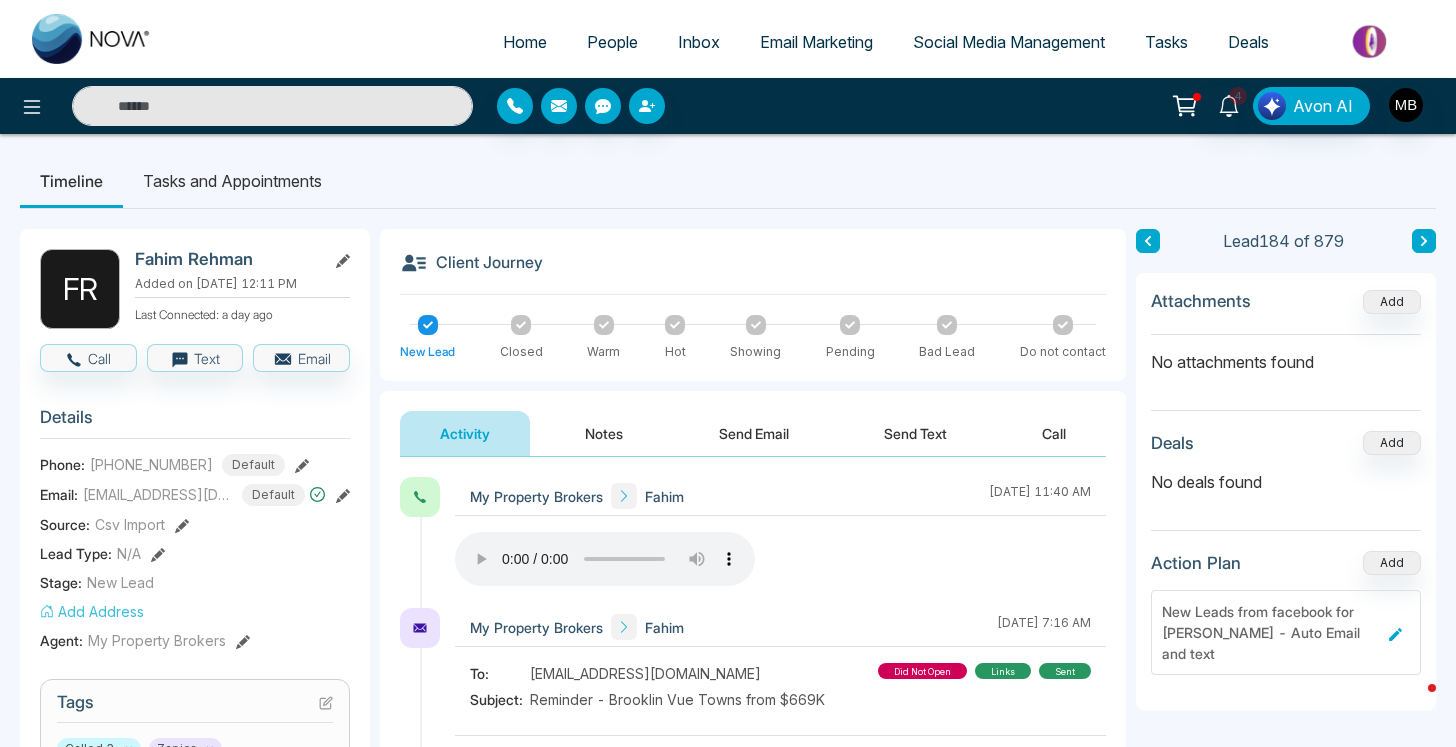 type on "**********" 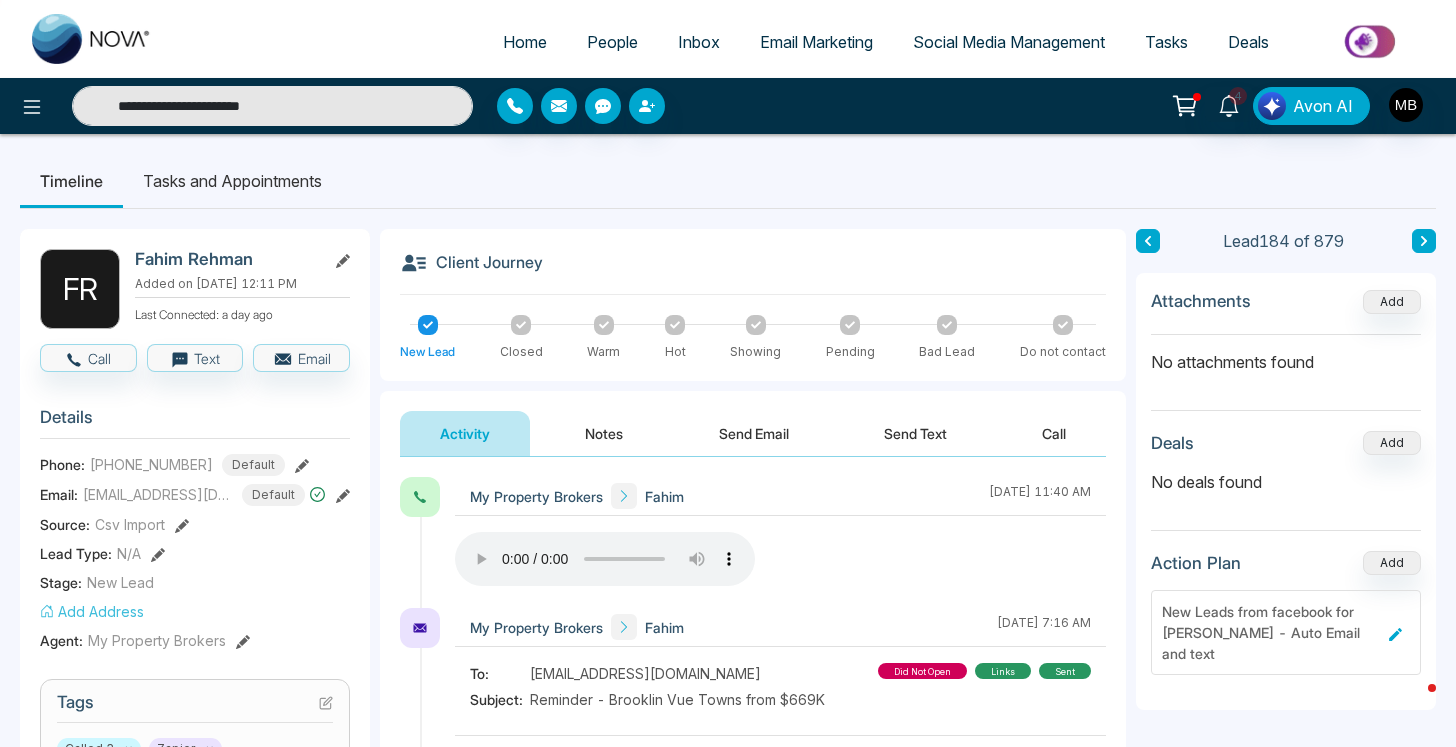 drag, startPoint x: 319, startPoint y: 101, endPoint x: 65, endPoint y: 99, distance: 254.00787 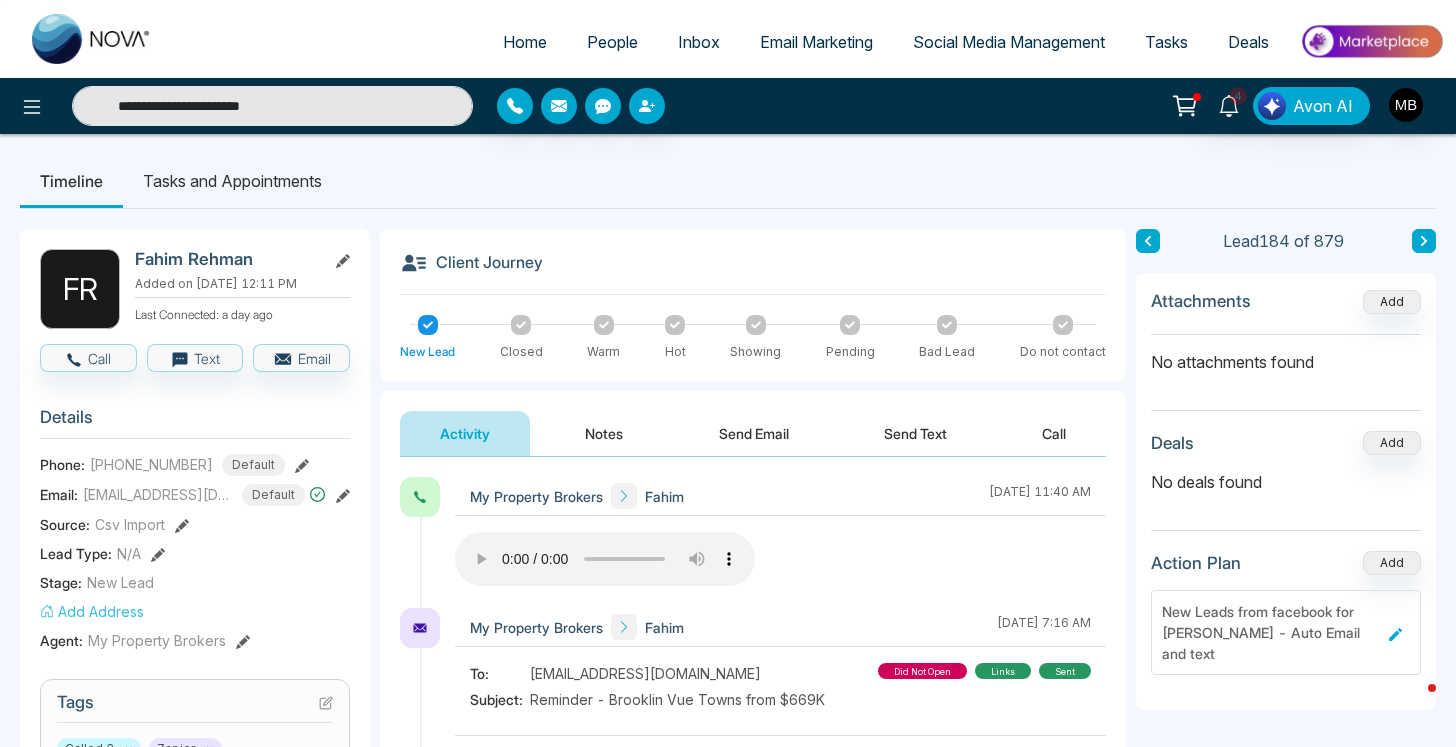 click on "**********" at bounding box center [262, 106] 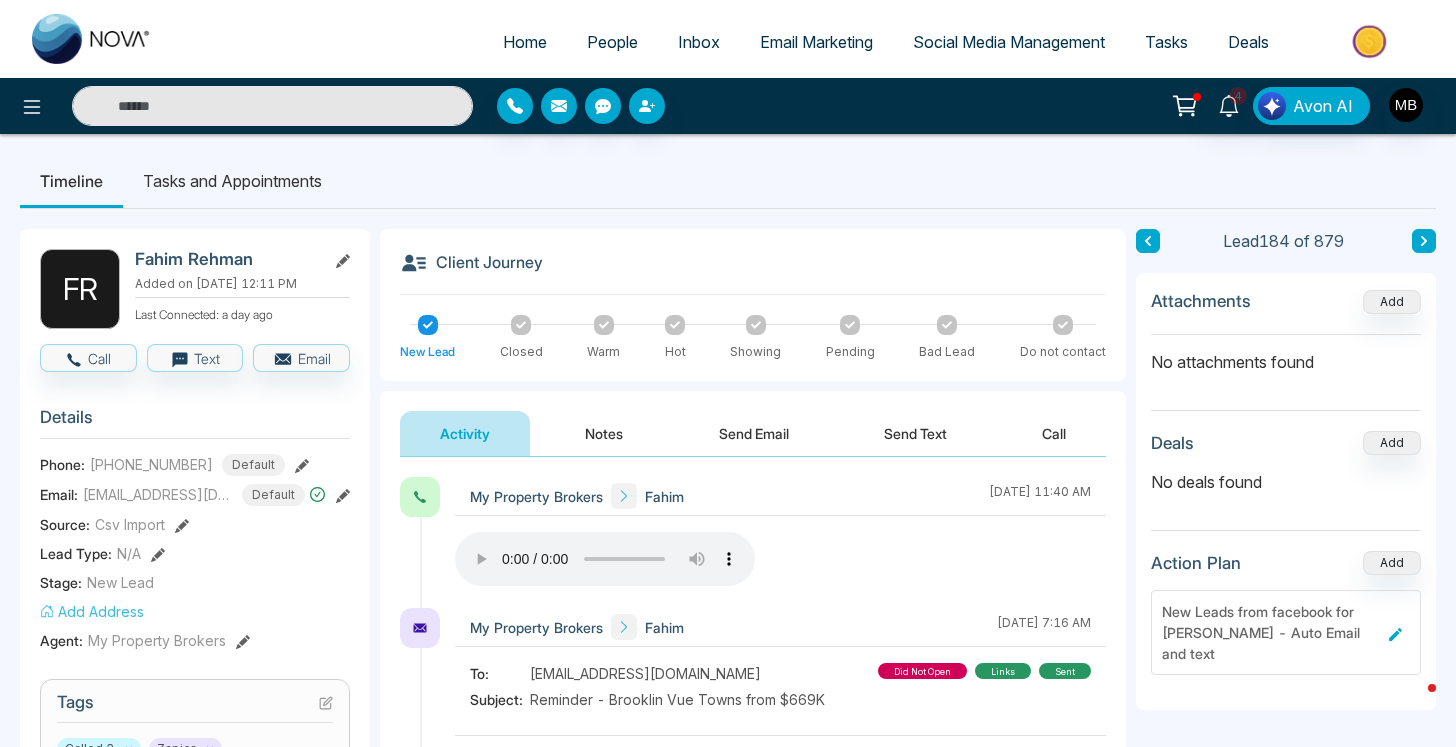 paste on "**********" 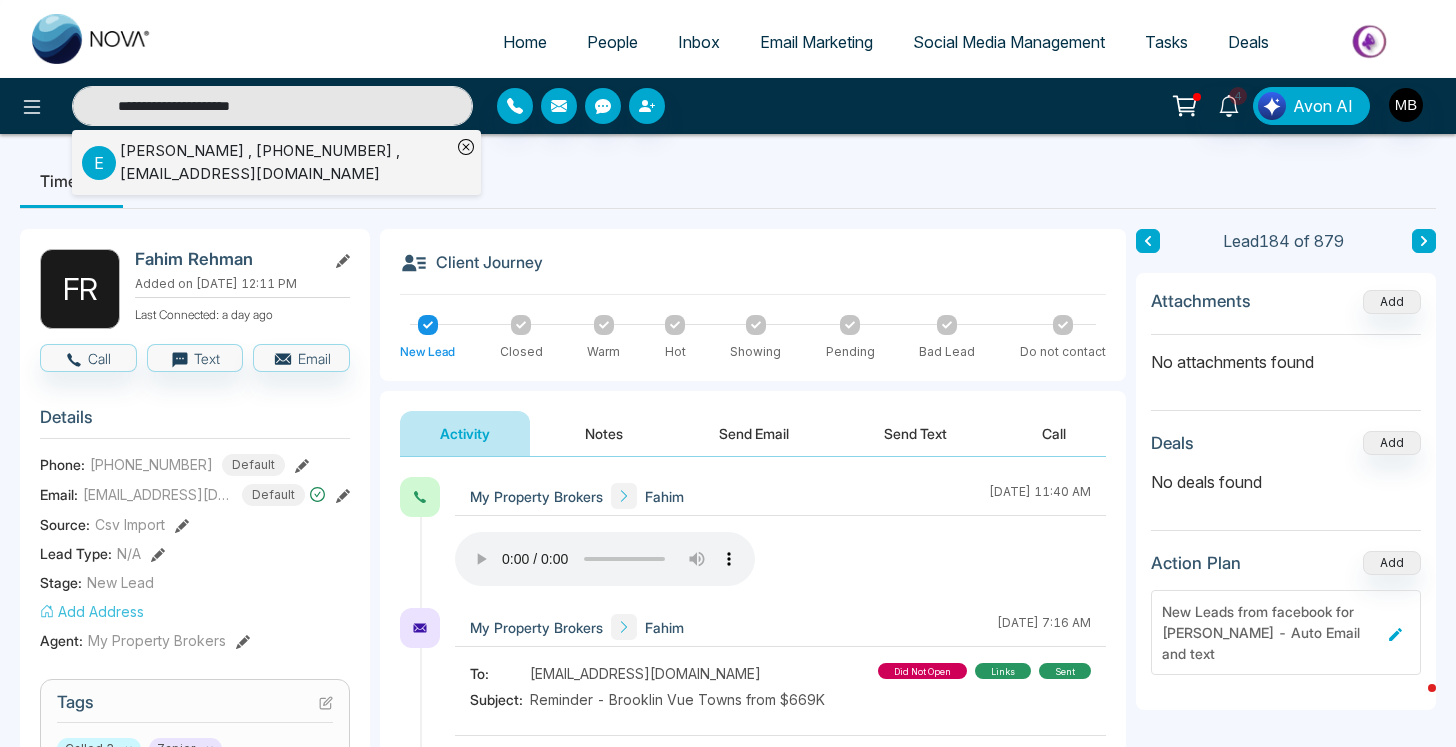 type on "**********" 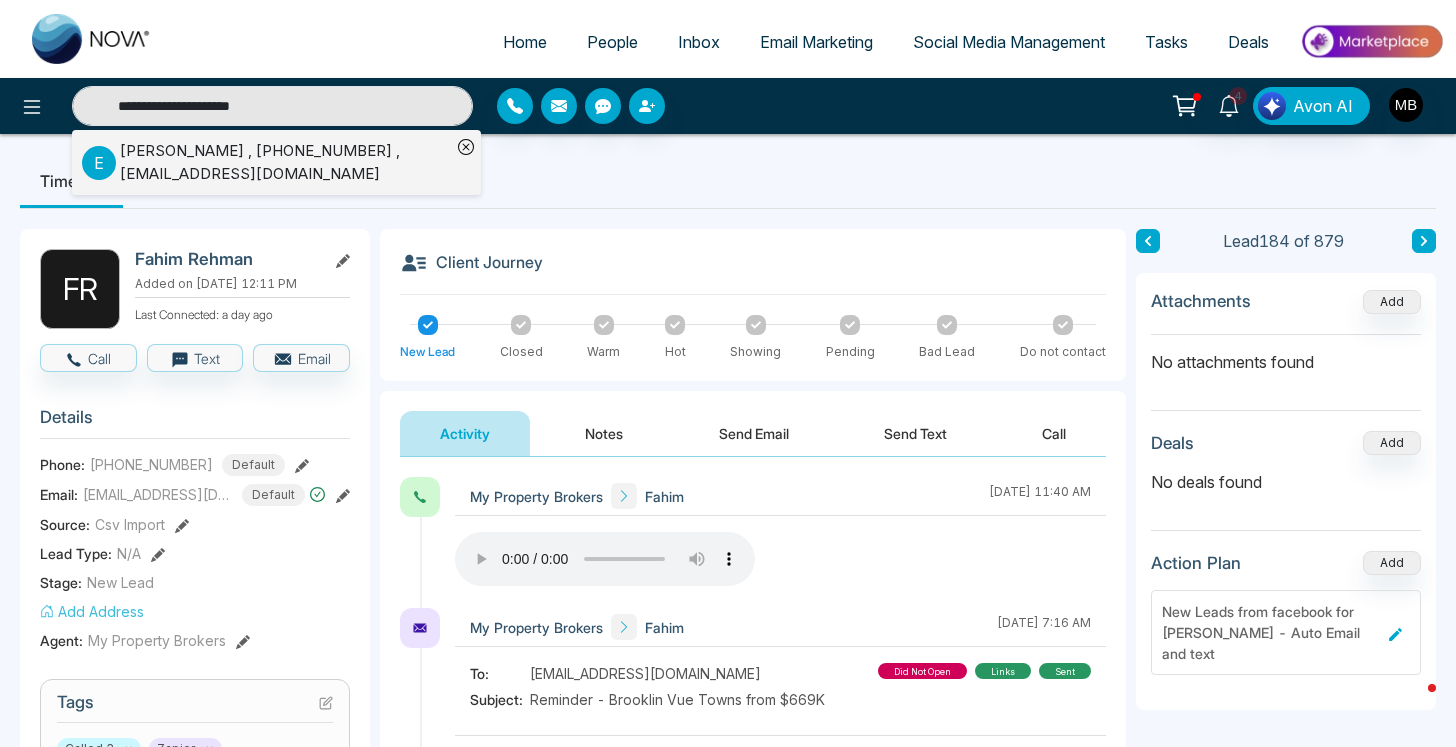 click on "[PERSON_NAME]     , [PHONE_NUMBER]   , [EMAIL_ADDRESS][DOMAIN_NAME]" at bounding box center [285, 162] 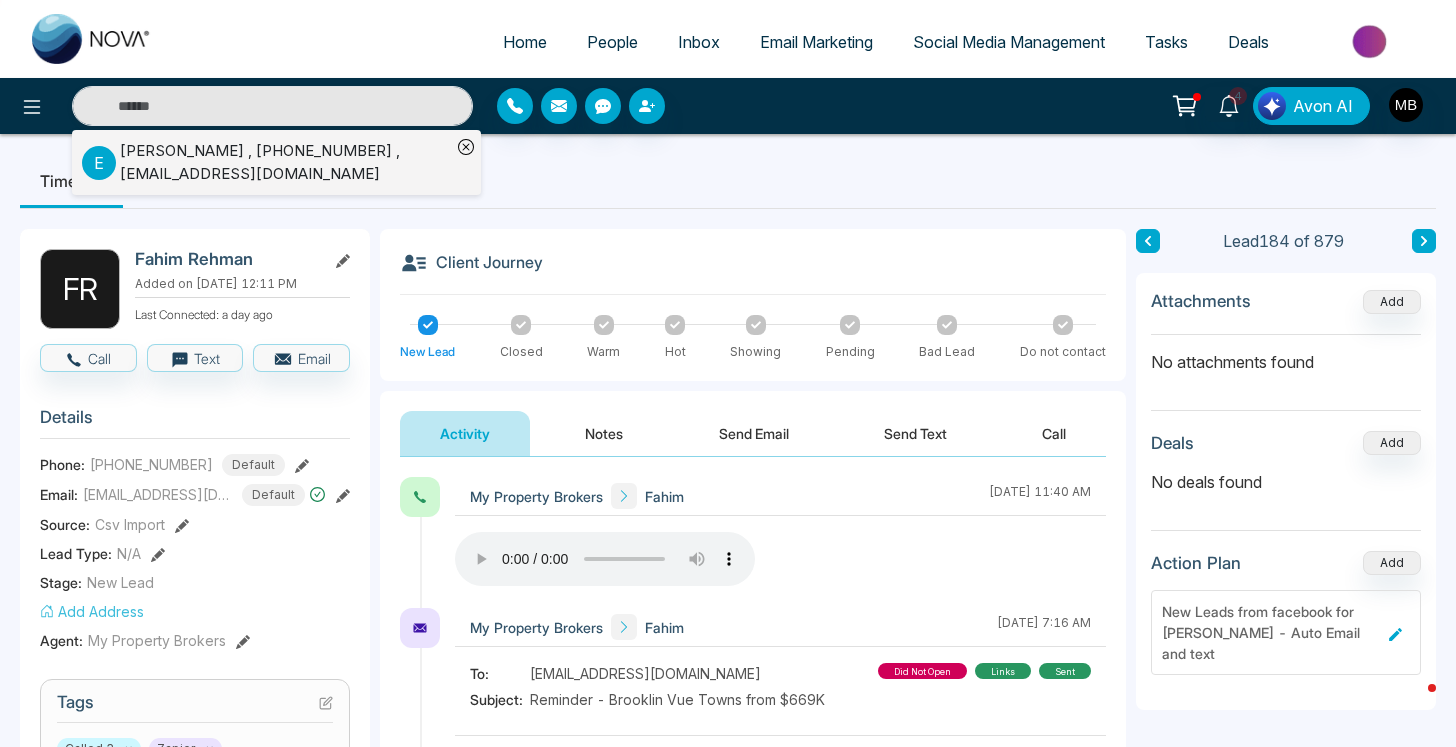type on "**********" 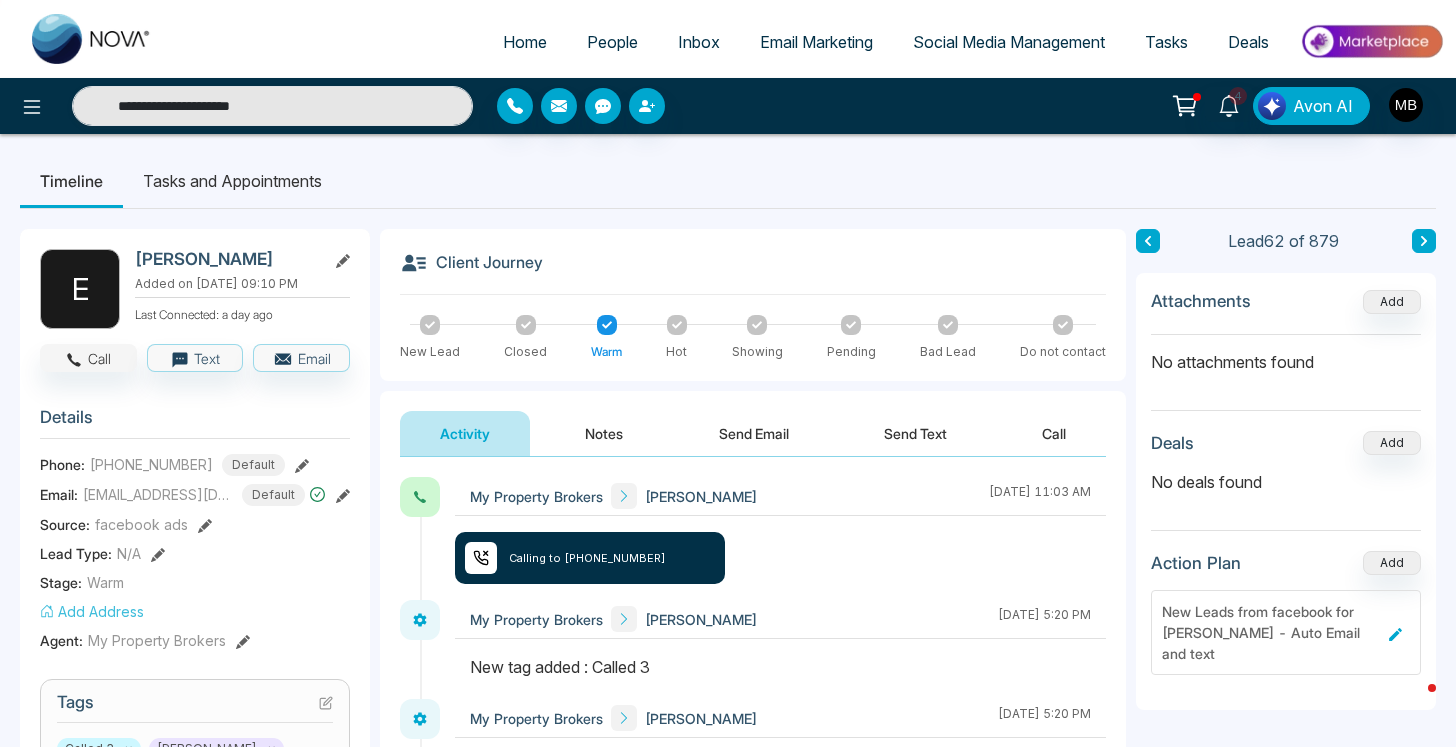 click on "Call" at bounding box center [88, 358] 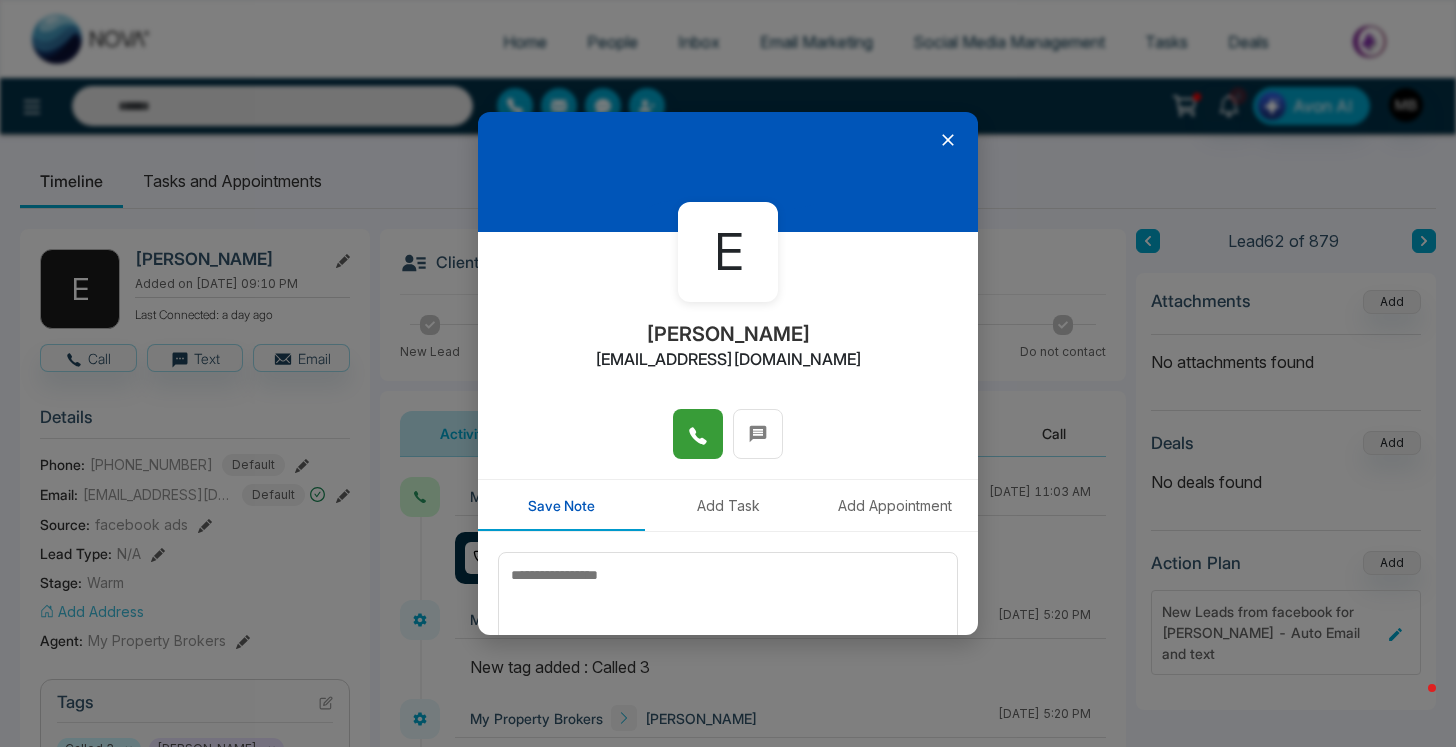 click 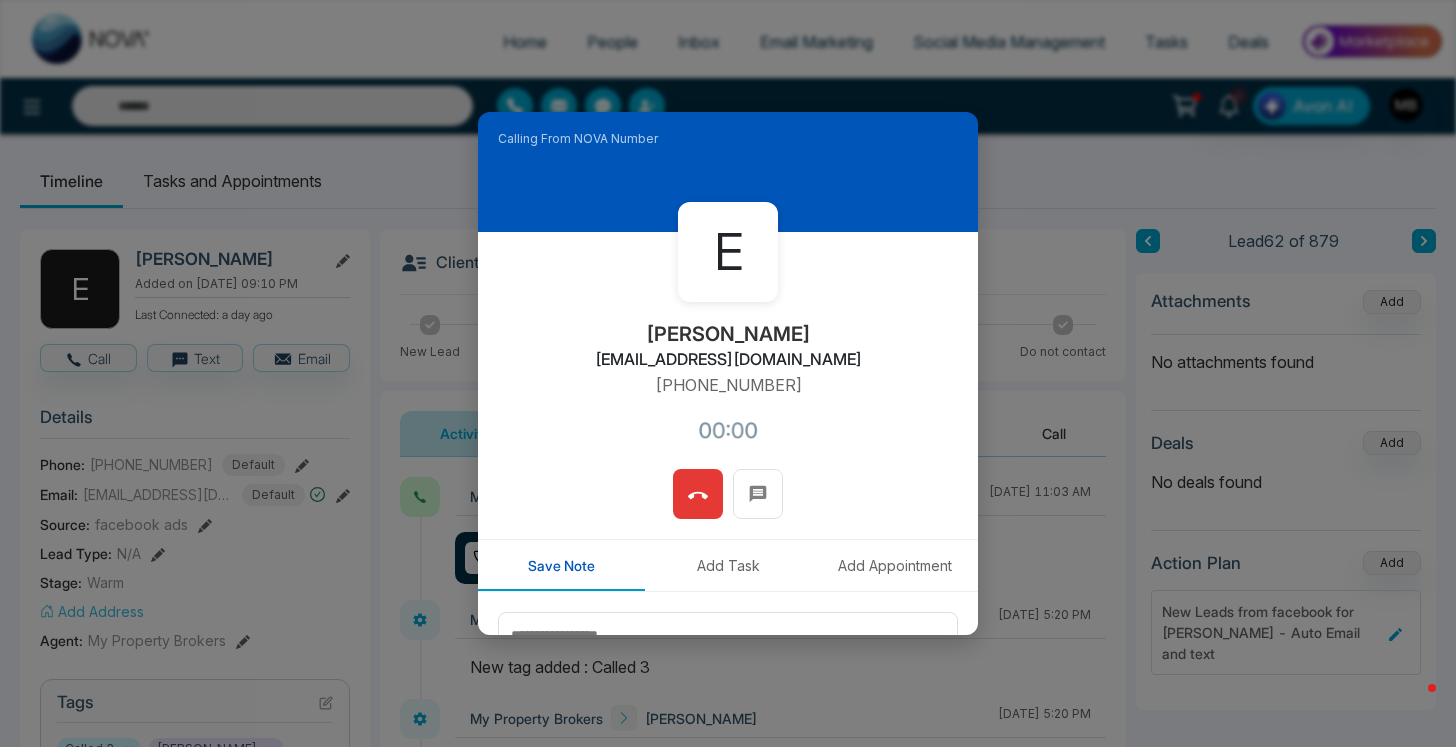 type on "**********" 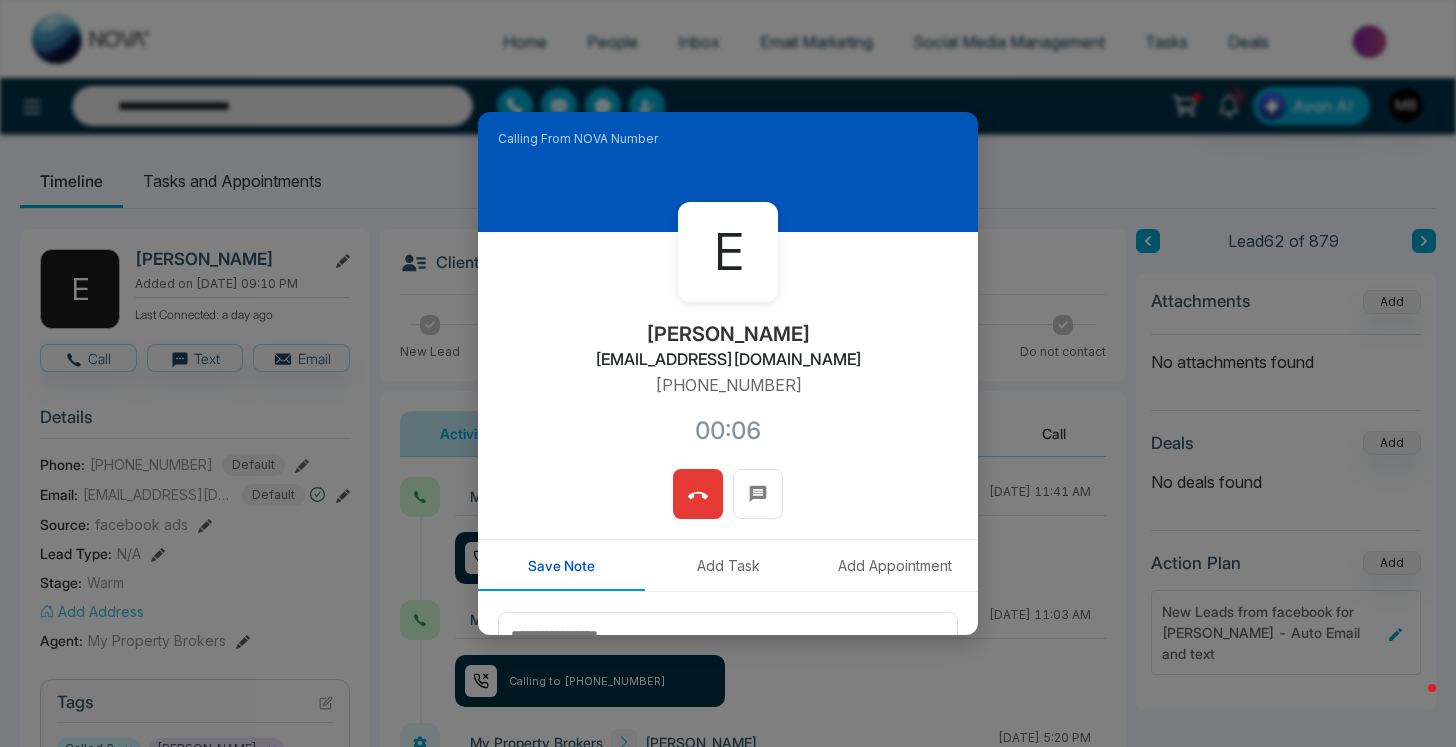 click at bounding box center [698, 494] 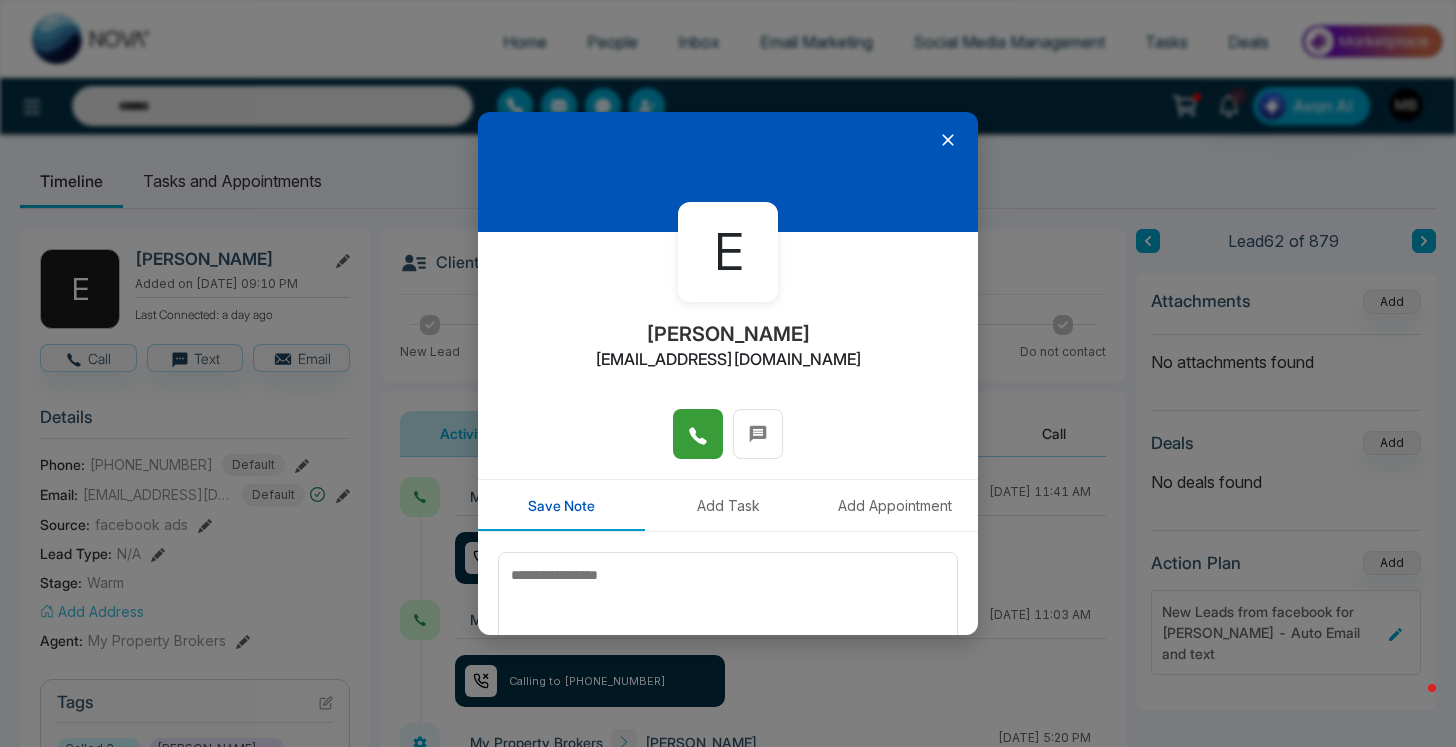 click 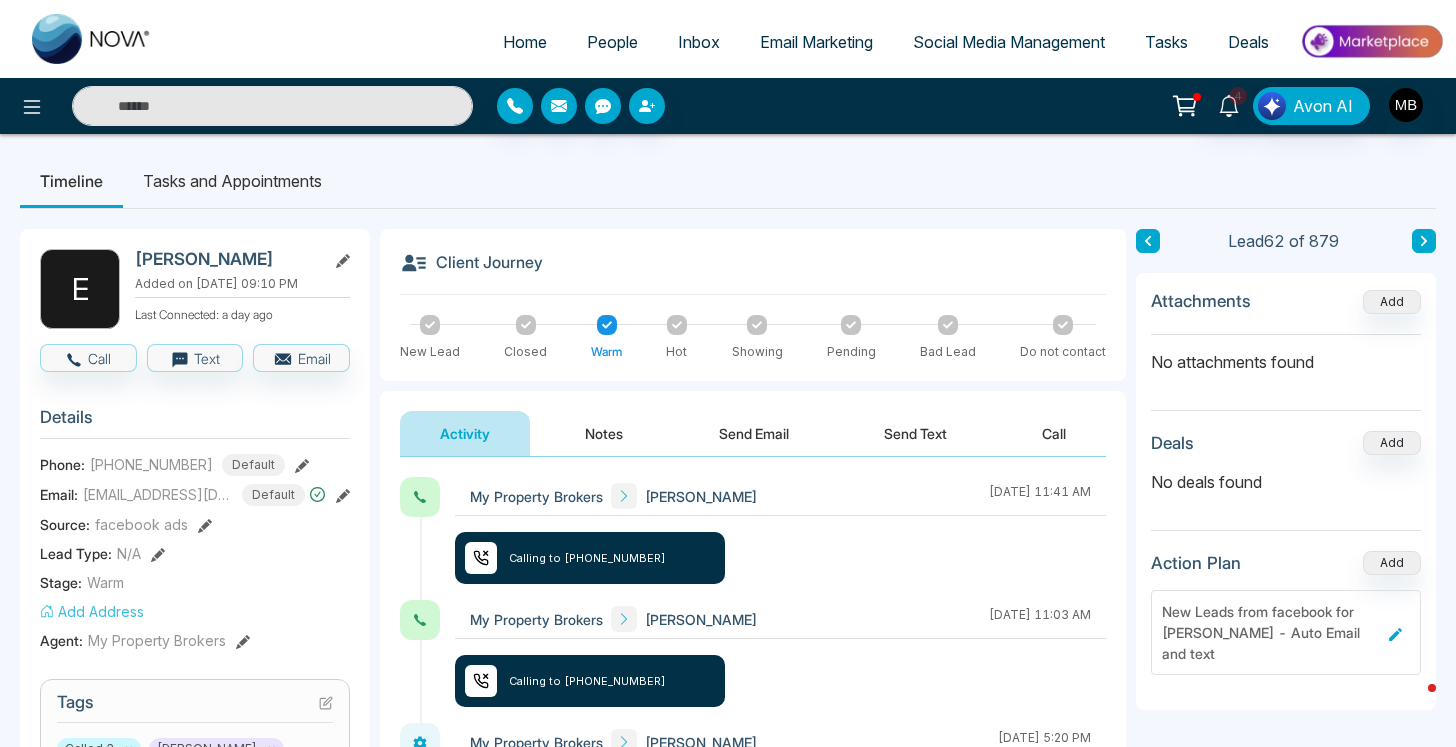 type on "**********" 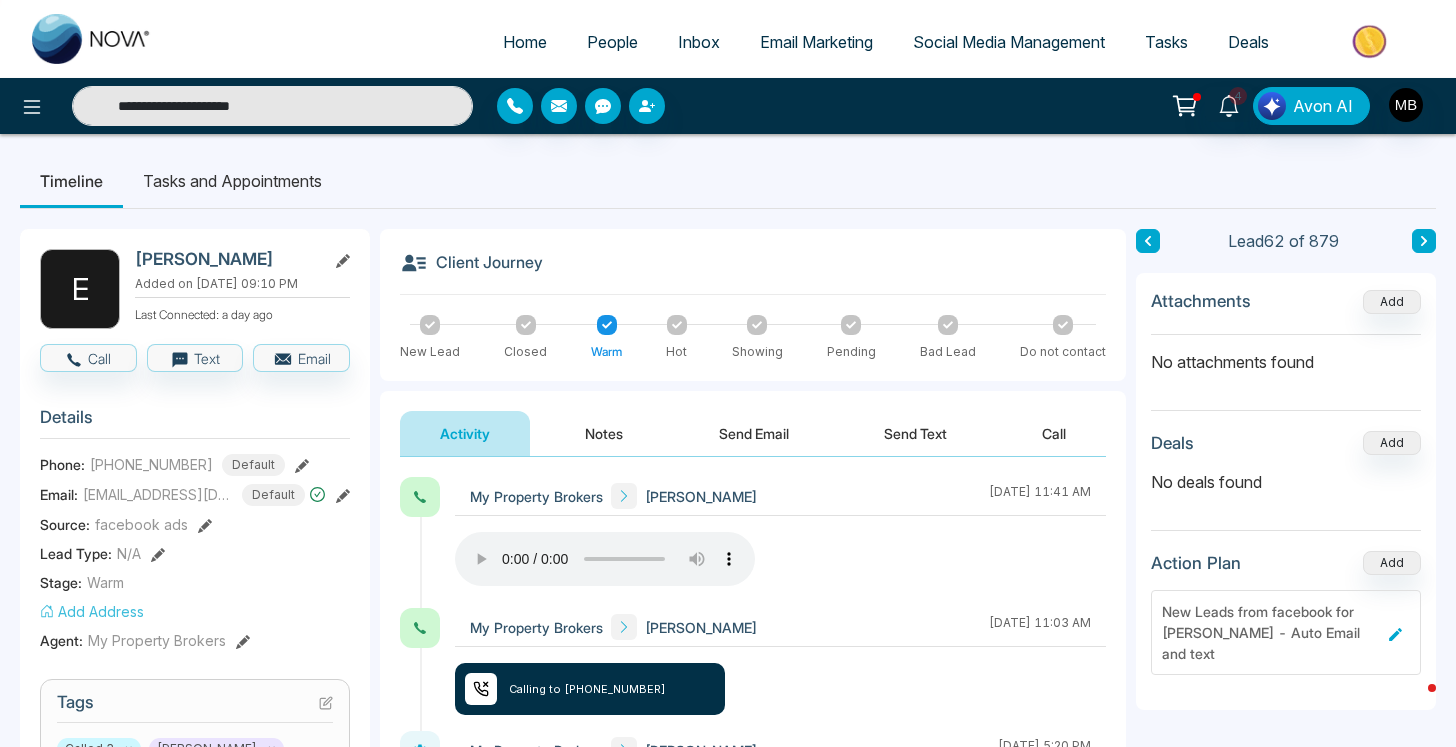 drag, startPoint x: 285, startPoint y: 103, endPoint x: 0, endPoint y: 55, distance: 289.01385 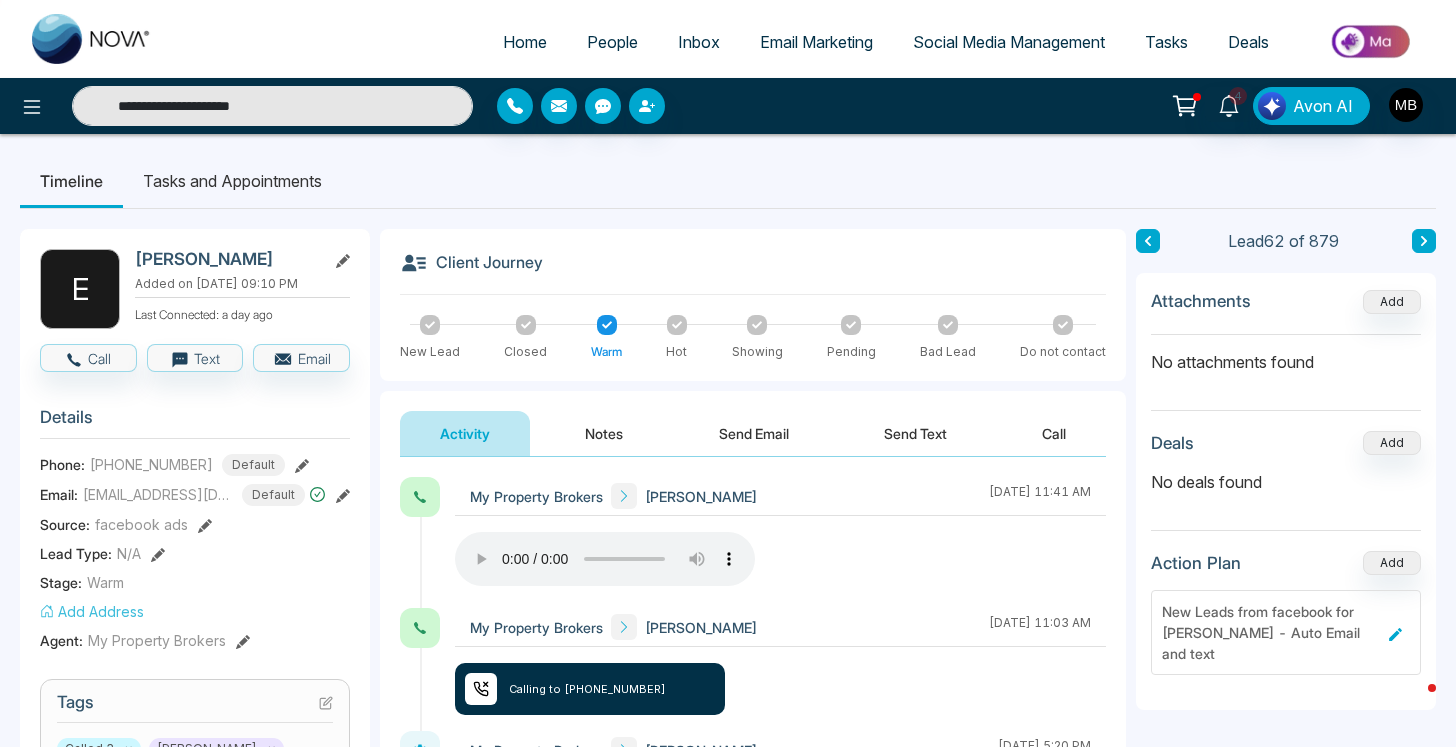 click on "**********" at bounding box center (728, 67) 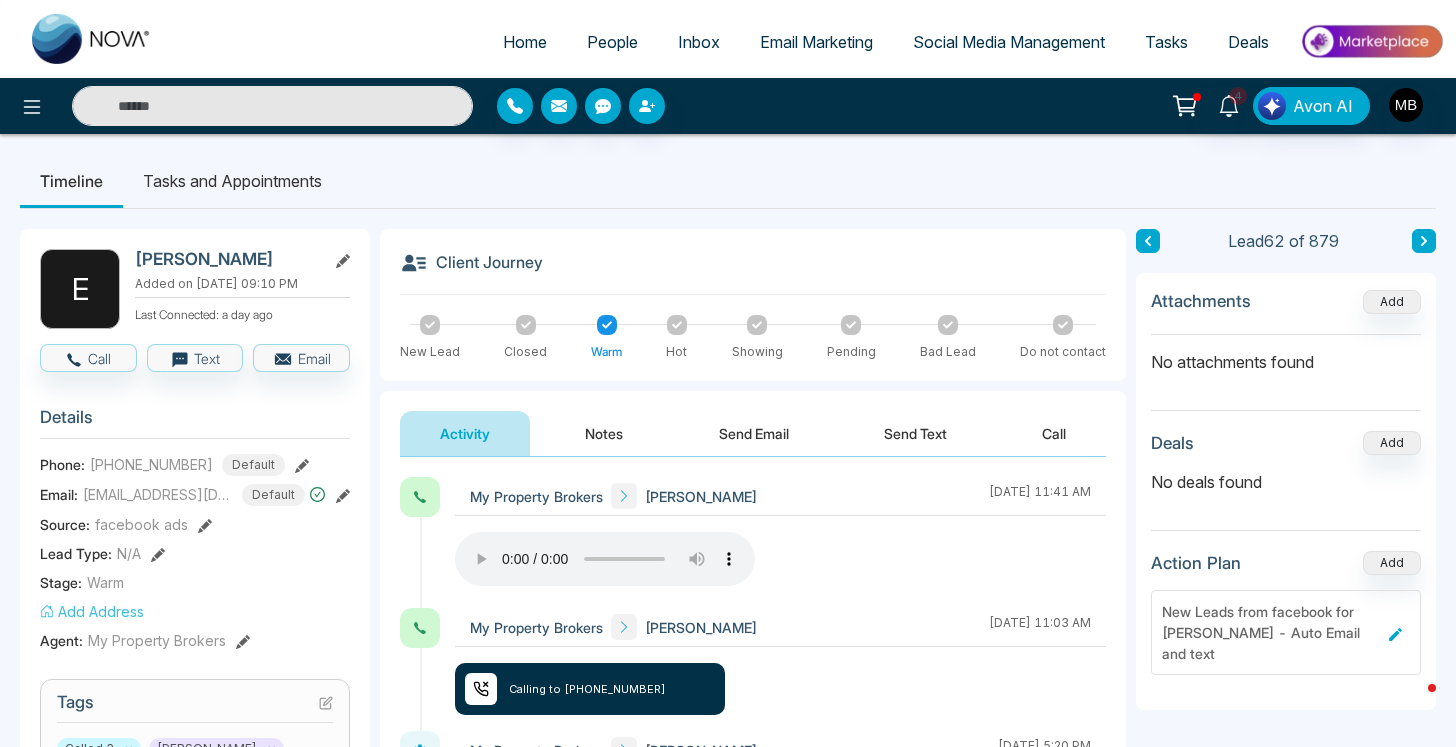 paste on "**********" 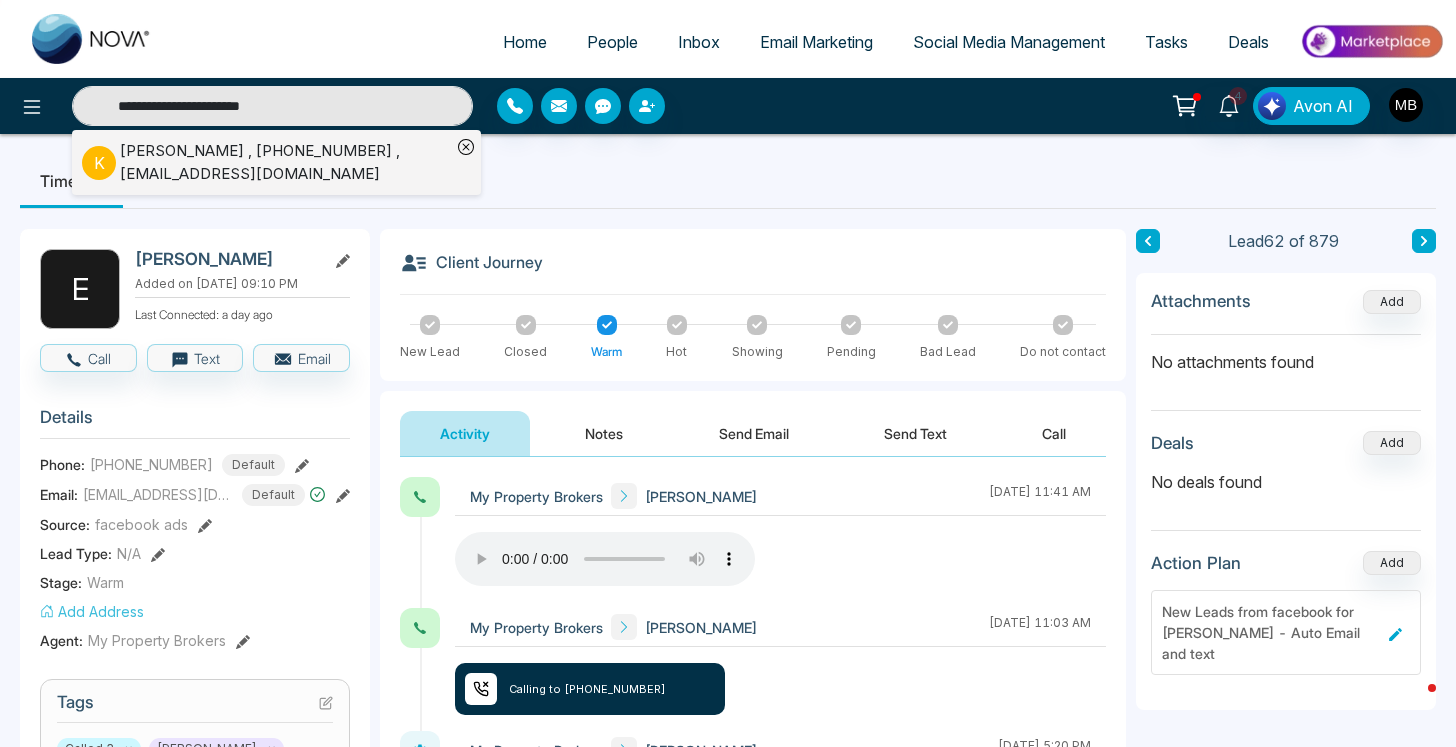 type on "**********" 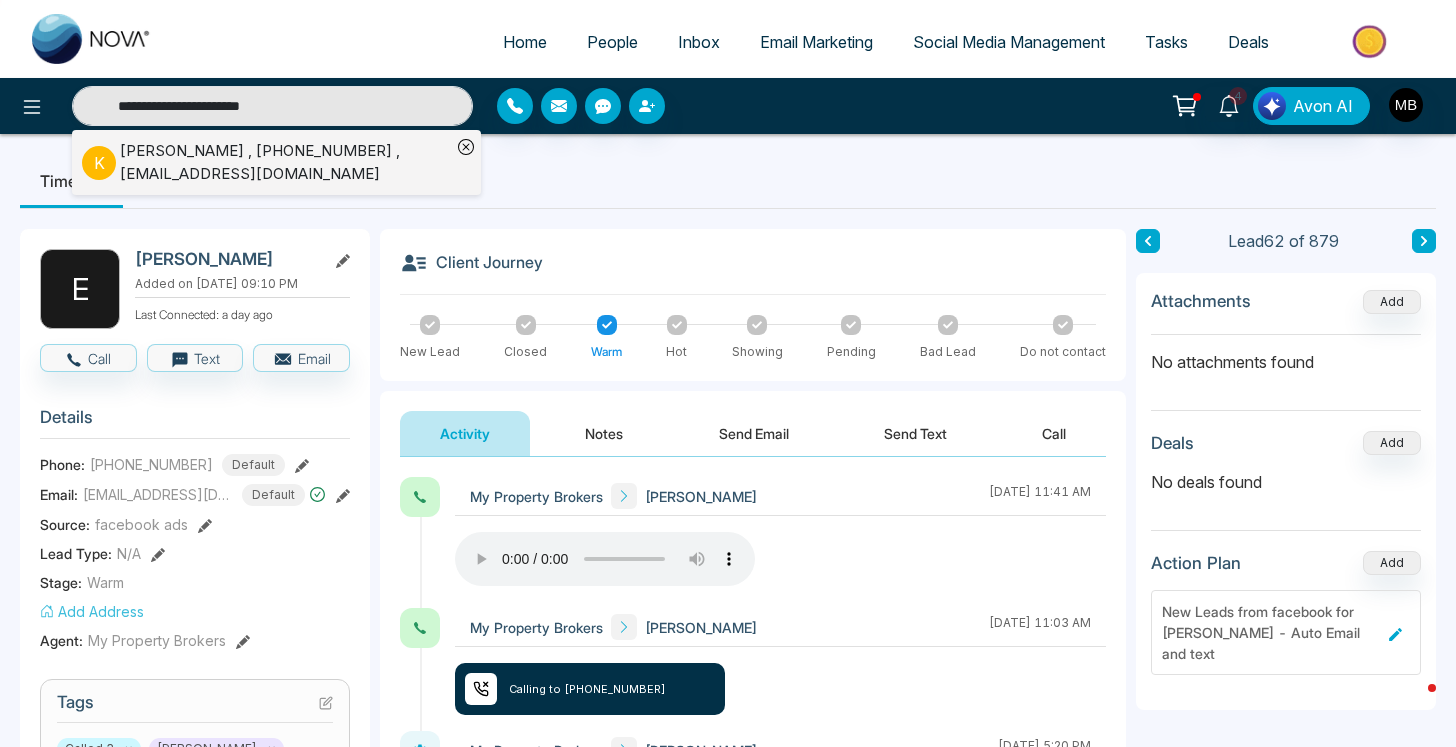 click on "[PERSON_NAME]     , [PHONE_NUMBER]   , [EMAIL_ADDRESS][DOMAIN_NAME]" at bounding box center [285, 162] 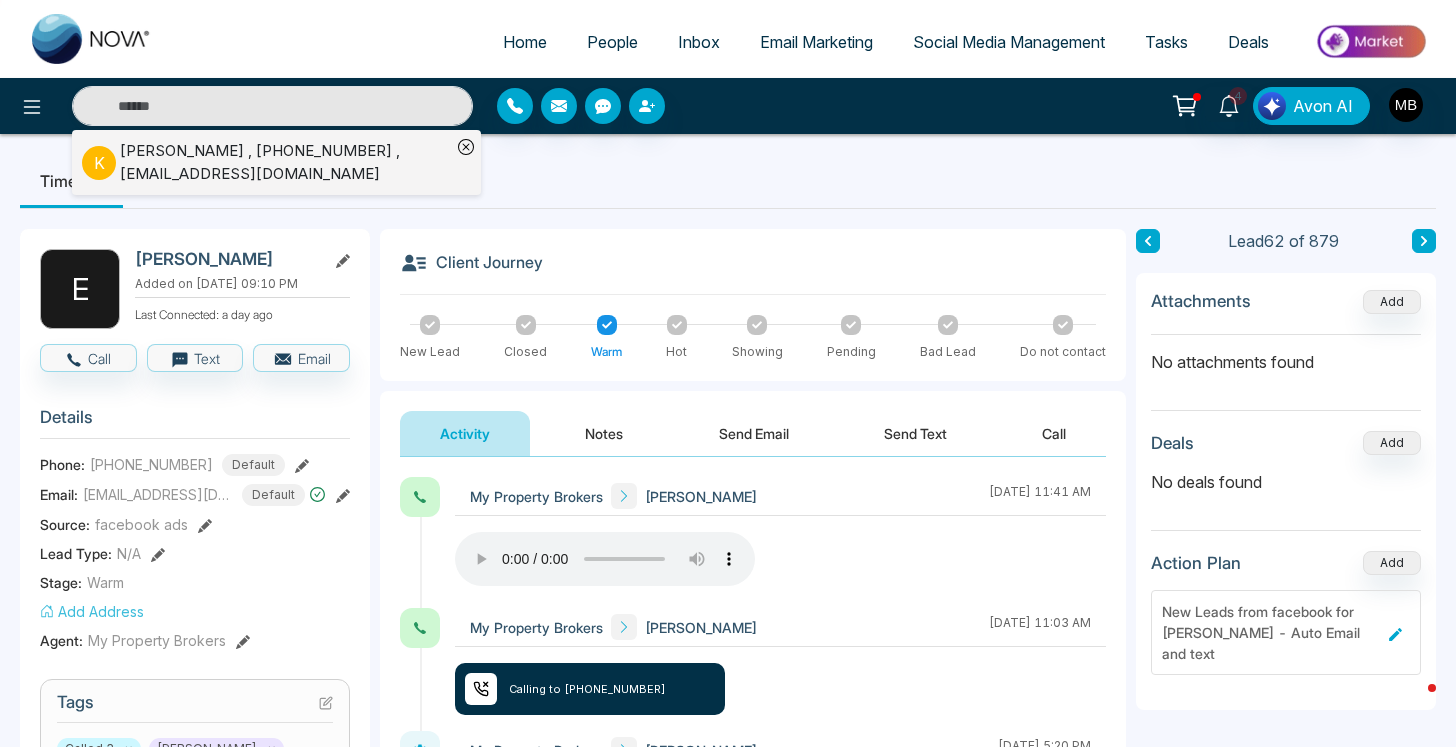 type on "**********" 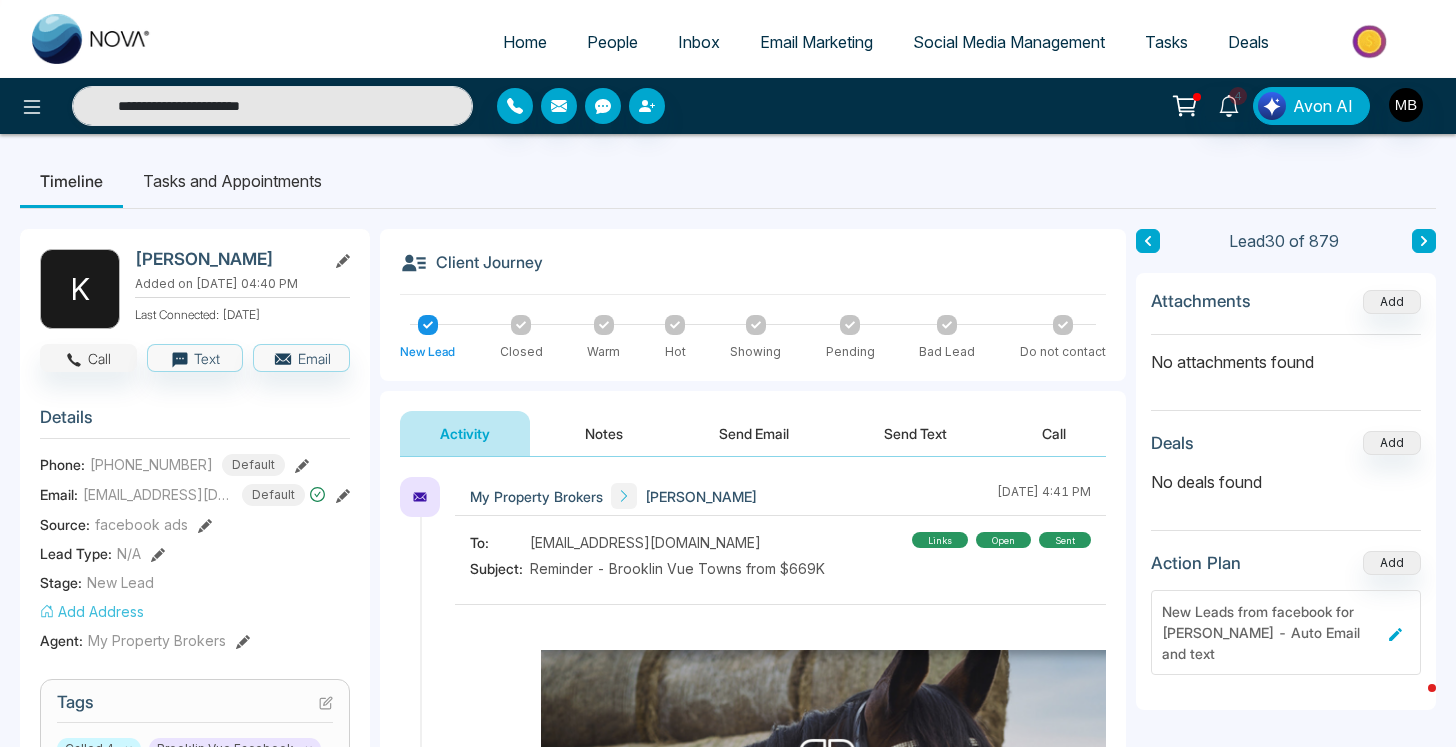 click 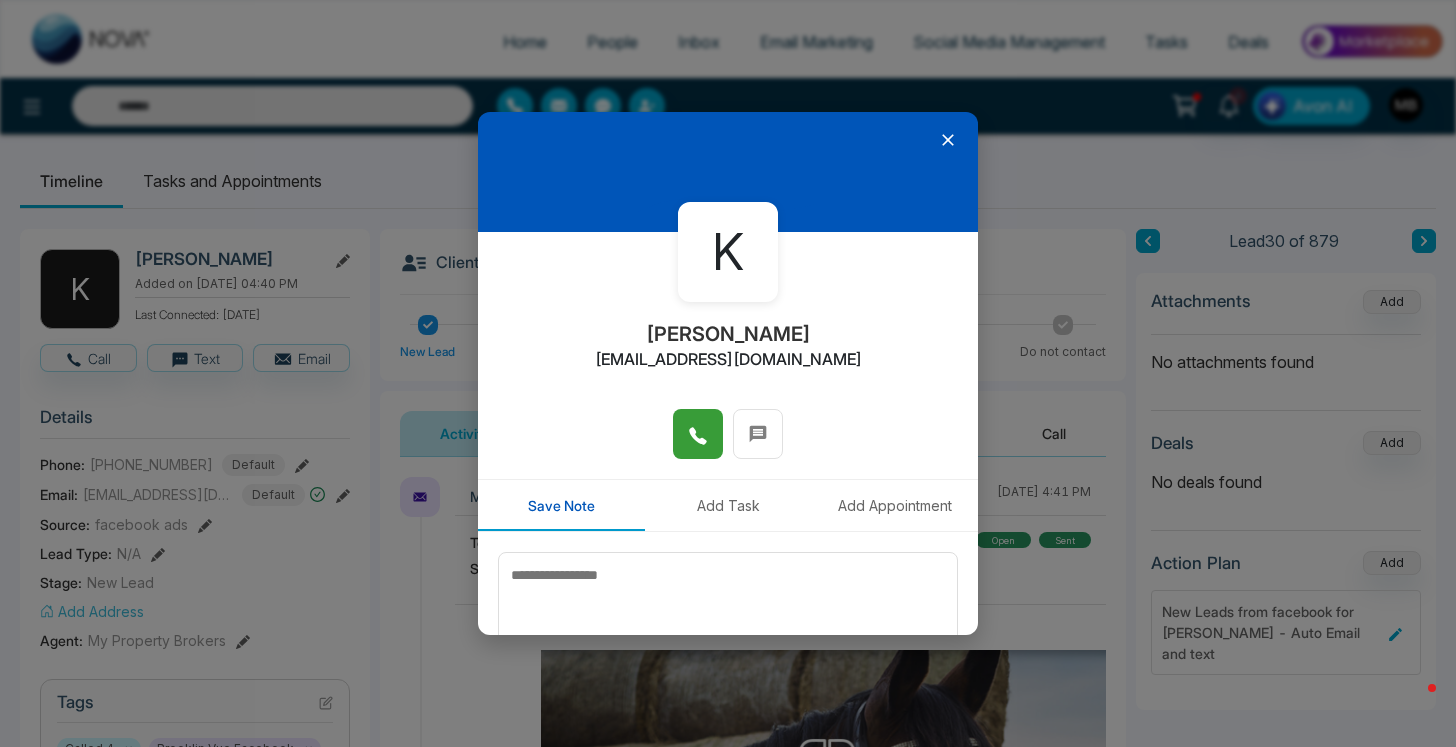 click at bounding box center [698, 434] 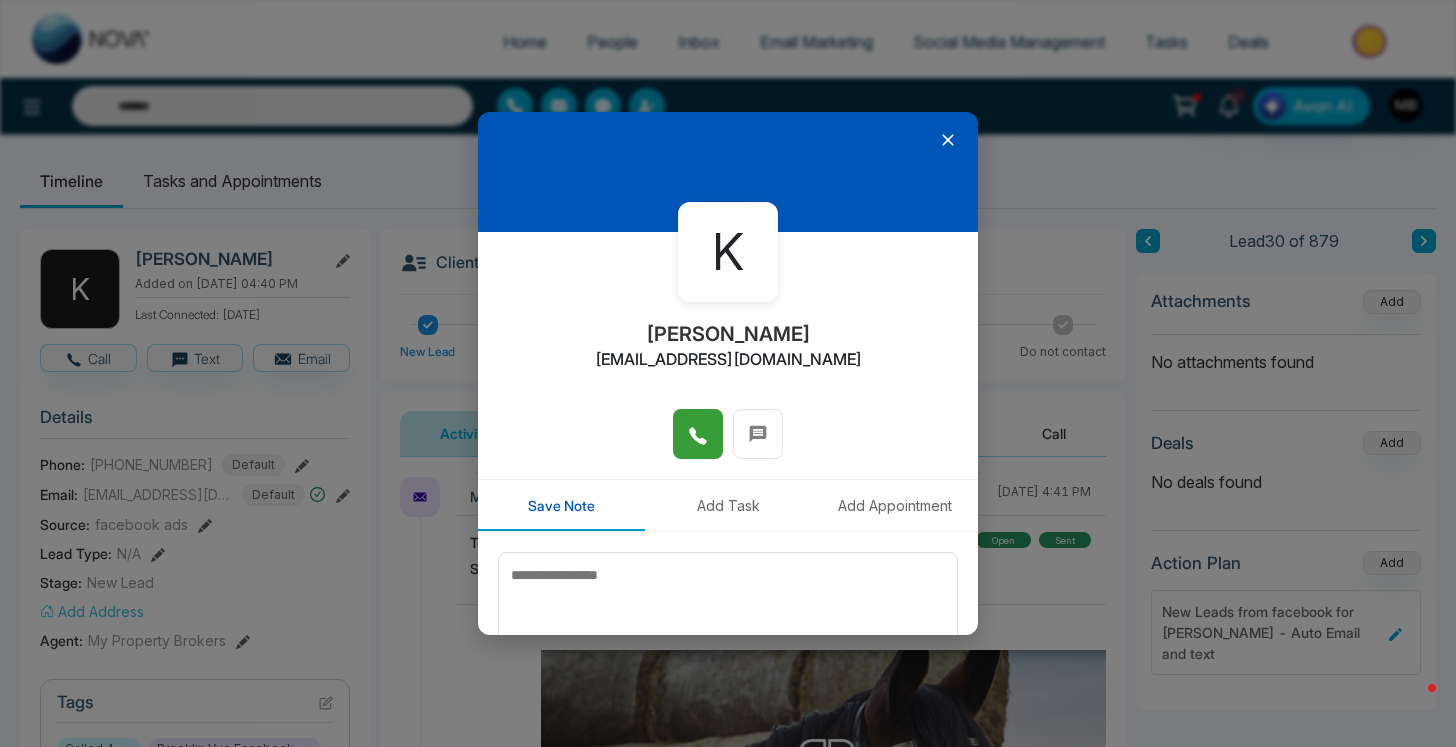 type on "**********" 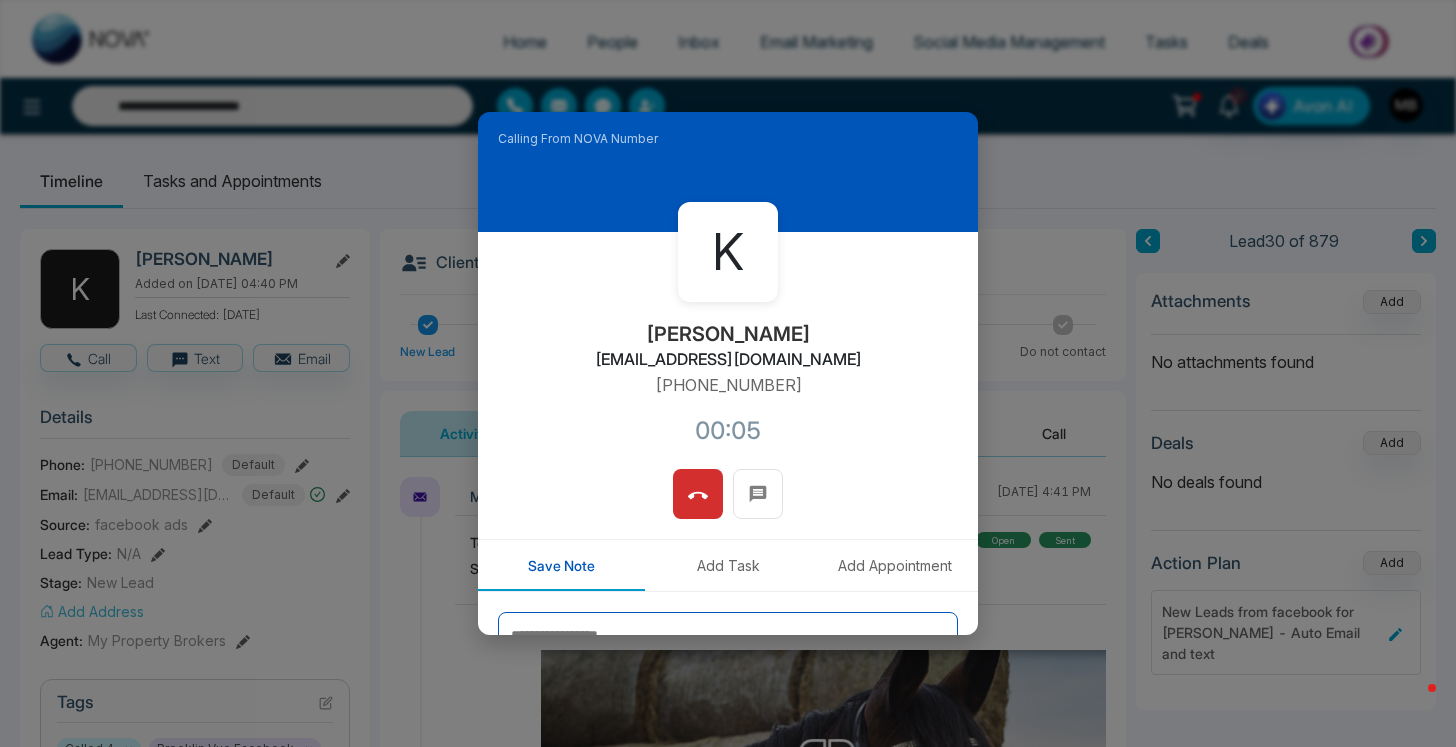 scroll, scrollTop: 10, scrollLeft: 0, axis: vertical 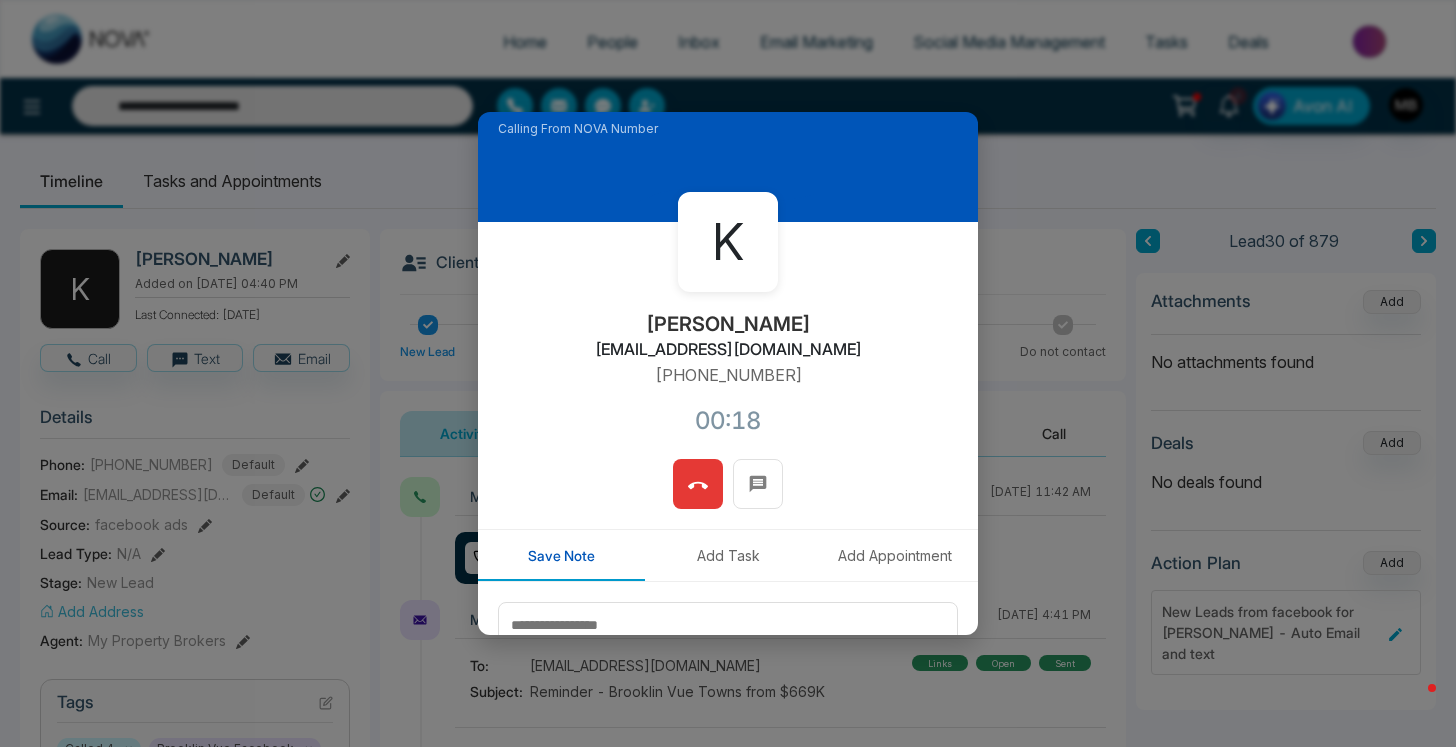 click at bounding box center (698, 484) 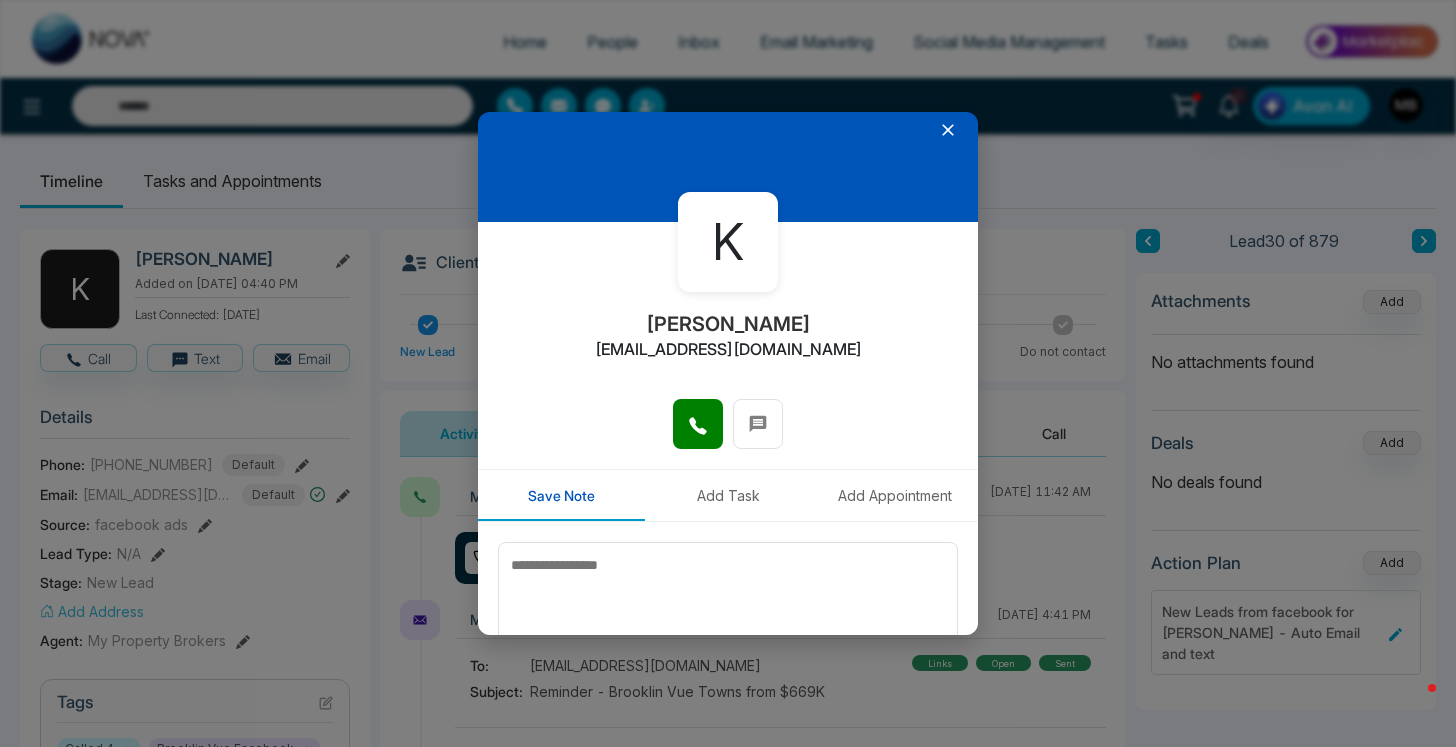 click 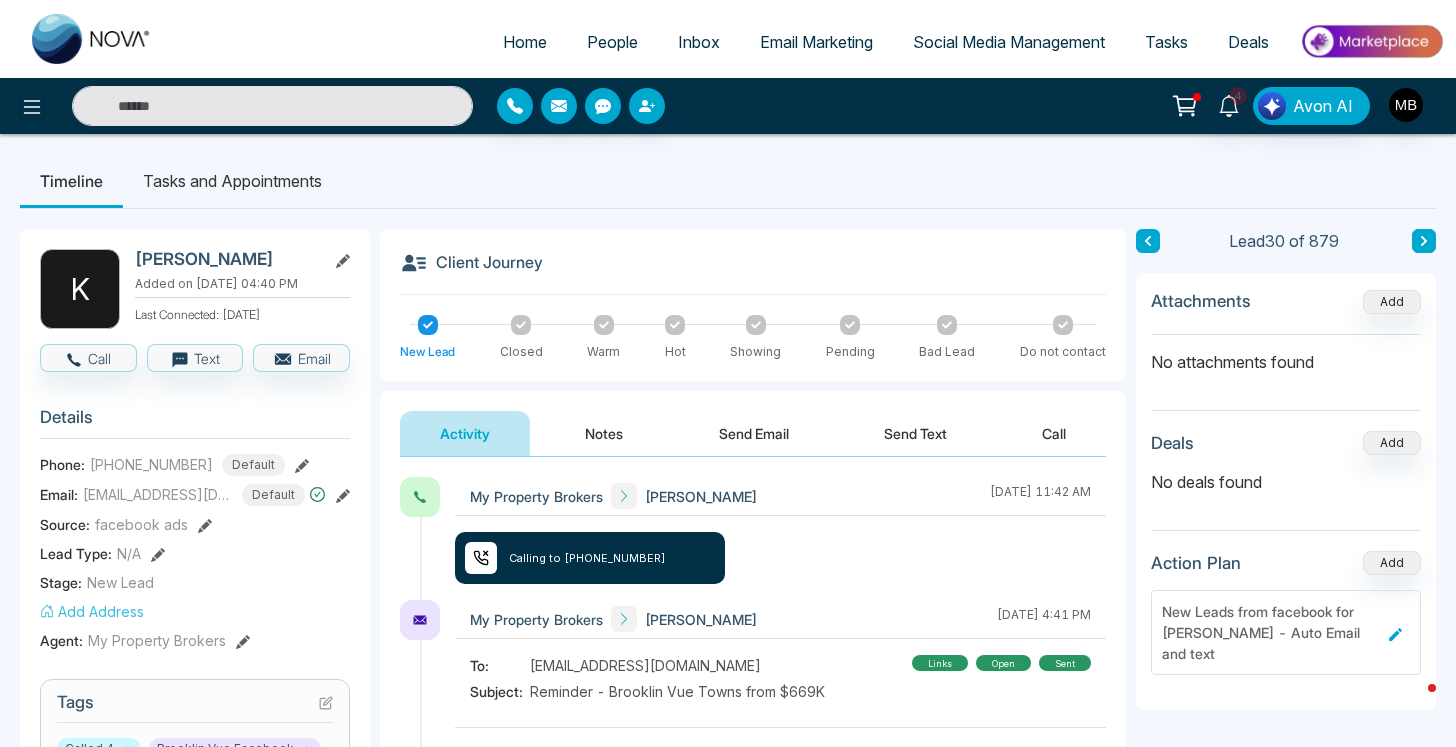 type on "**********" 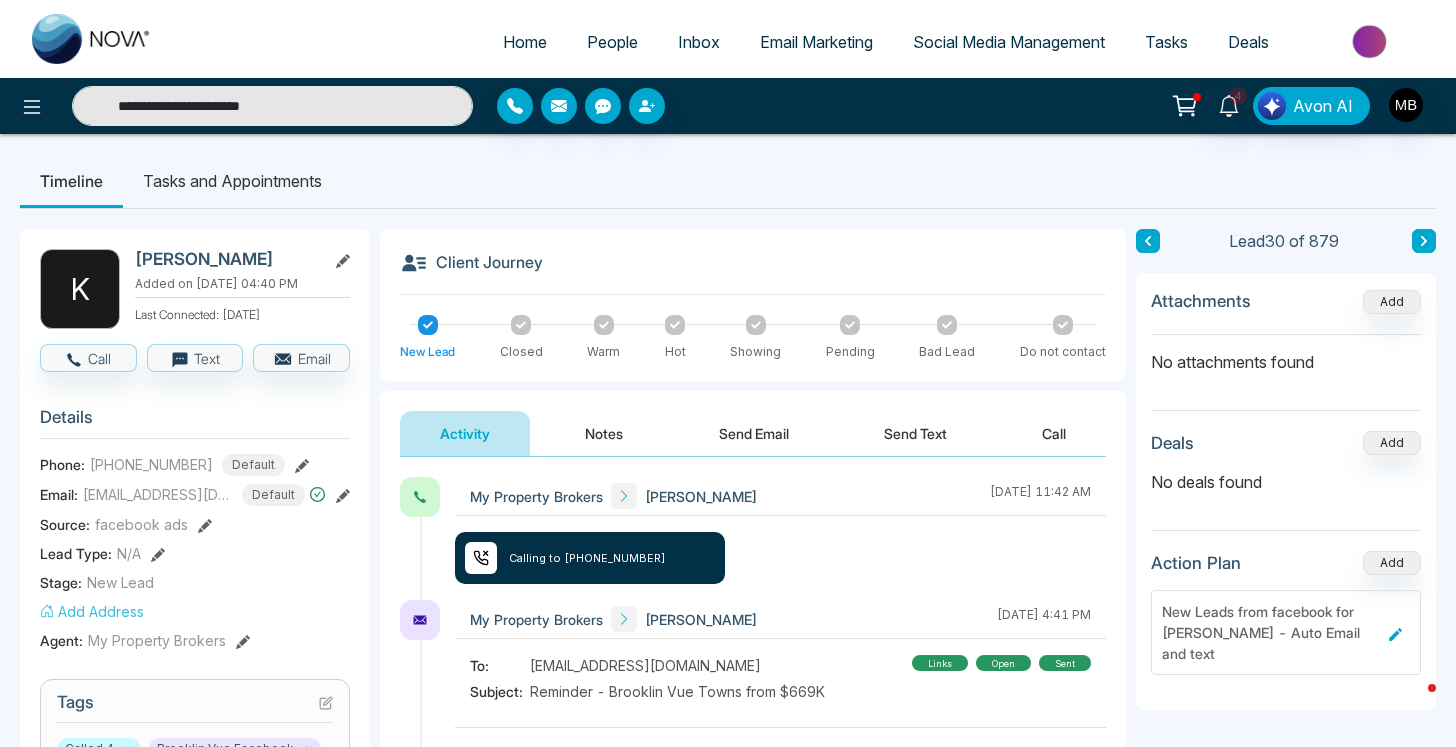 drag, startPoint x: 295, startPoint y: 106, endPoint x: 122, endPoint y: 86, distance: 174.15224 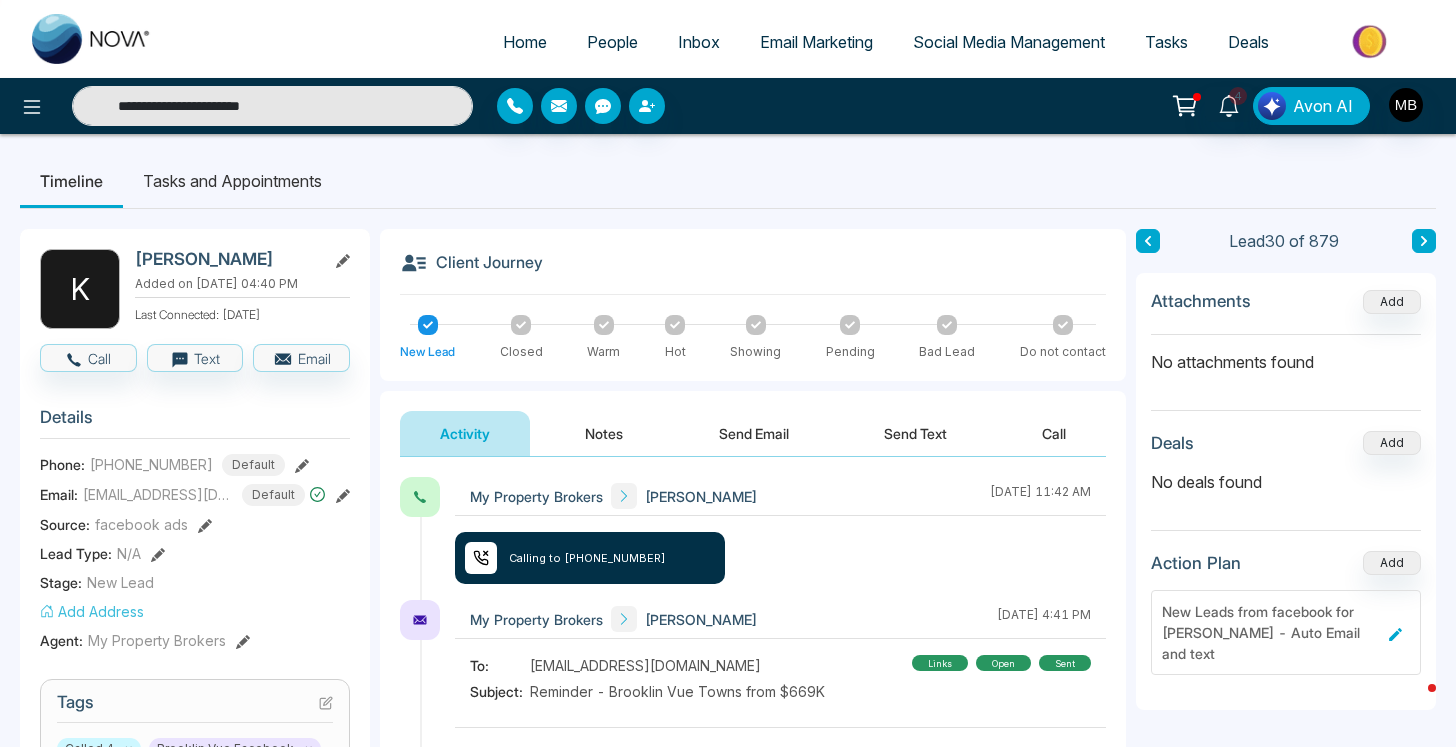 click on "**********" at bounding box center [272, 106] 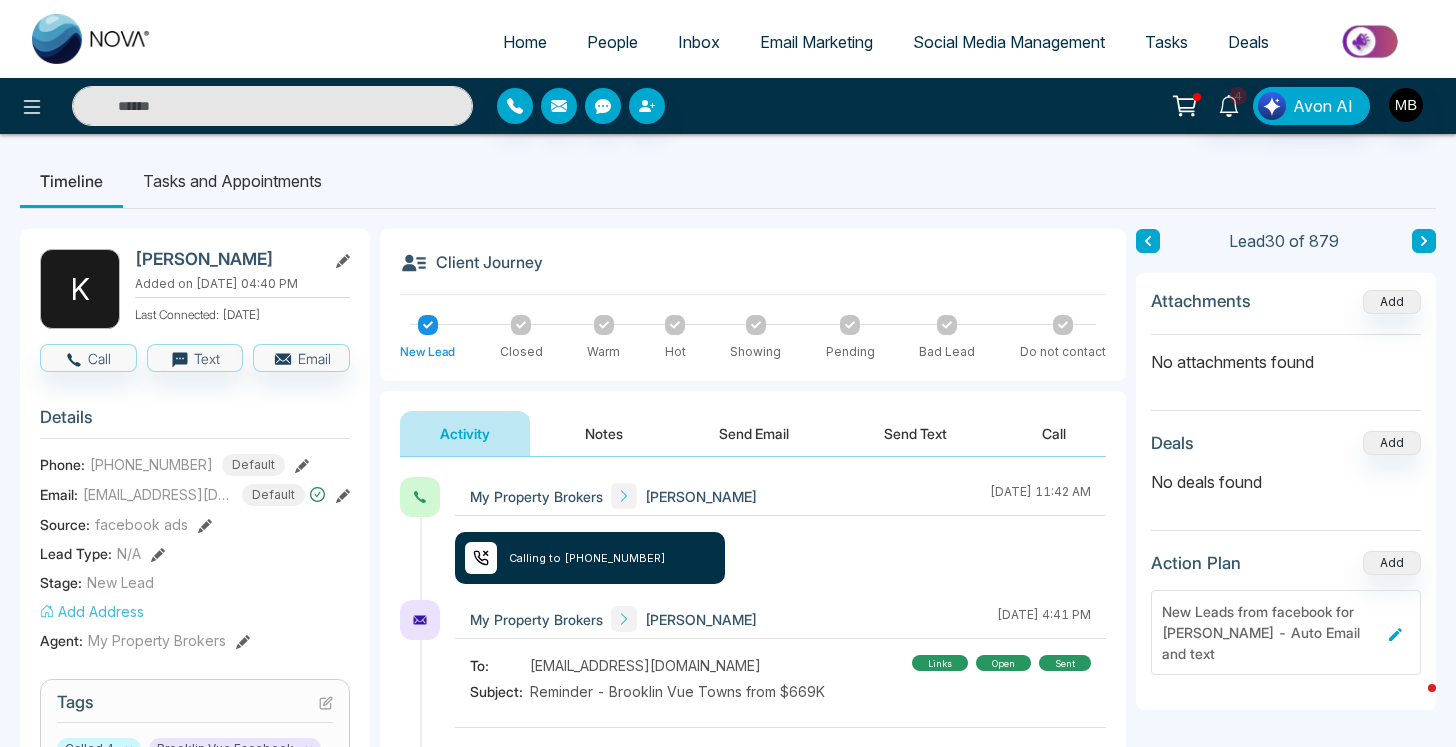 type on "**********" 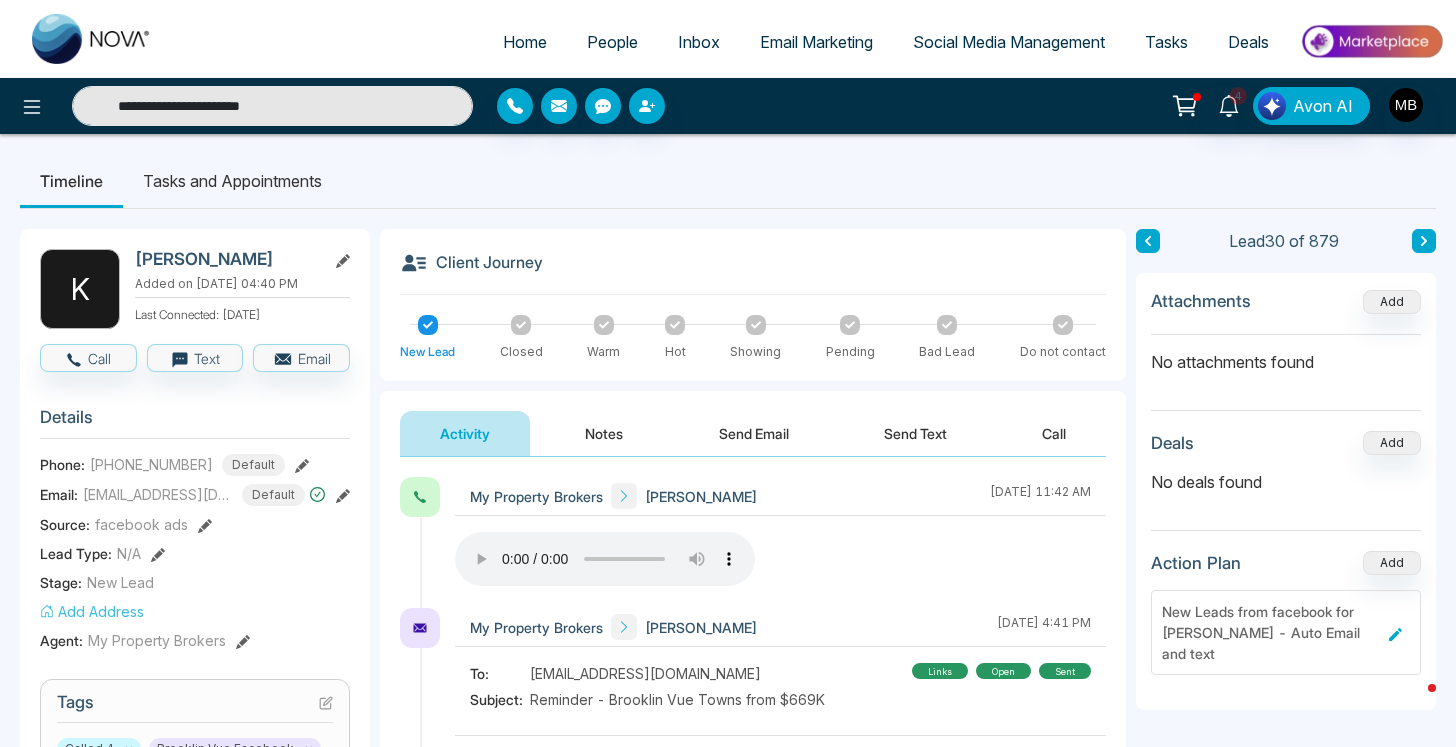 drag, startPoint x: 380, startPoint y: 110, endPoint x: 12, endPoint y: 87, distance: 368.71805 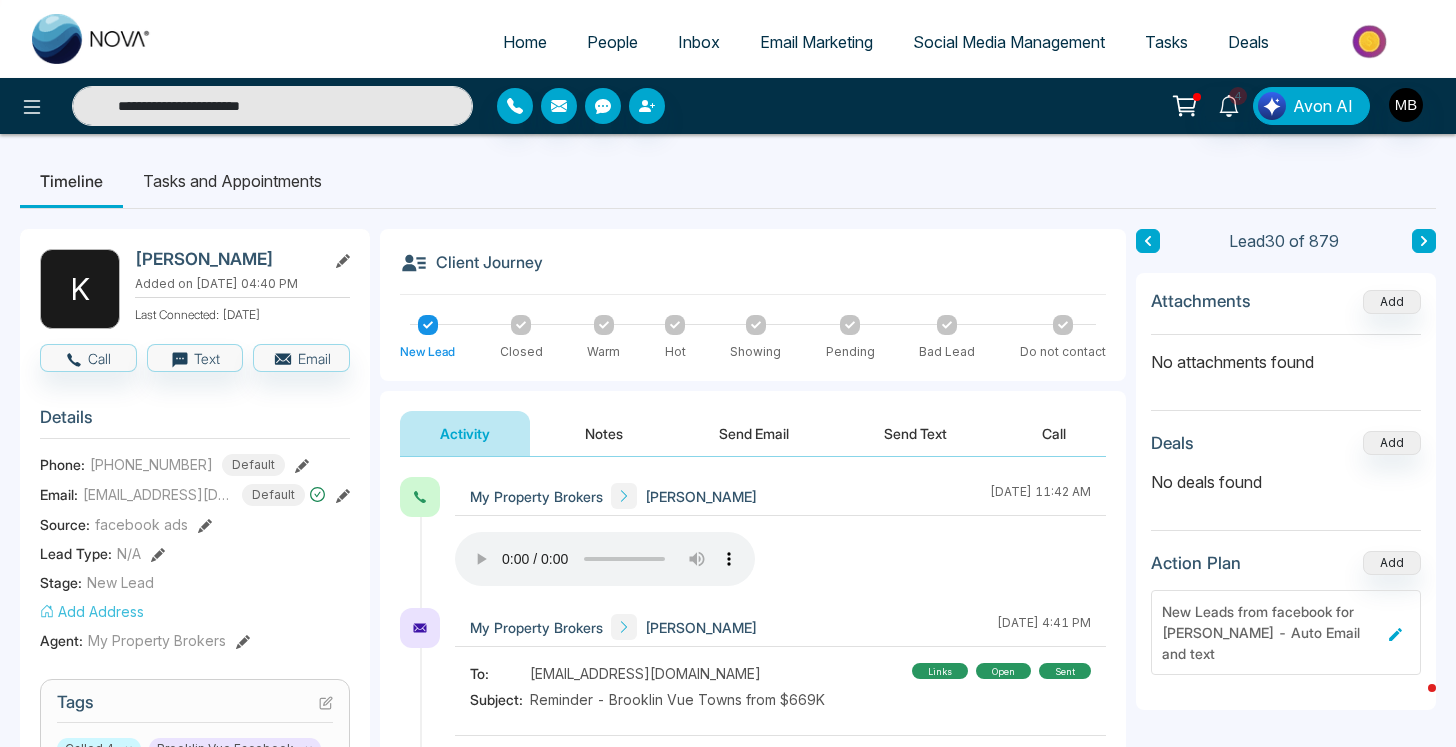 click on "**********" at bounding box center (242, 106) 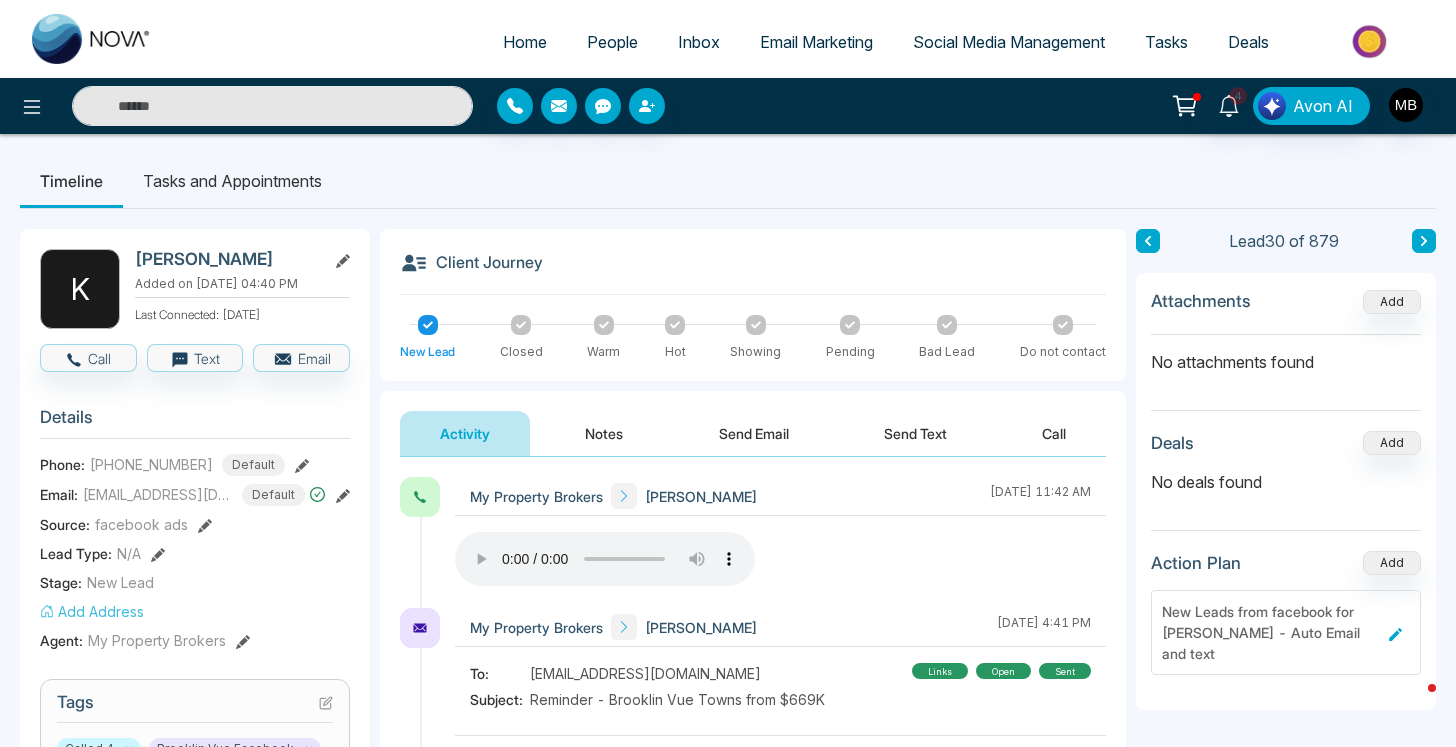 paste on "**********" 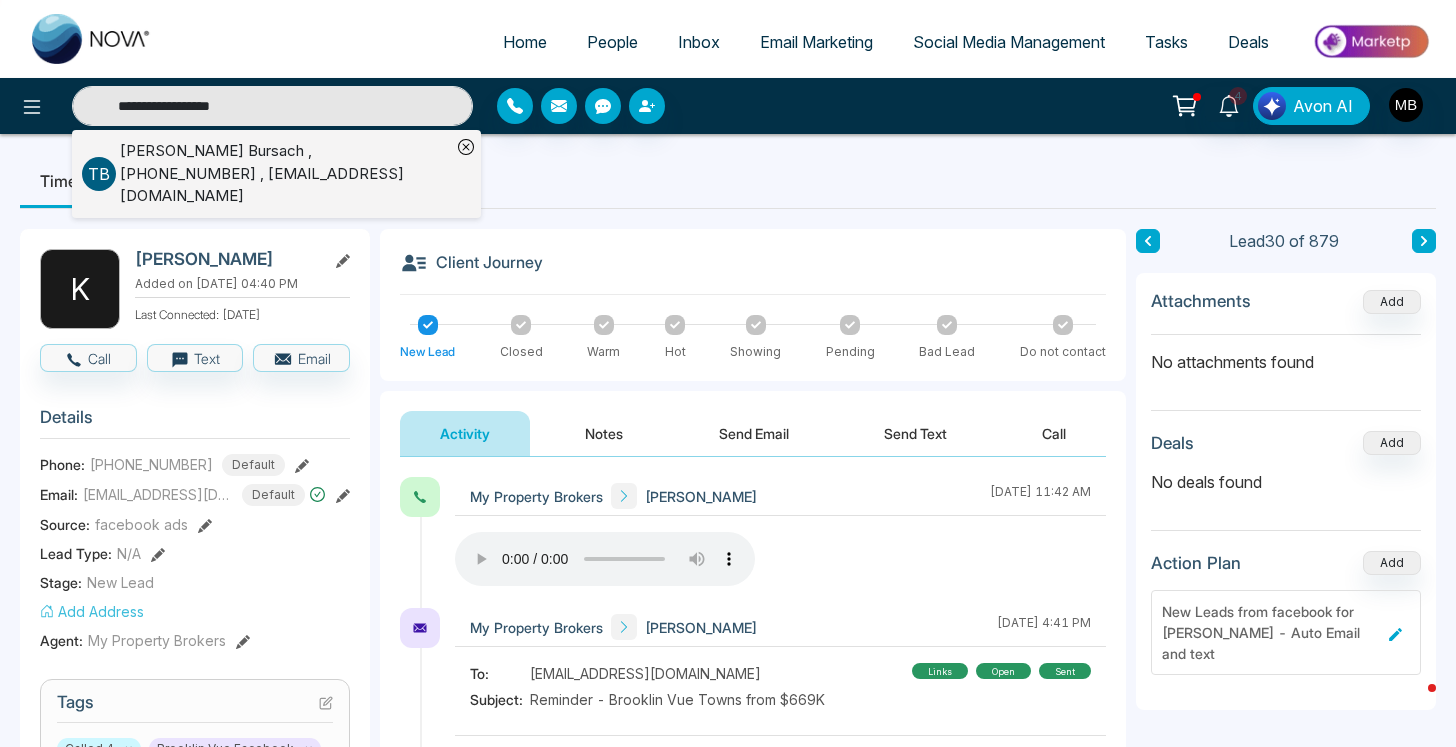 type on "**********" 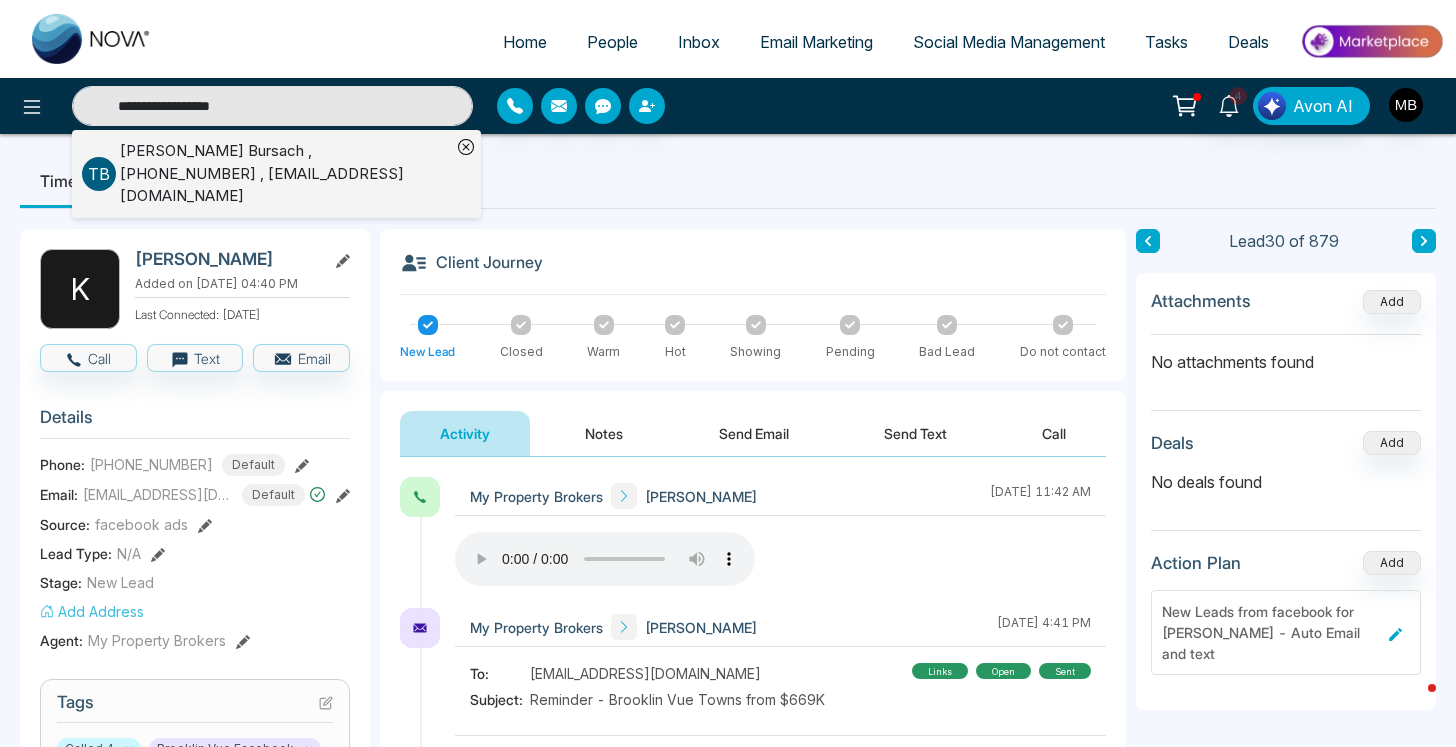 click on "[PERSON_NAME]   , [PHONE_NUMBER]   , [EMAIL_ADDRESS][DOMAIN_NAME]" at bounding box center (285, 174) 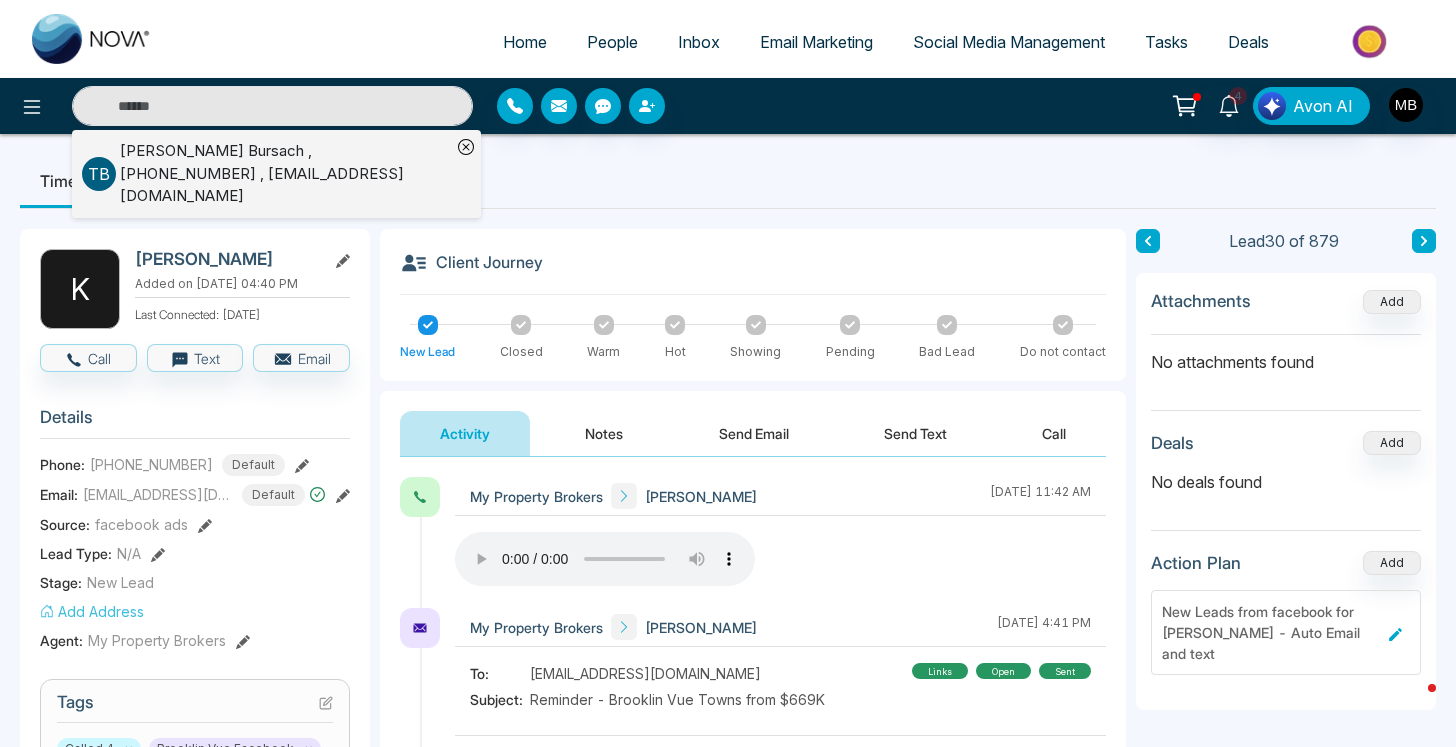 type on "**********" 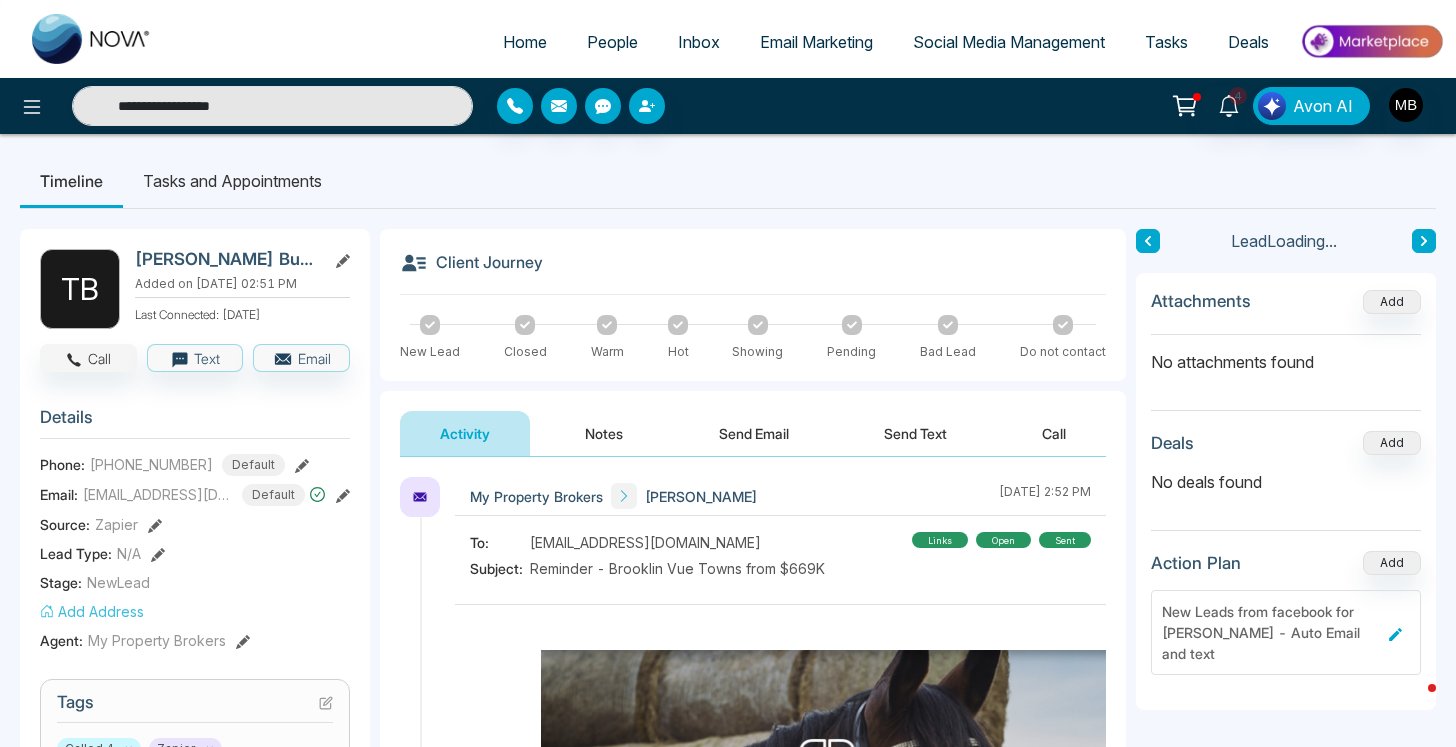 click on "Call" at bounding box center [88, 358] 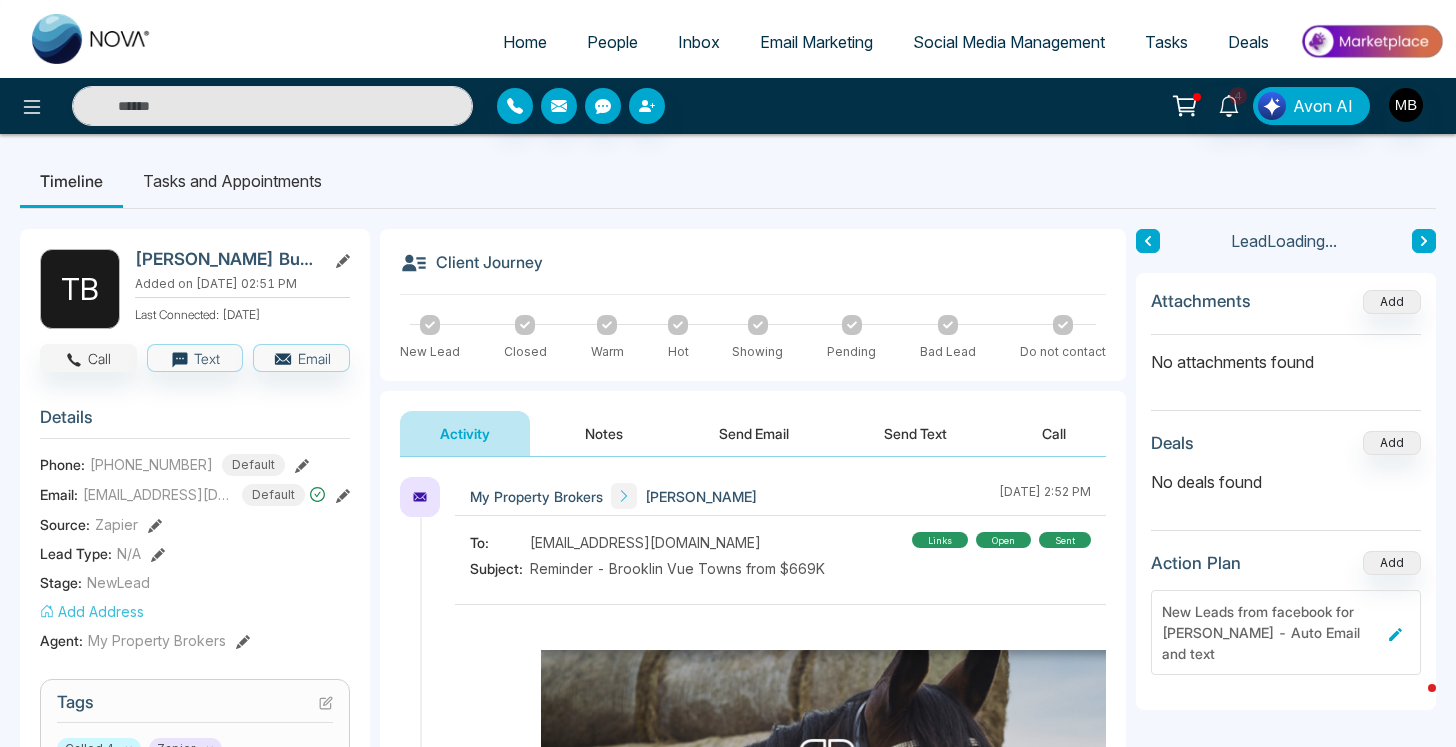 type on "**********" 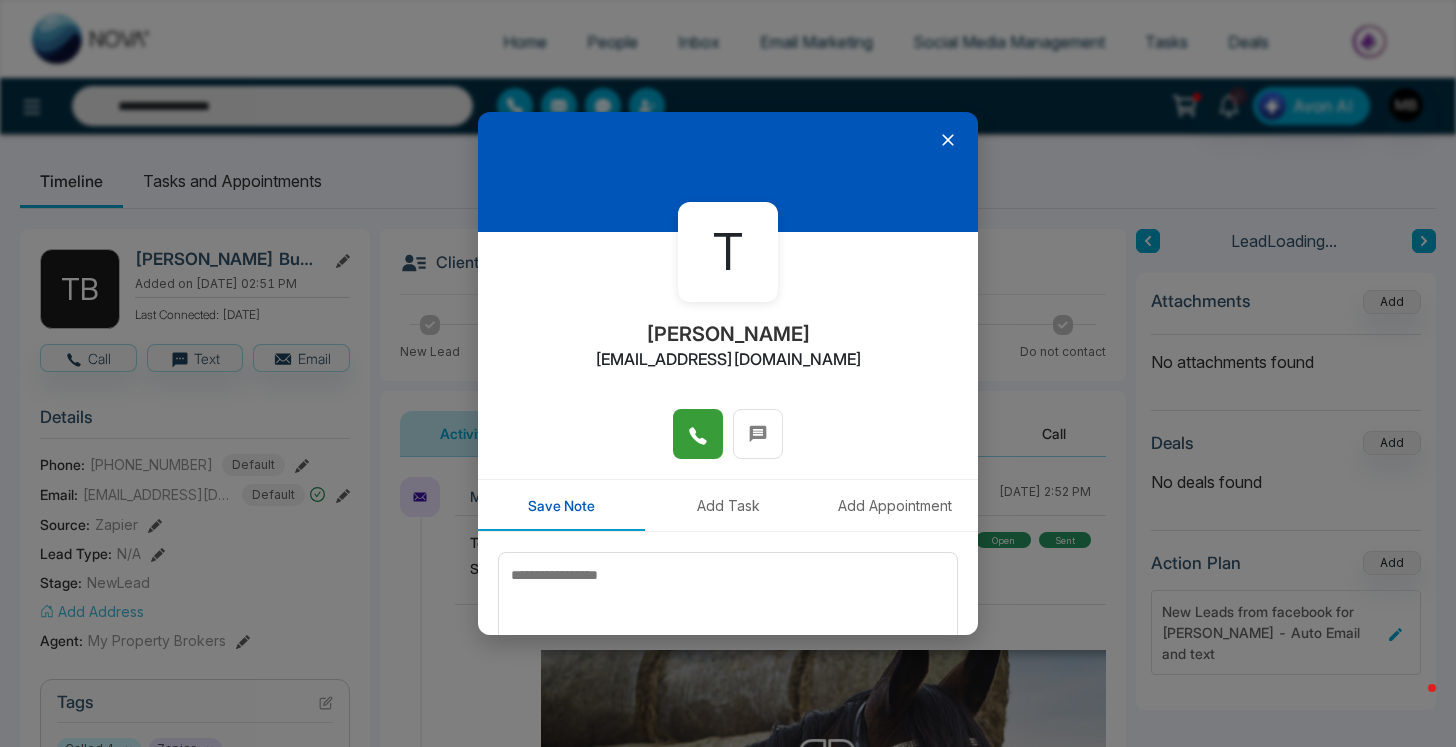 click 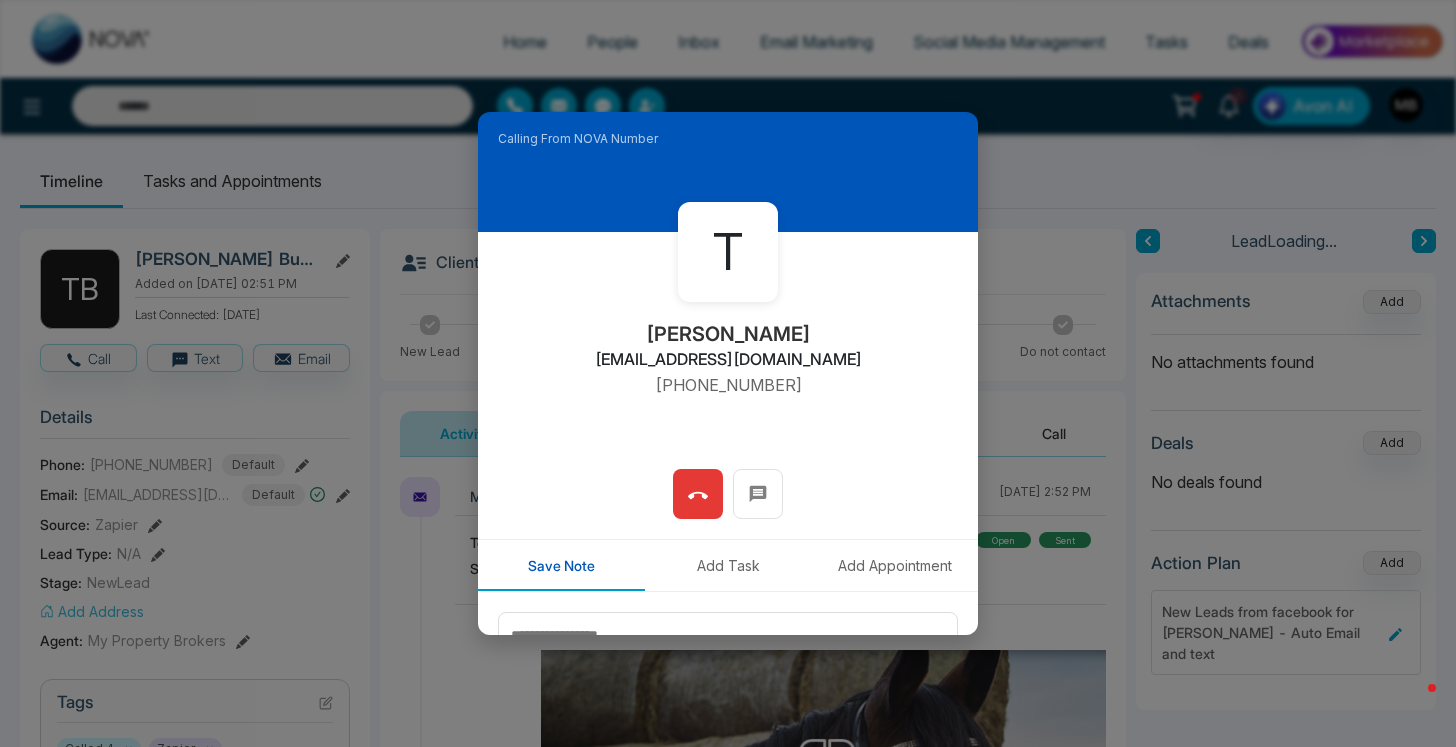 type on "**********" 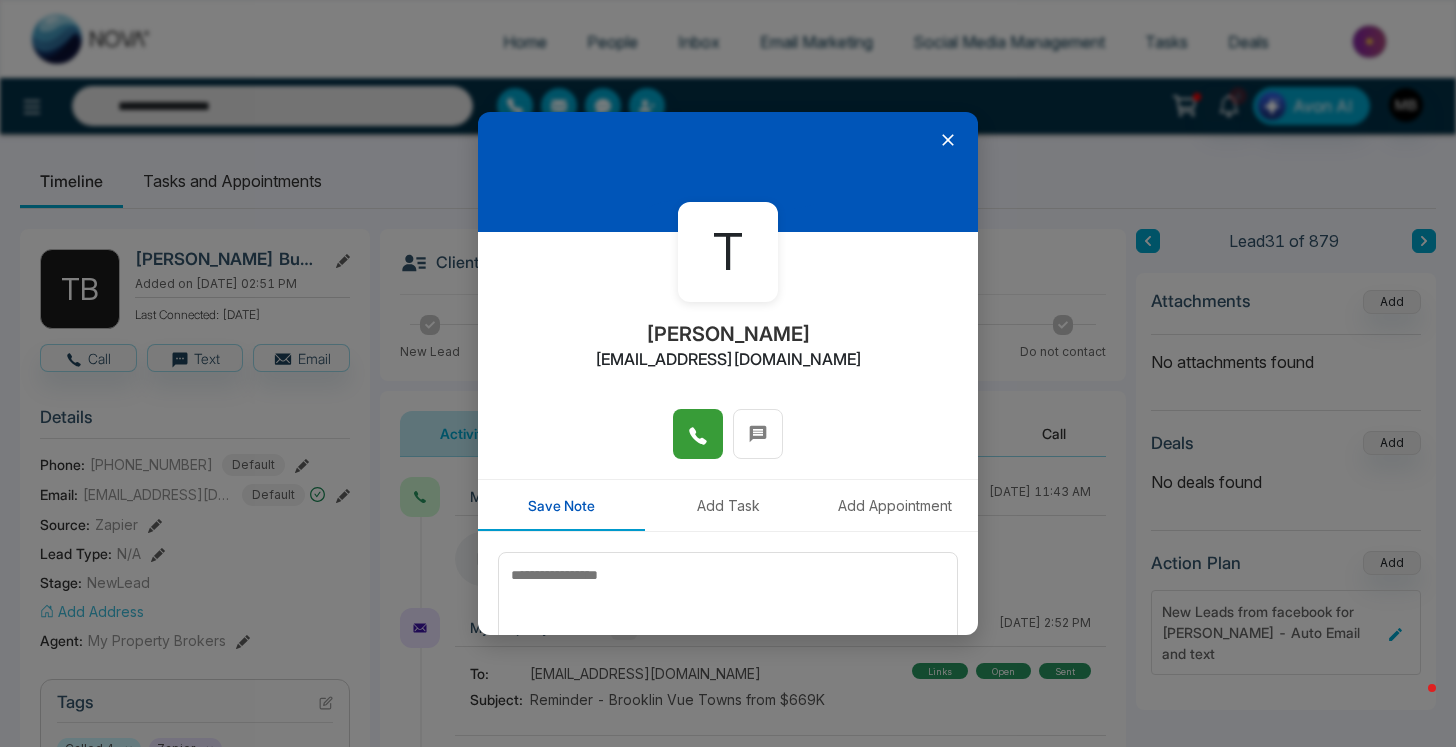 click 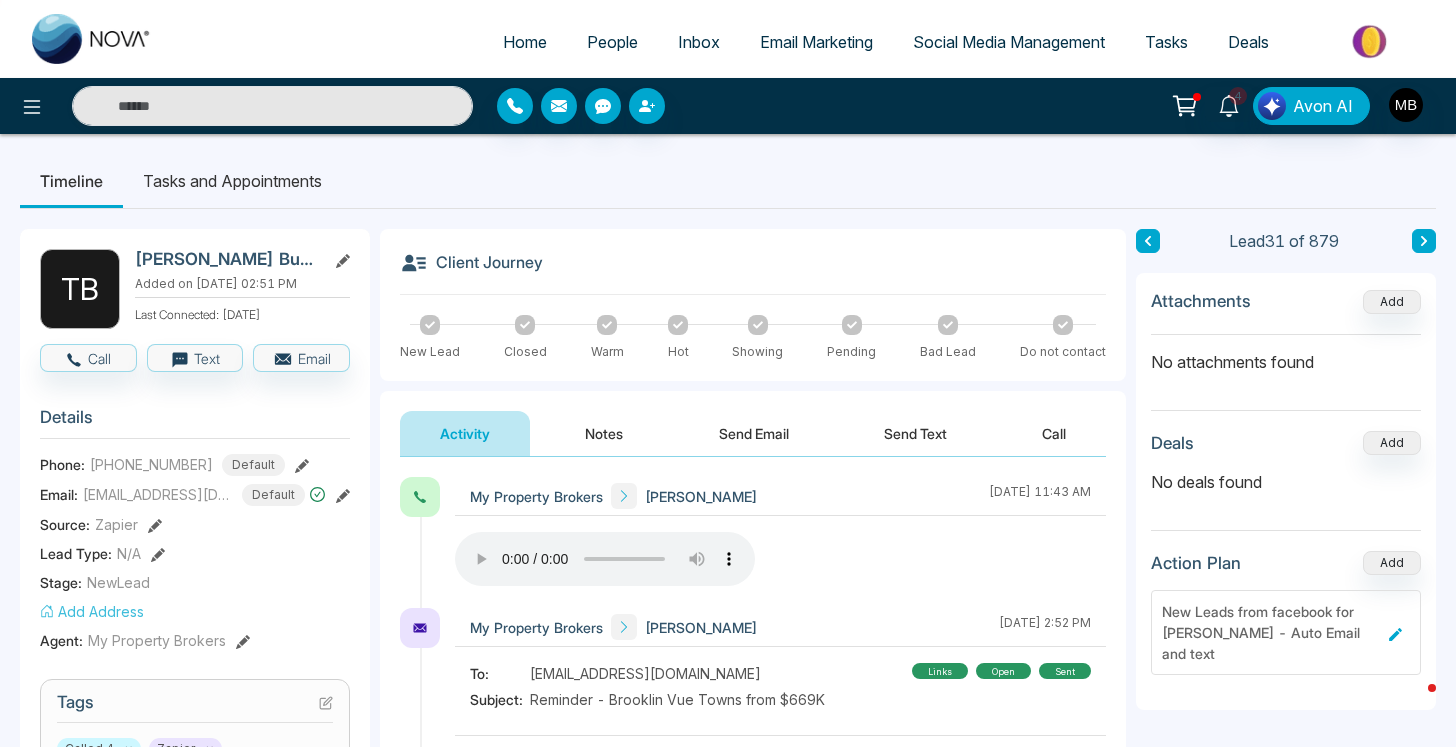 type on "**********" 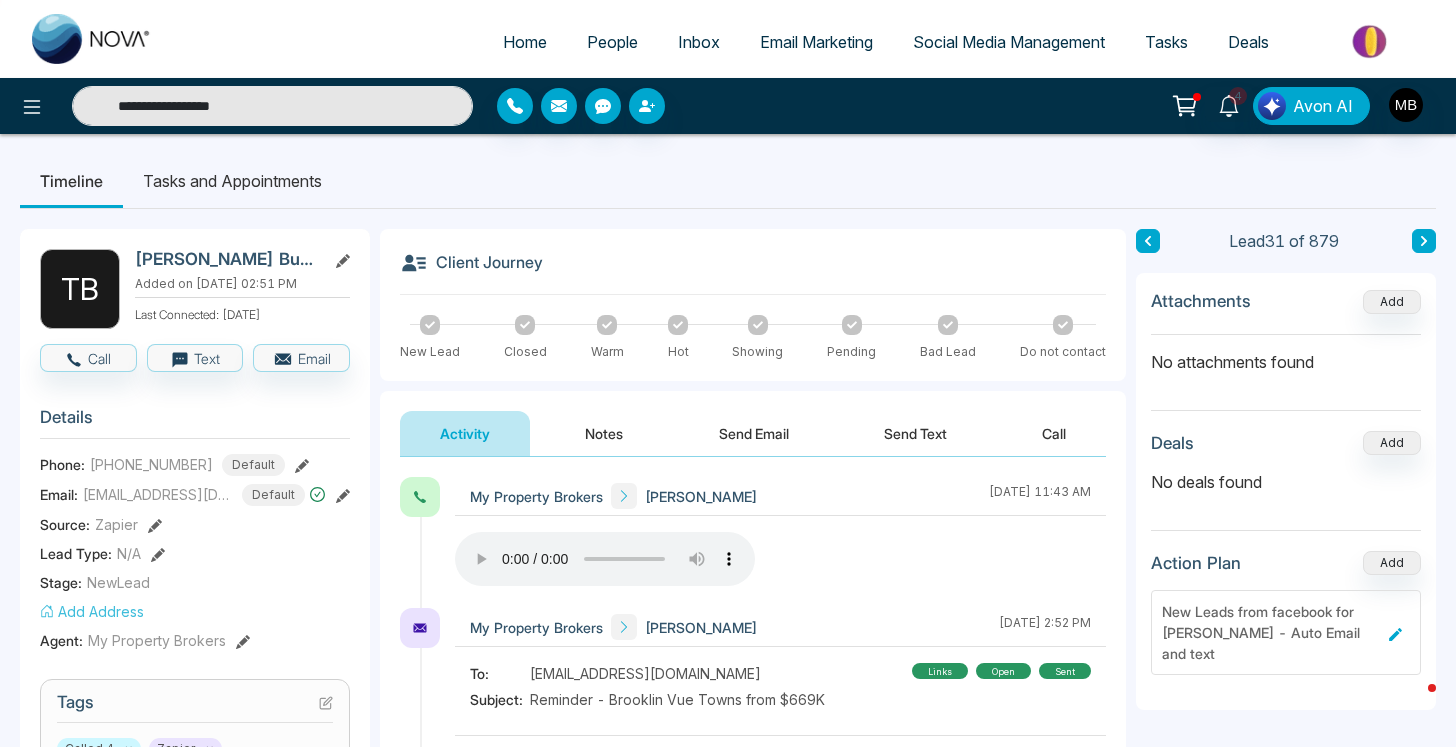 click on "**********" at bounding box center [272, 106] 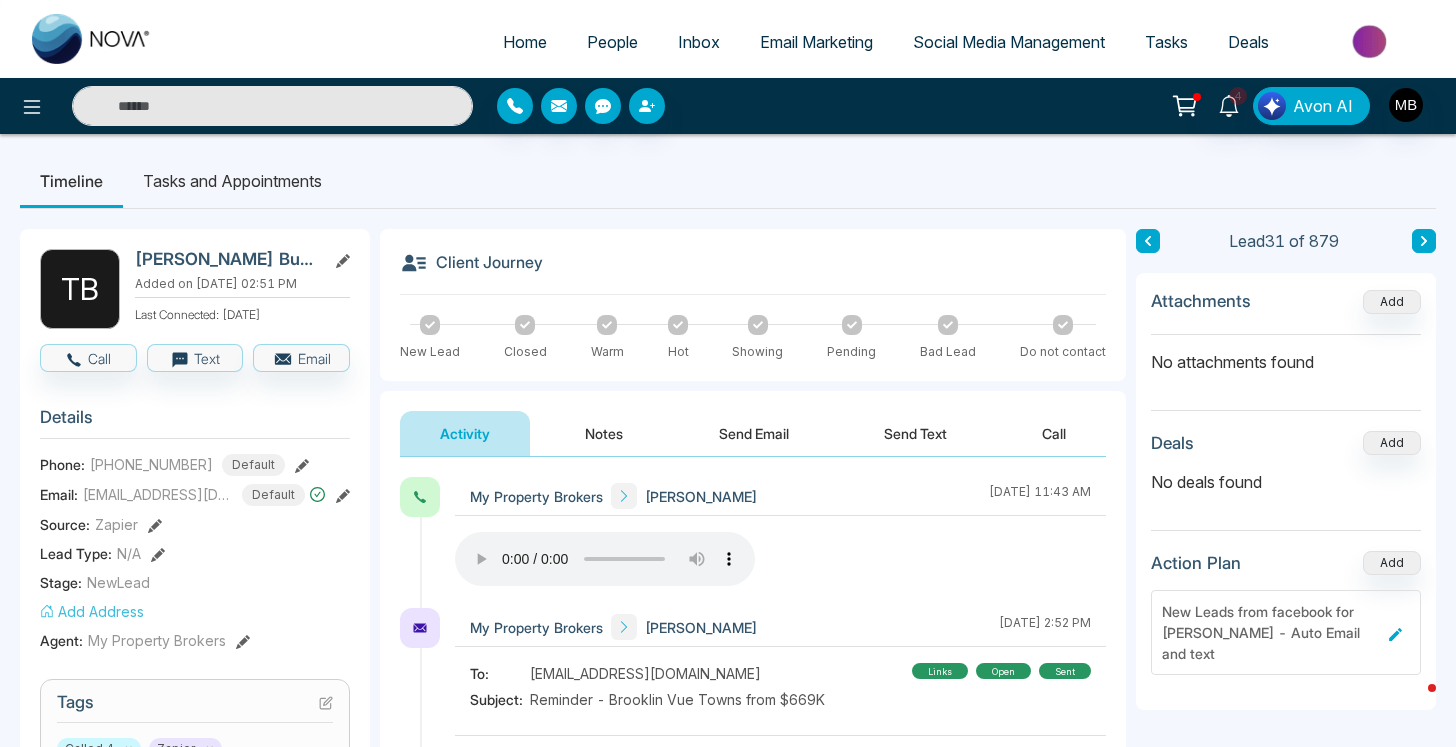 type on "**********" 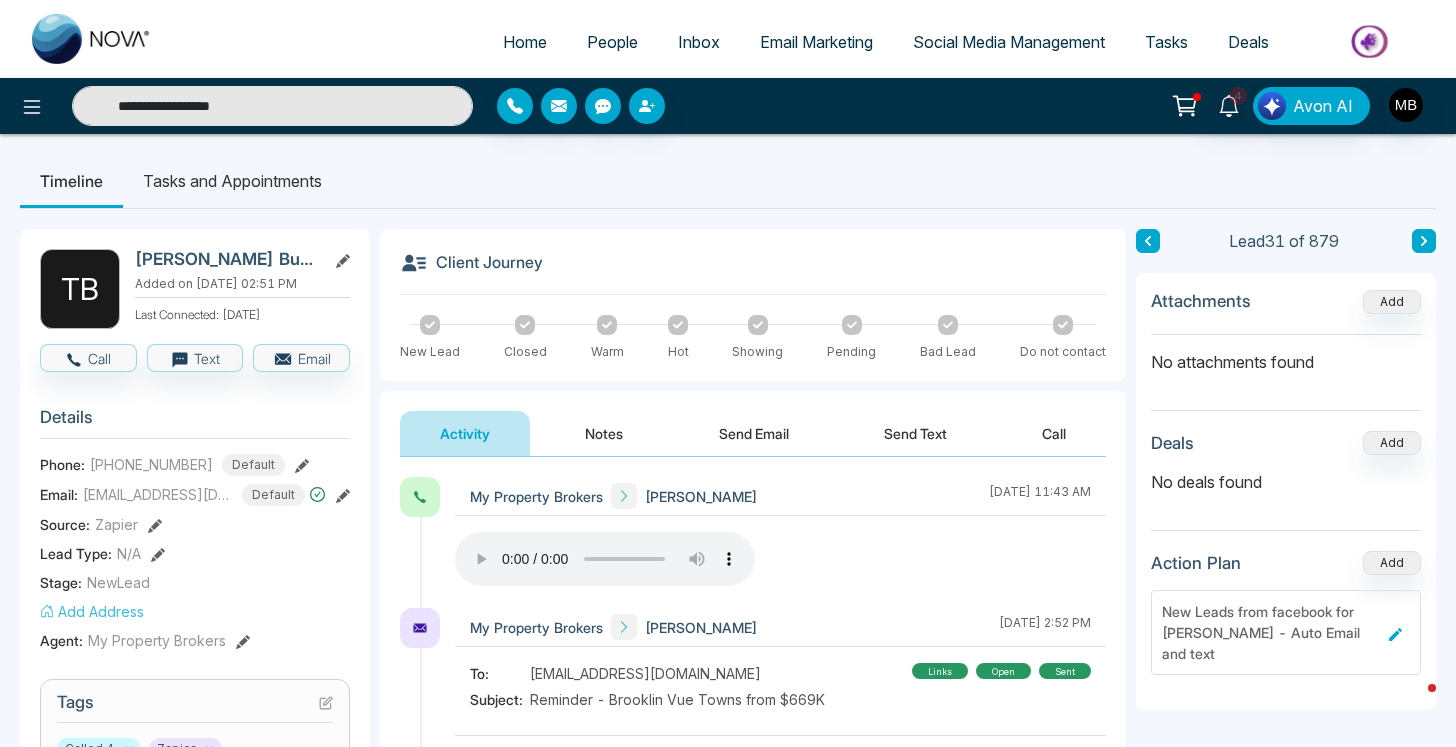 drag, startPoint x: 156, startPoint y: 88, endPoint x: 41, endPoint y: 84, distance: 115.06954 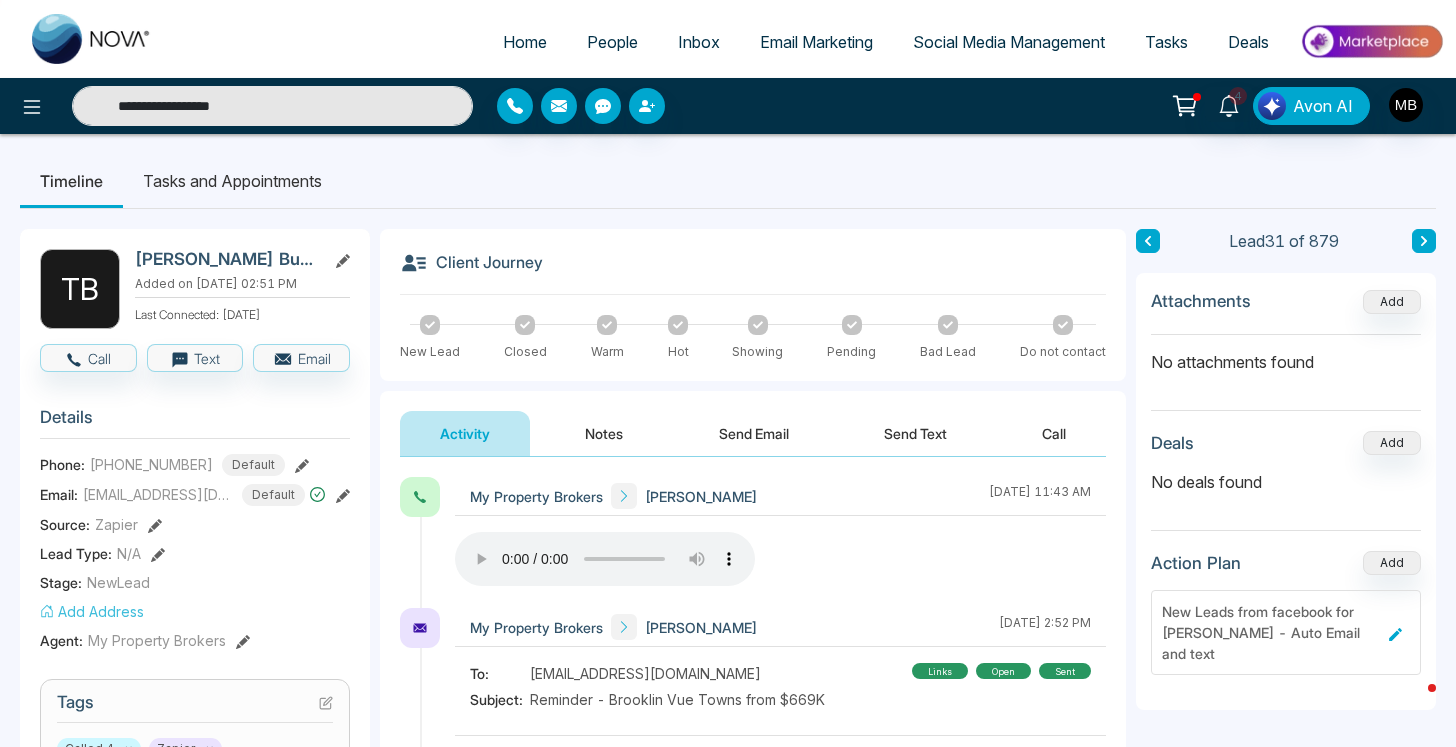 click on "**********" at bounding box center [728, 106] 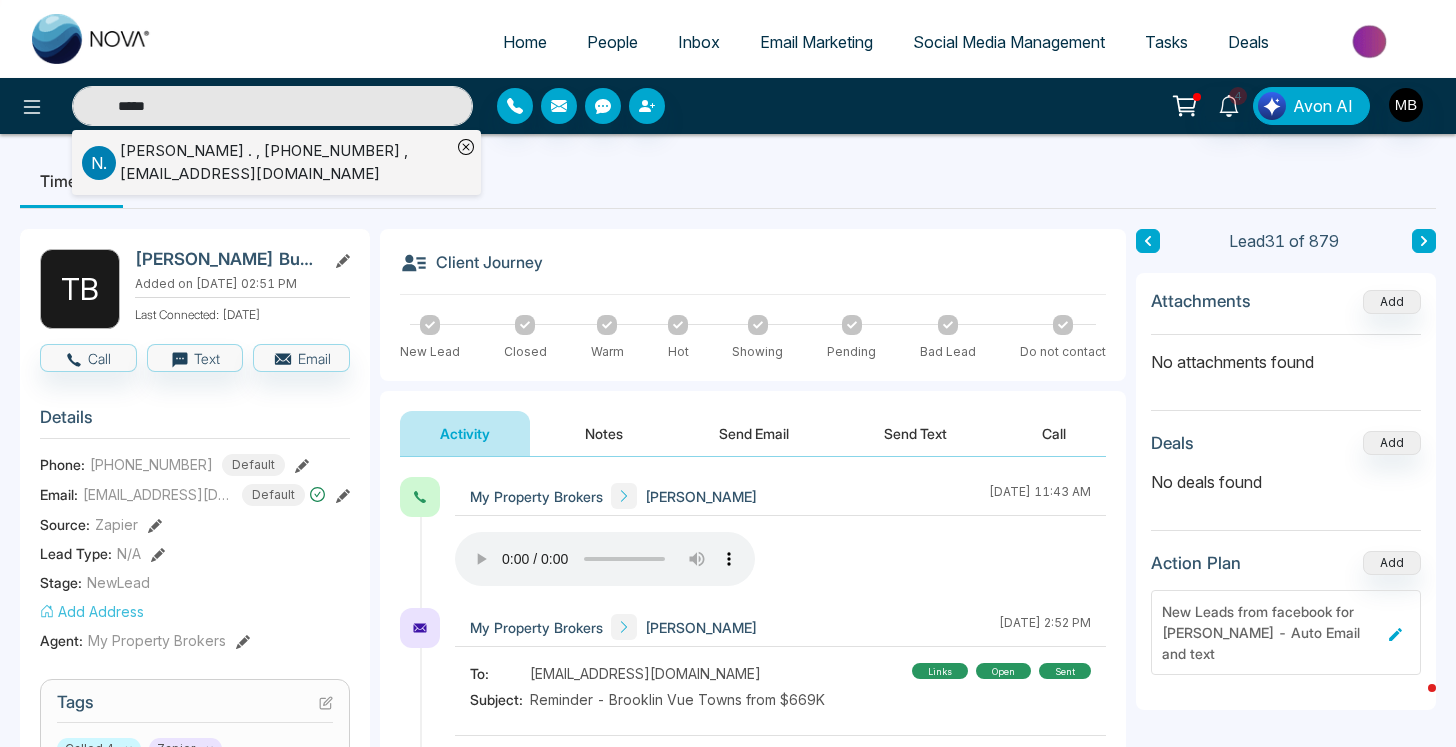 type on "*****" 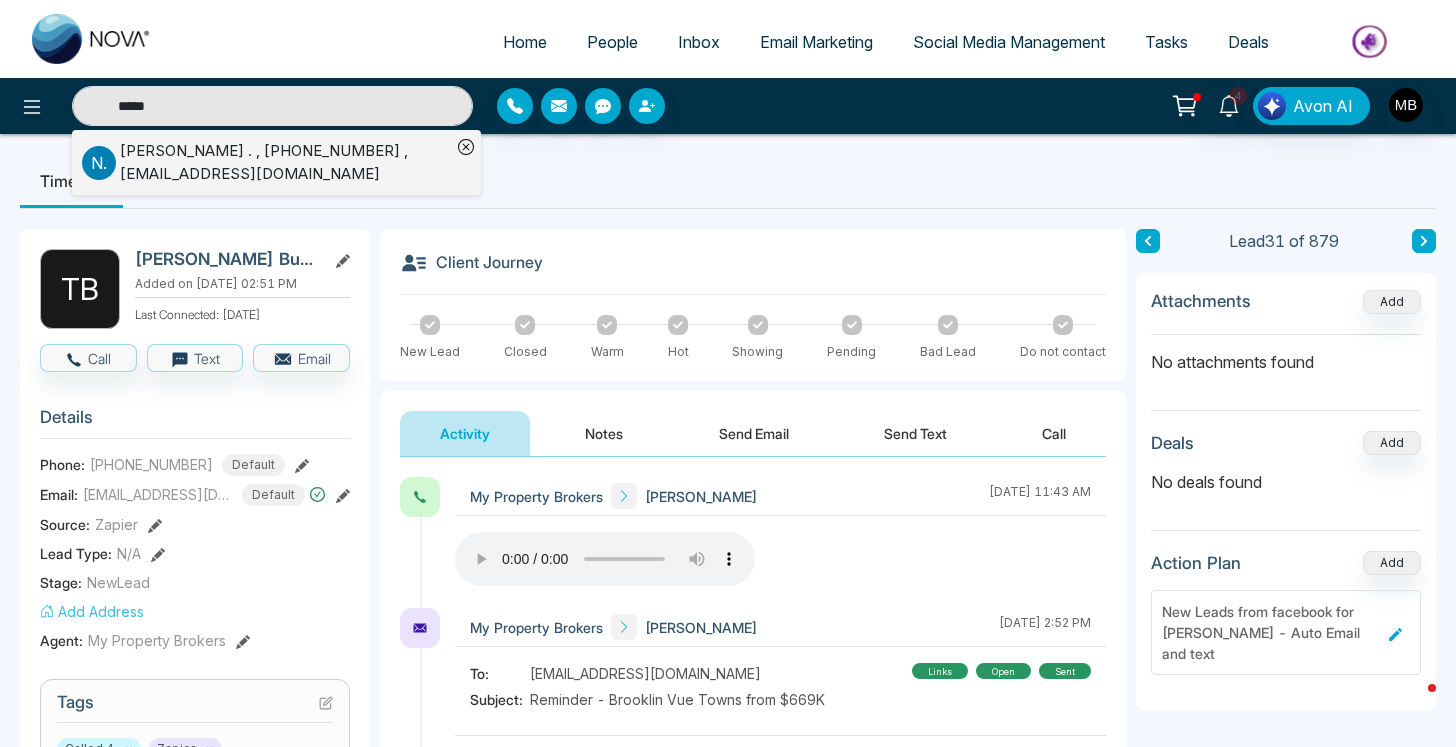 click on "[PERSON_NAME]   .   , [PHONE_NUMBER]   , [EMAIL_ADDRESS][DOMAIN_NAME]" at bounding box center (285, 162) 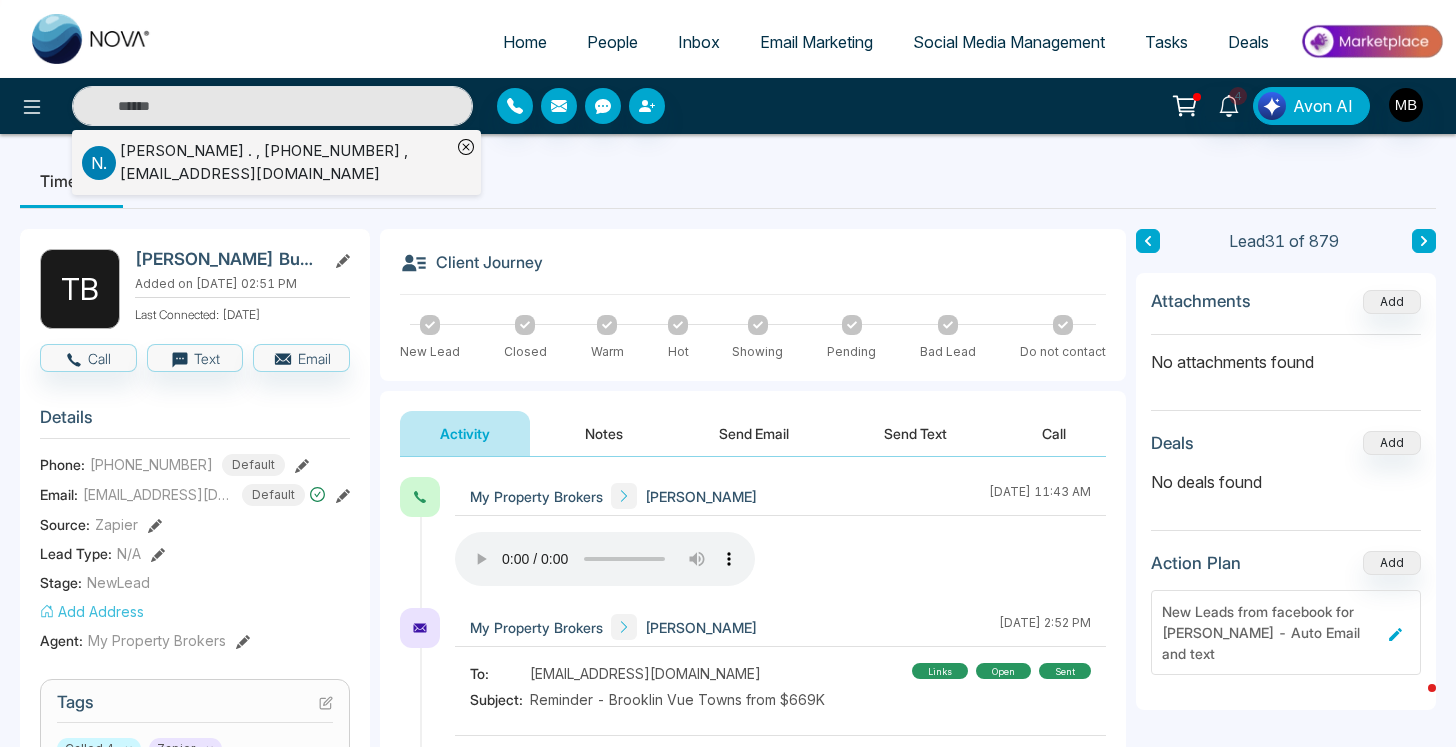 type on "*****" 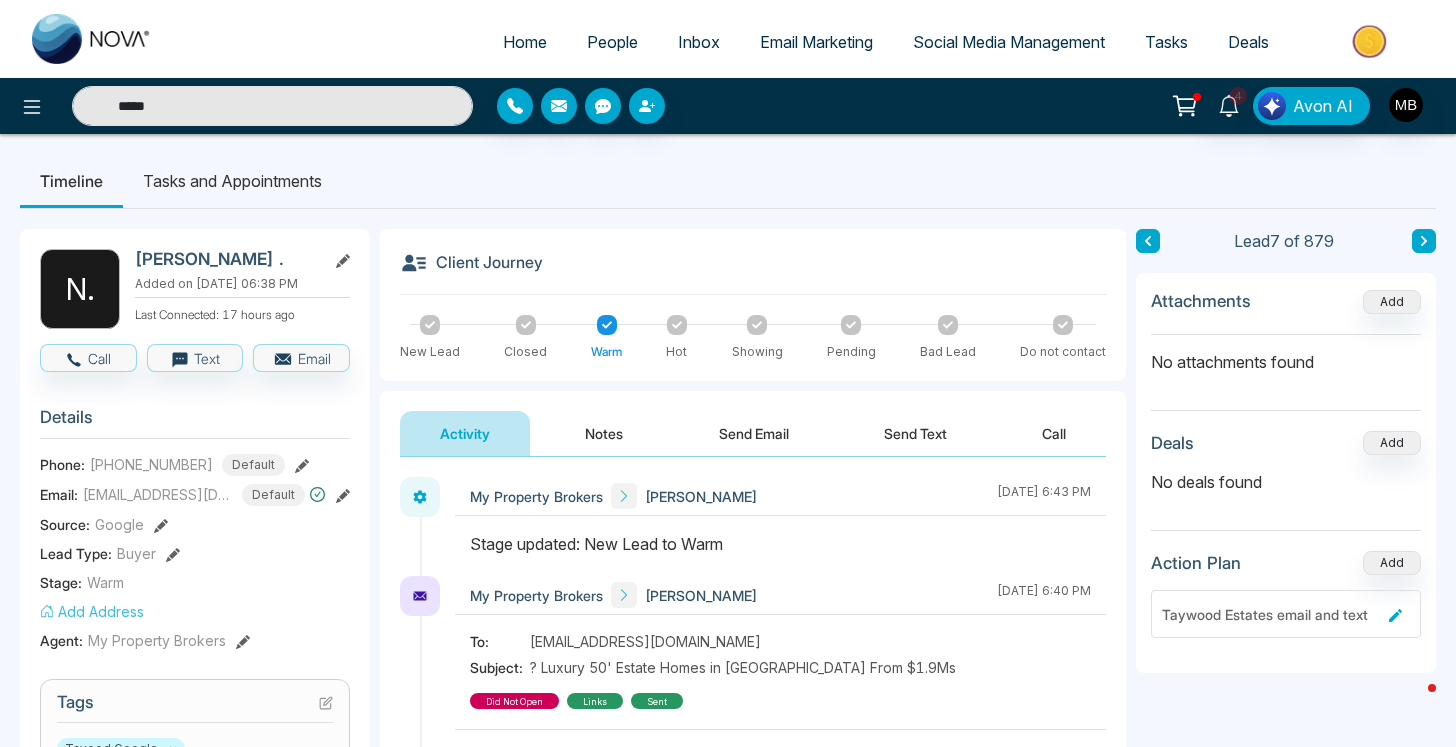click on "Notes" at bounding box center [604, 433] 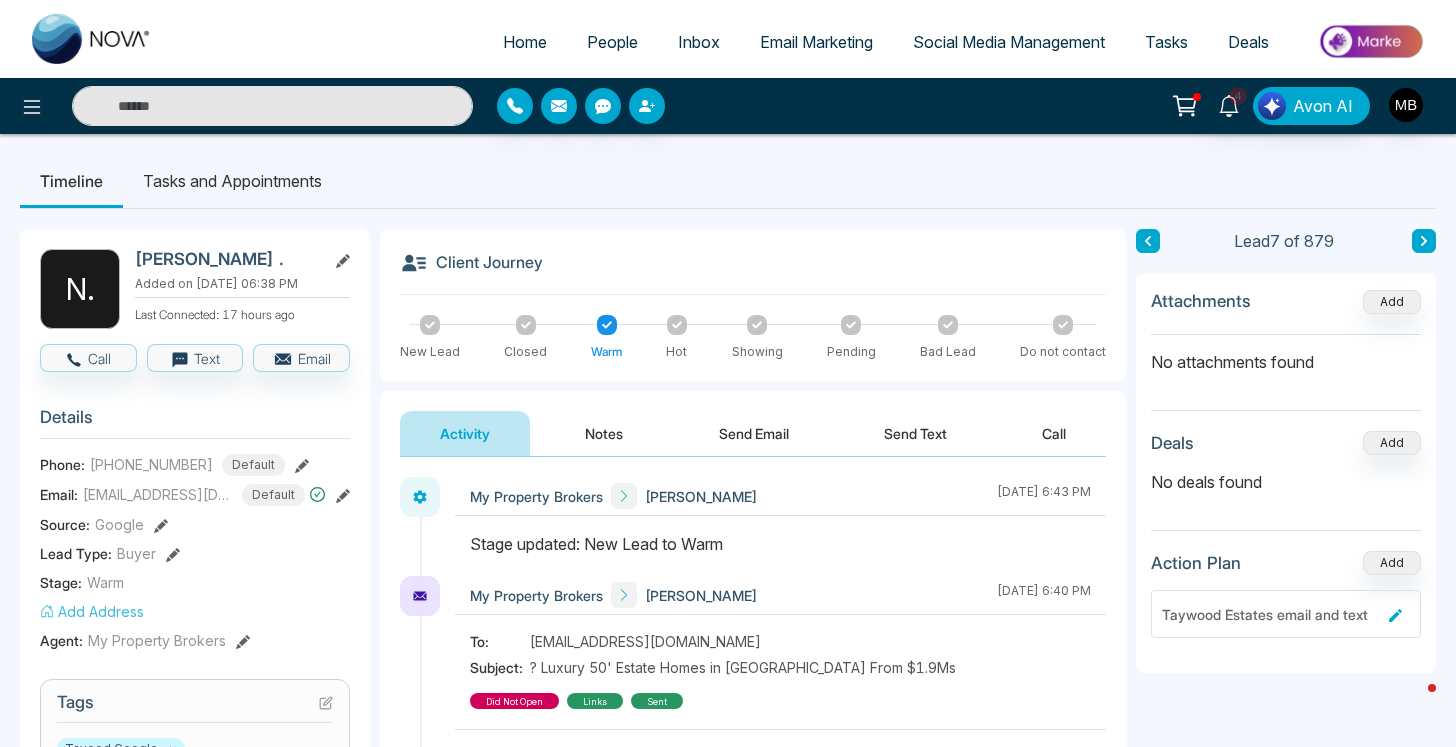 type on "*****" 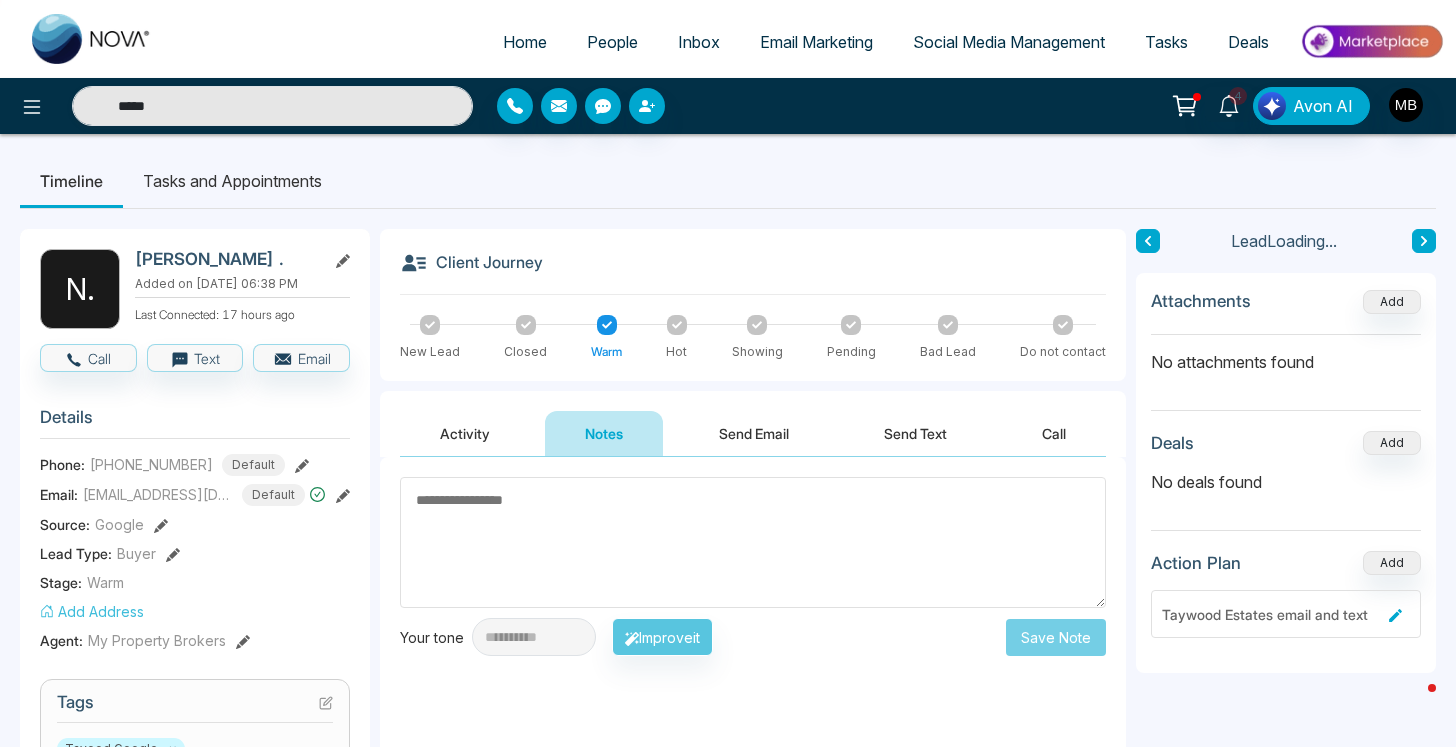type on "**********" 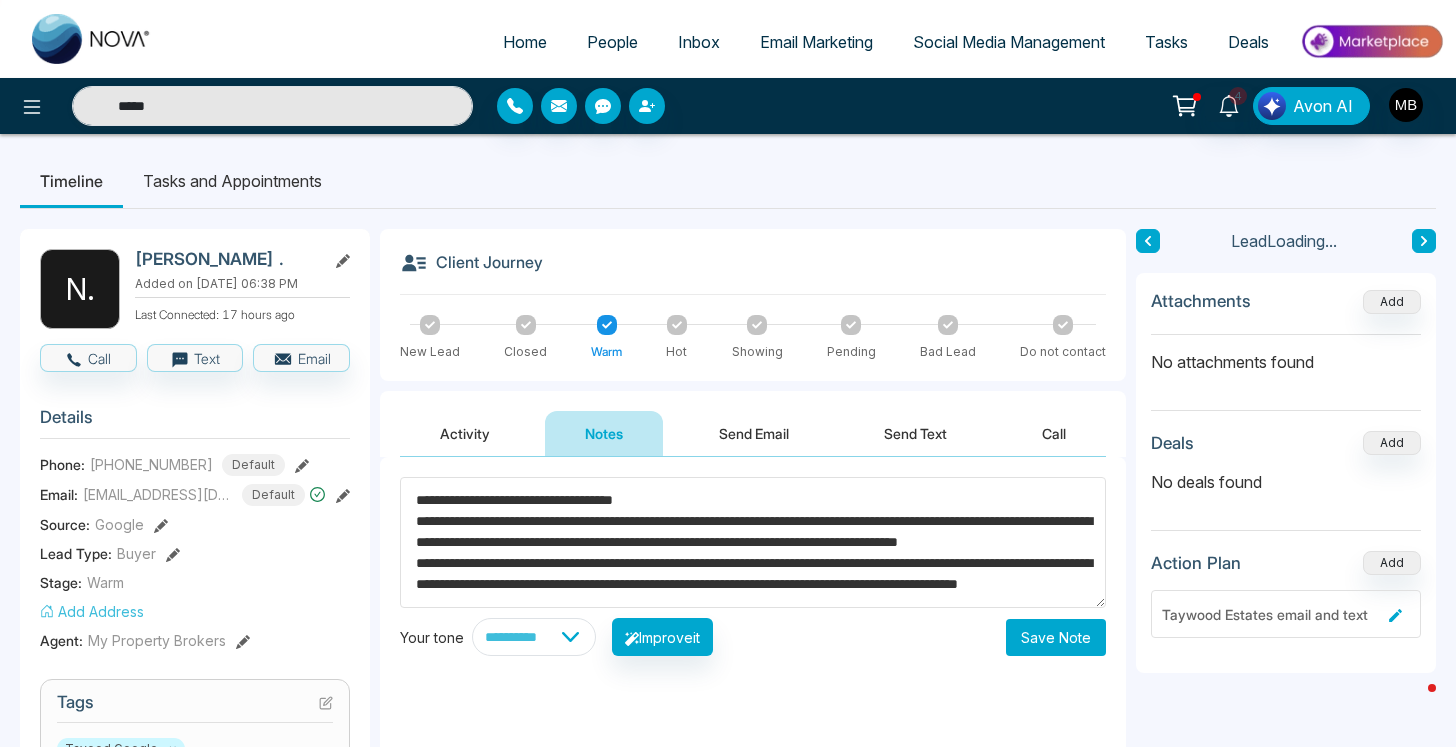 scroll, scrollTop: 42, scrollLeft: 0, axis: vertical 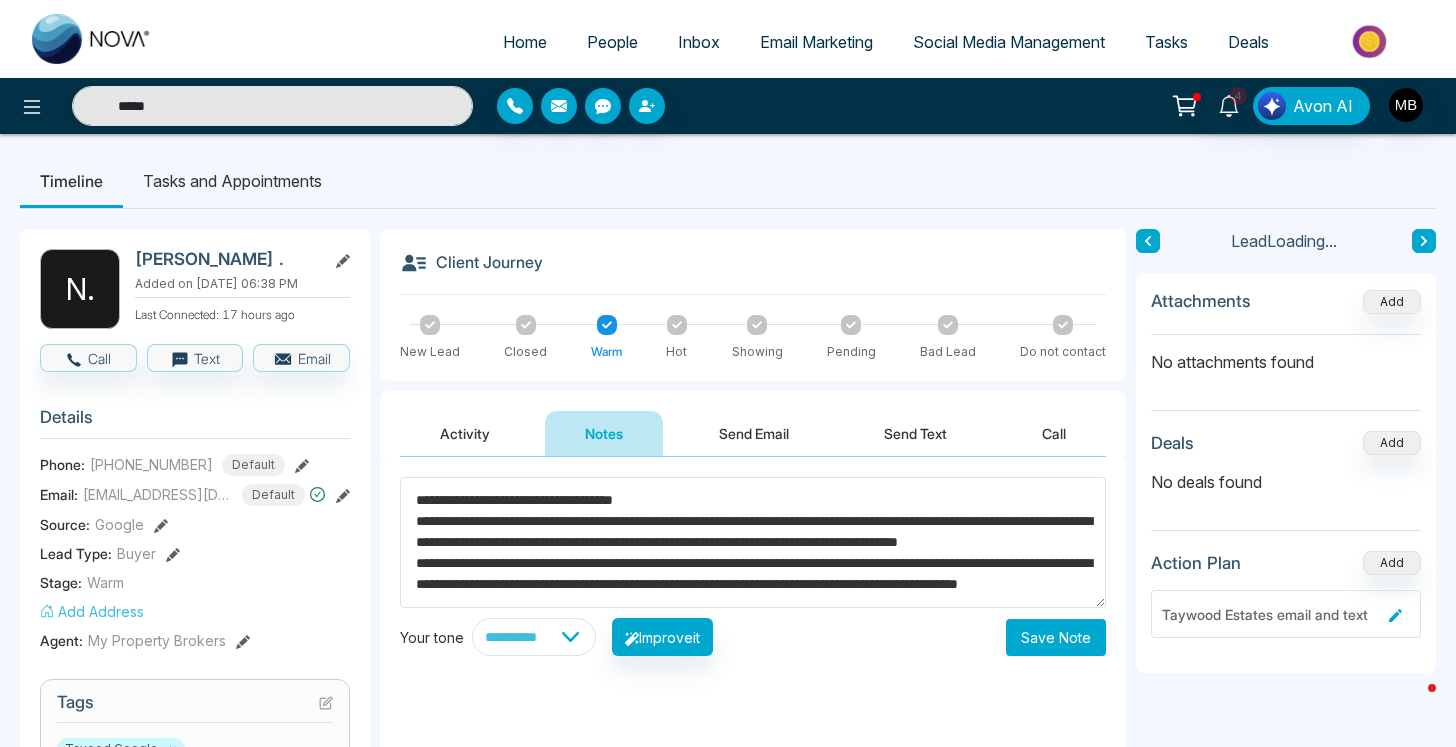 drag, startPoint x: 712, startPoint y: 522, endPoint x: 319, endPoint y: 428, distance: 404.0854 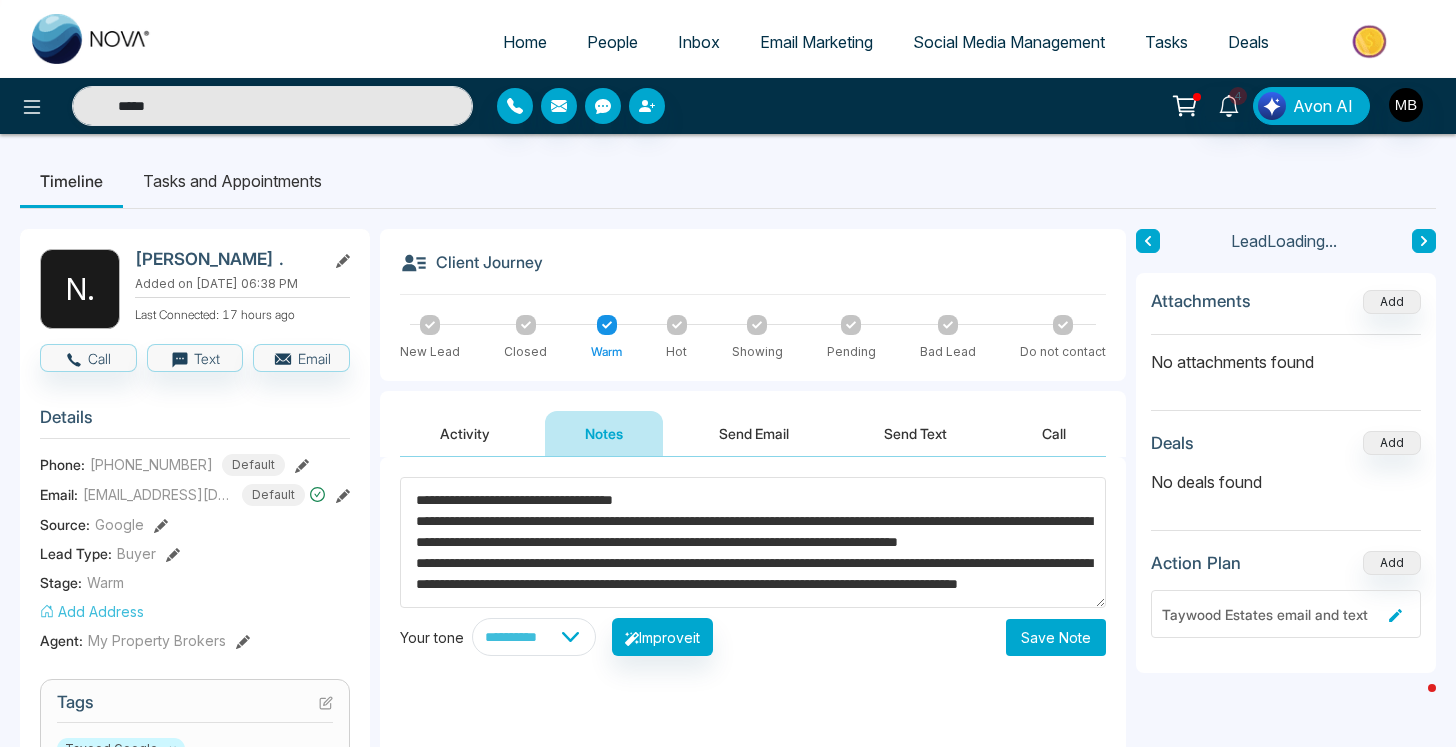 click on "**********" at bounding box center (728, 830) 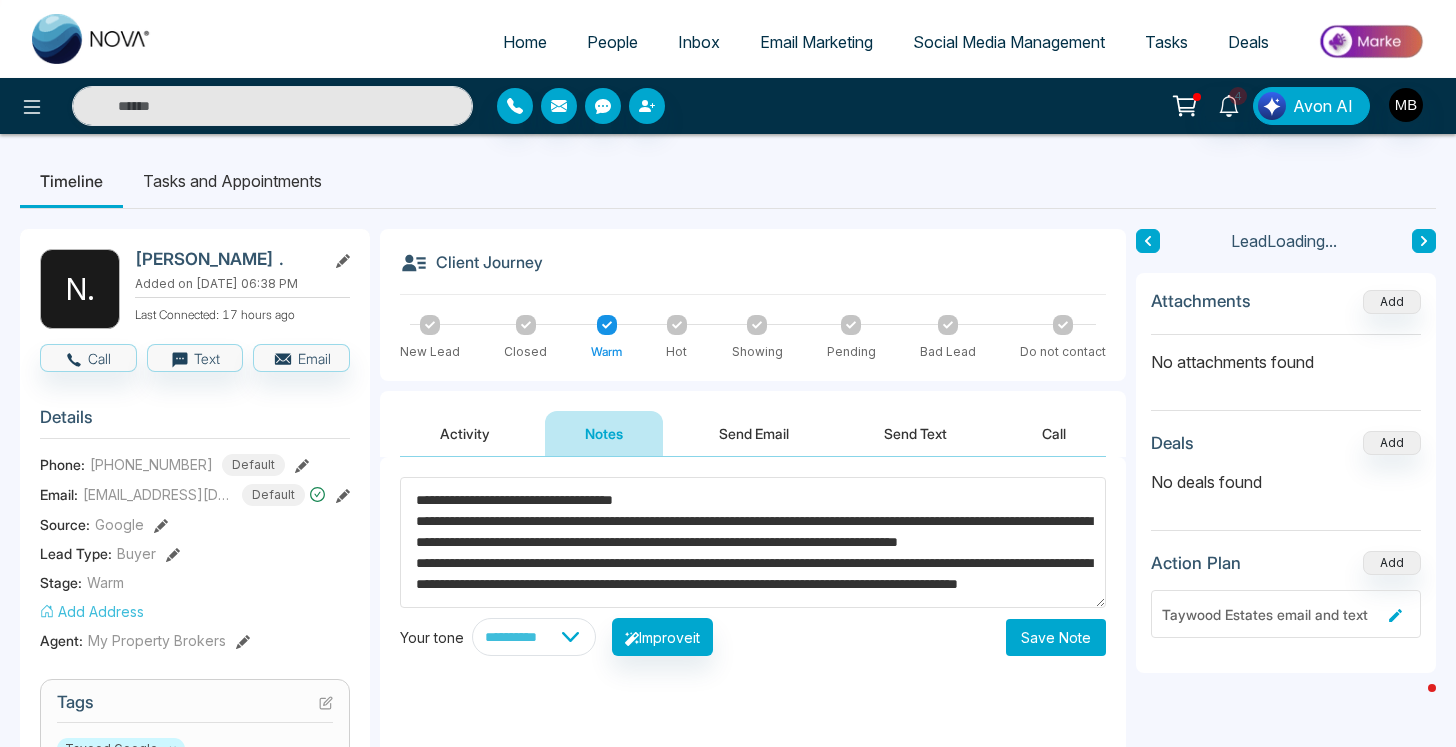 type on "*****" 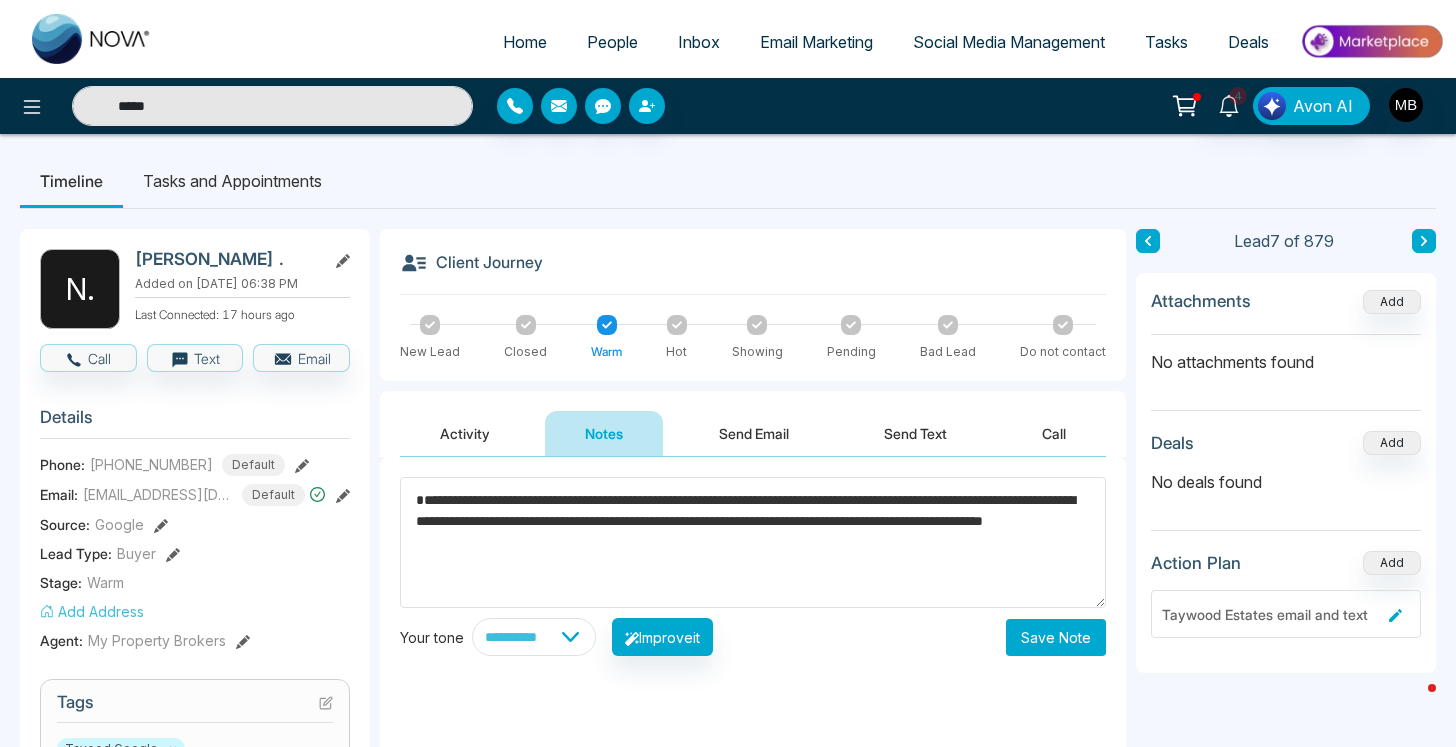 type on "**********" 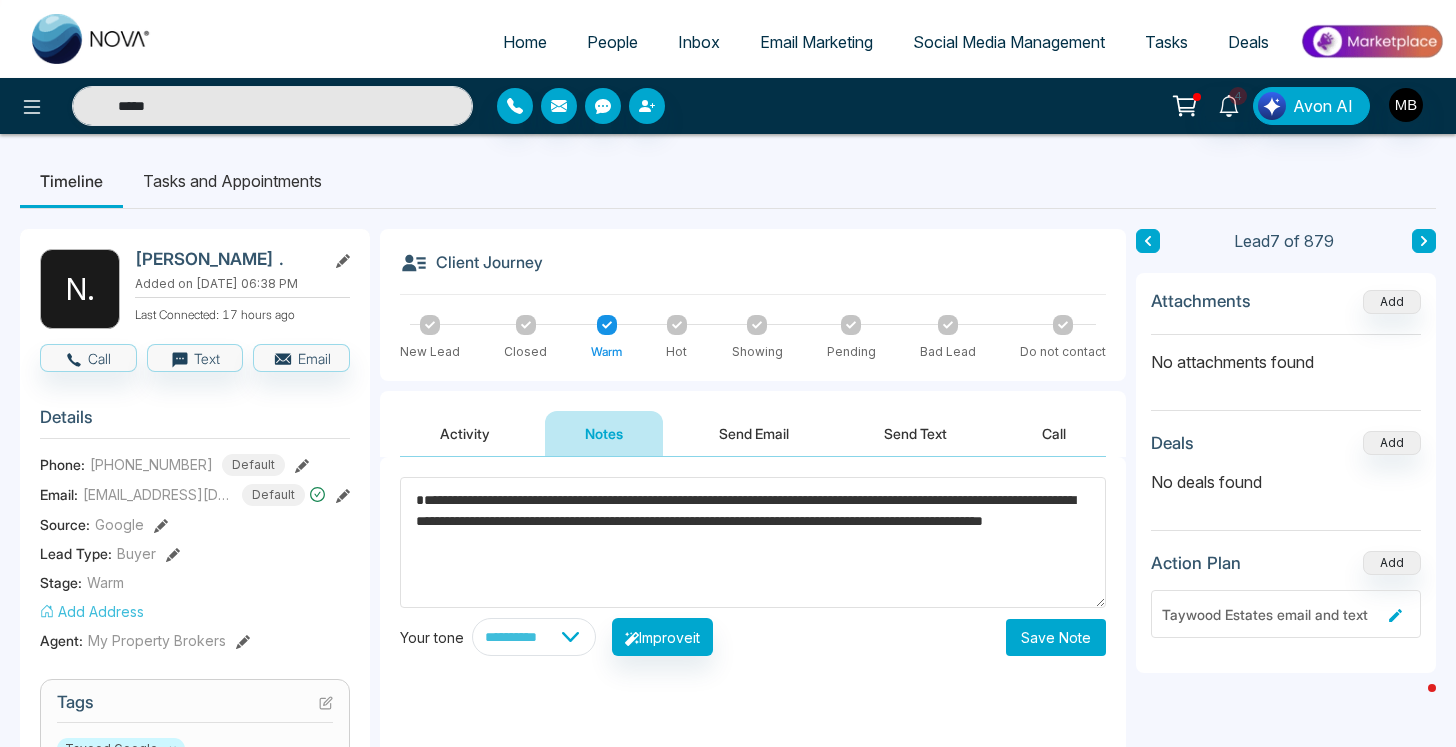 click on "Save Note" at bounding box center [1056, 637] 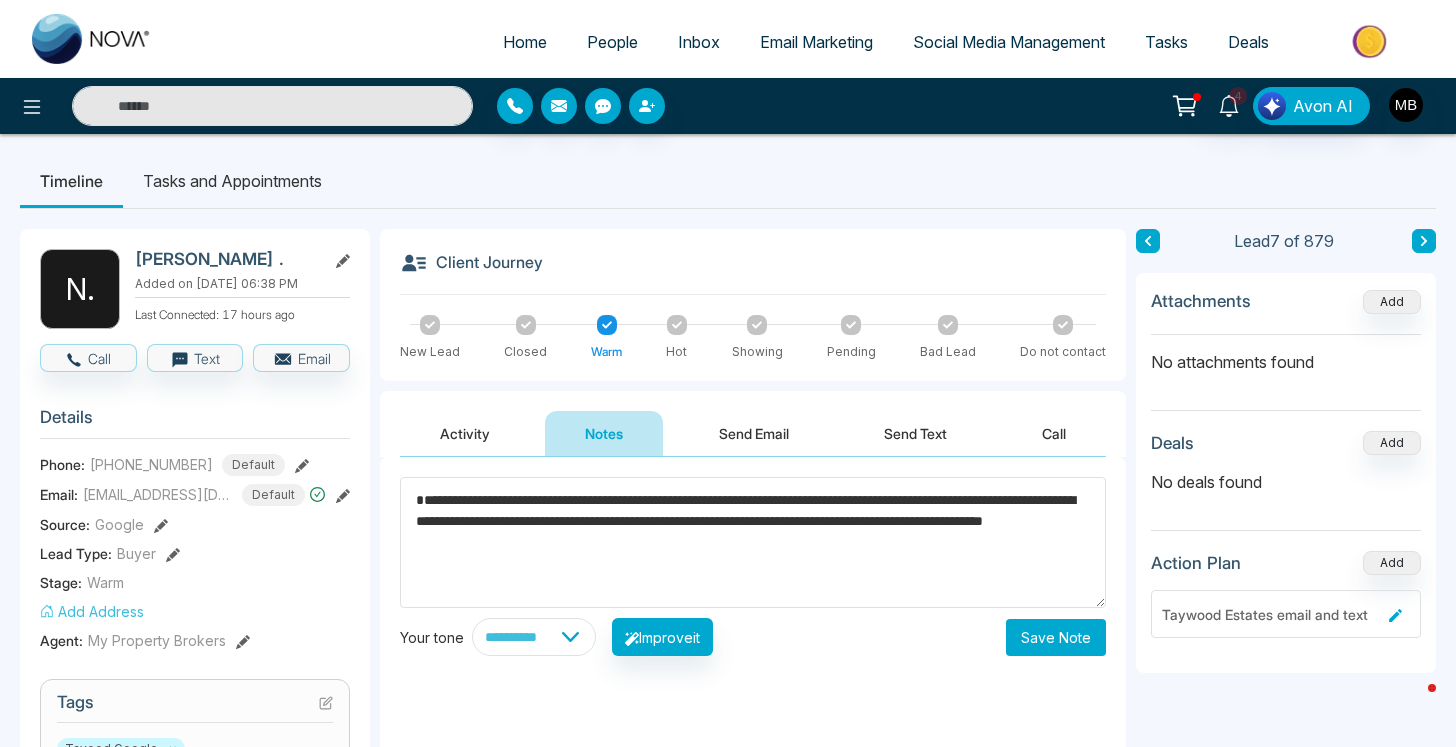 type on "*****" 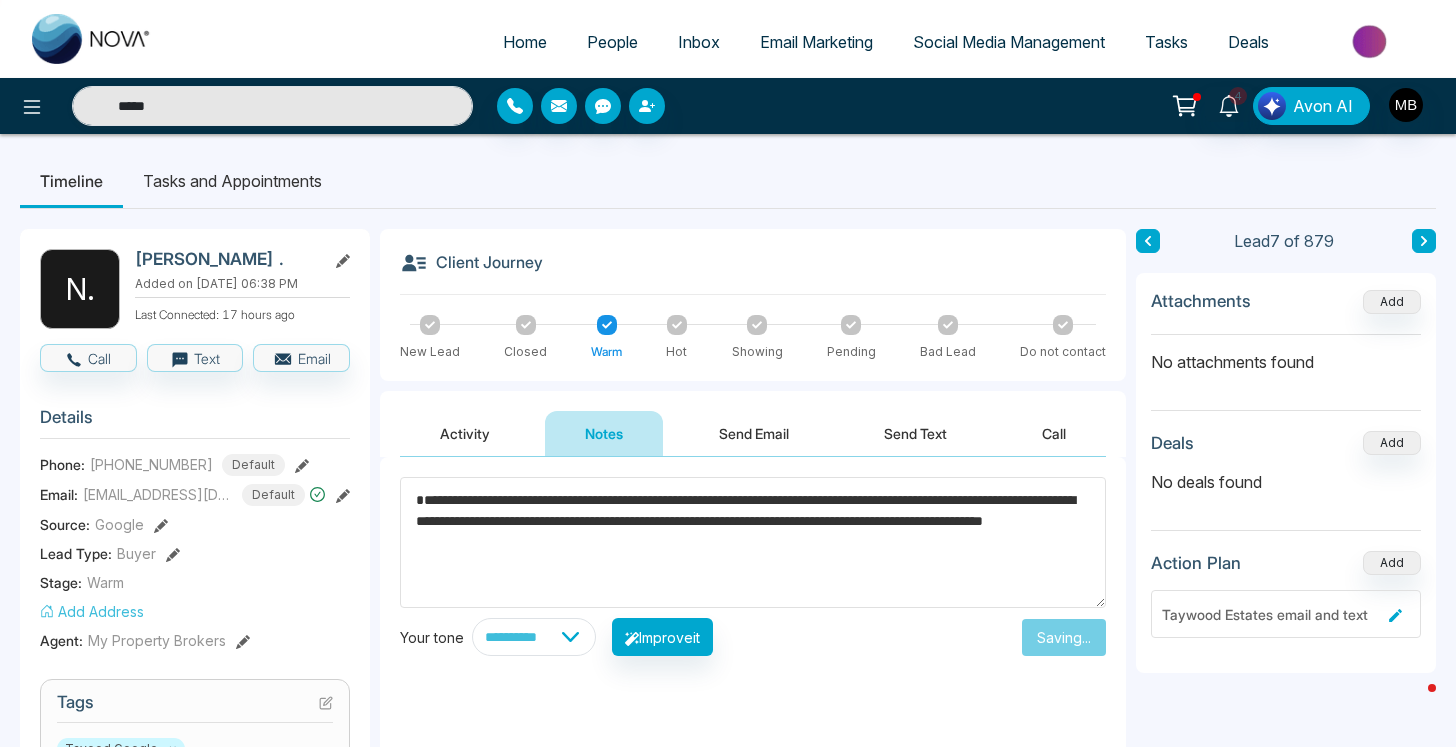 type 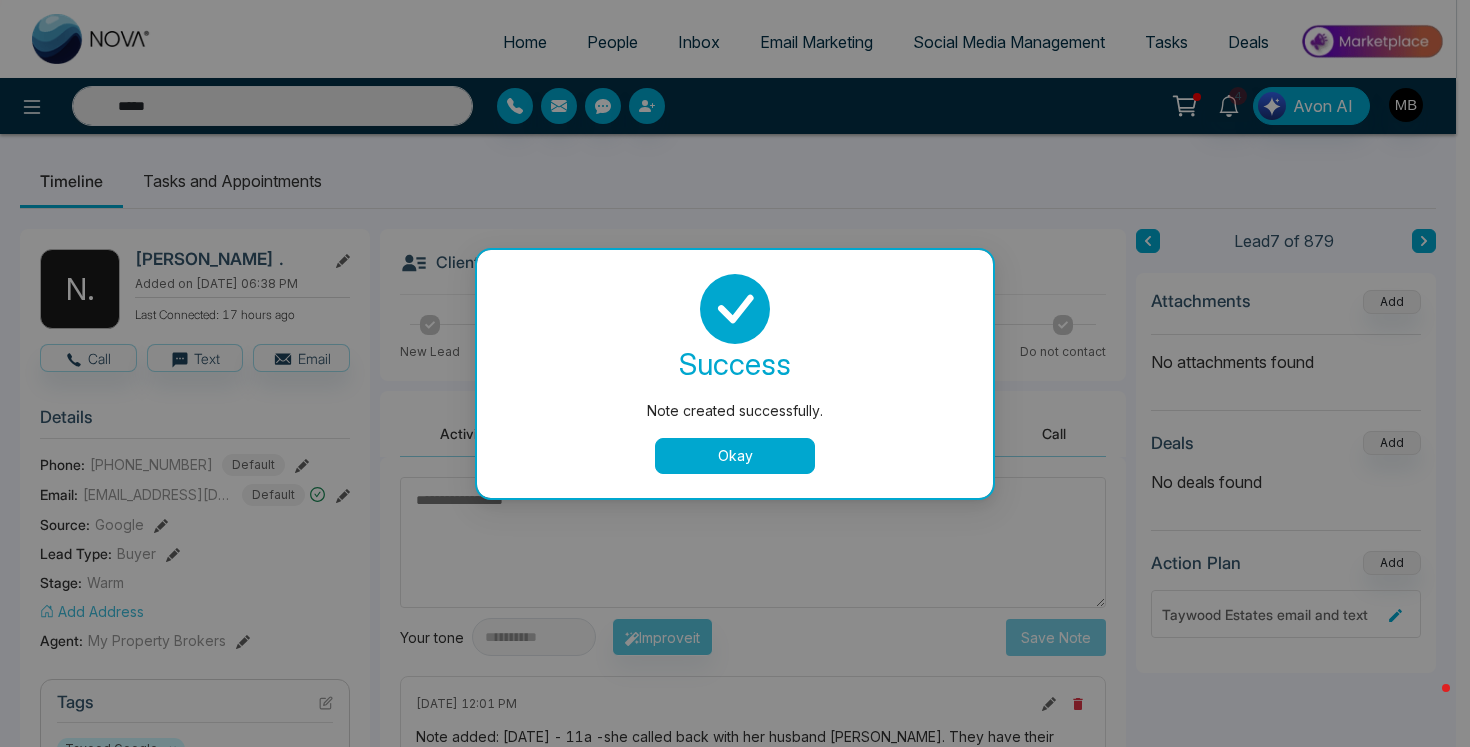 click on "Okay" at bounding box center [735, 456] 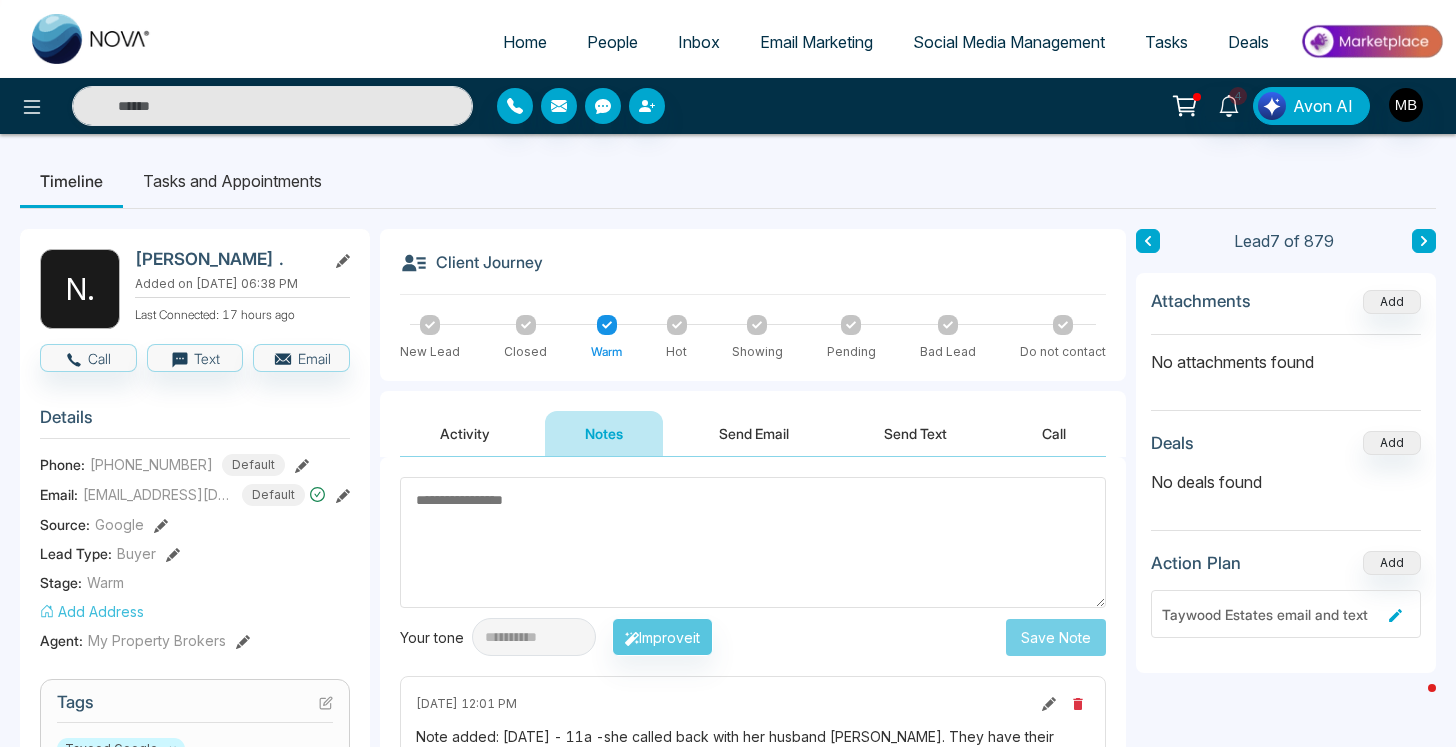 type on "*****" 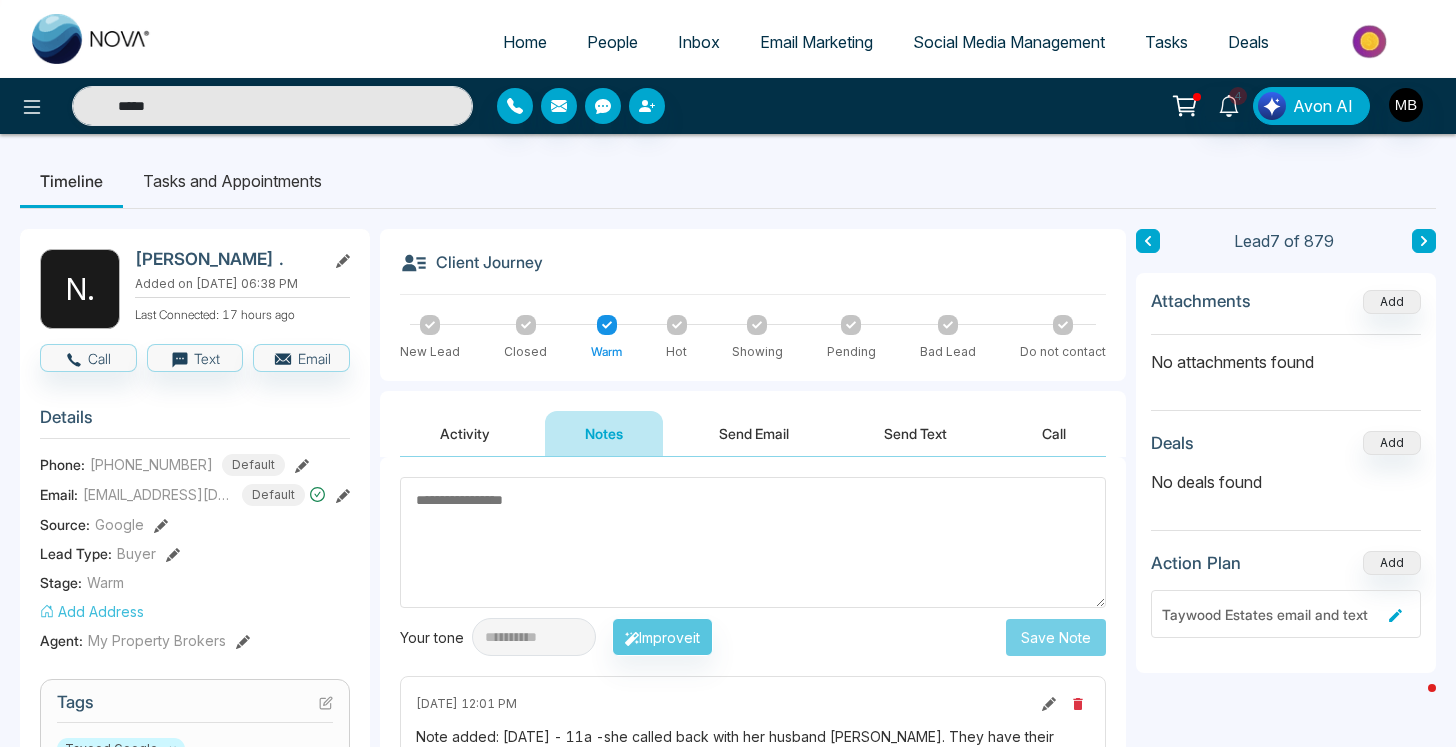 click 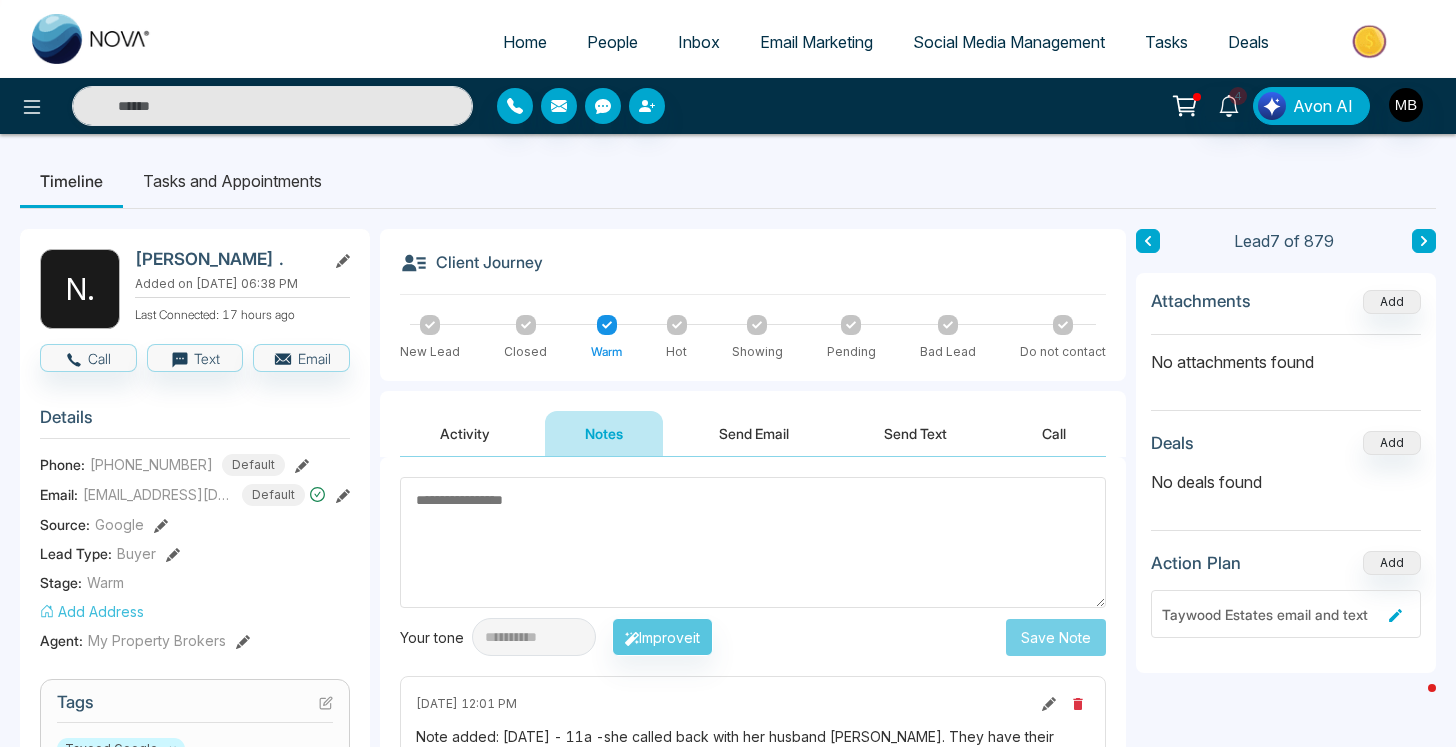 type on "*****" 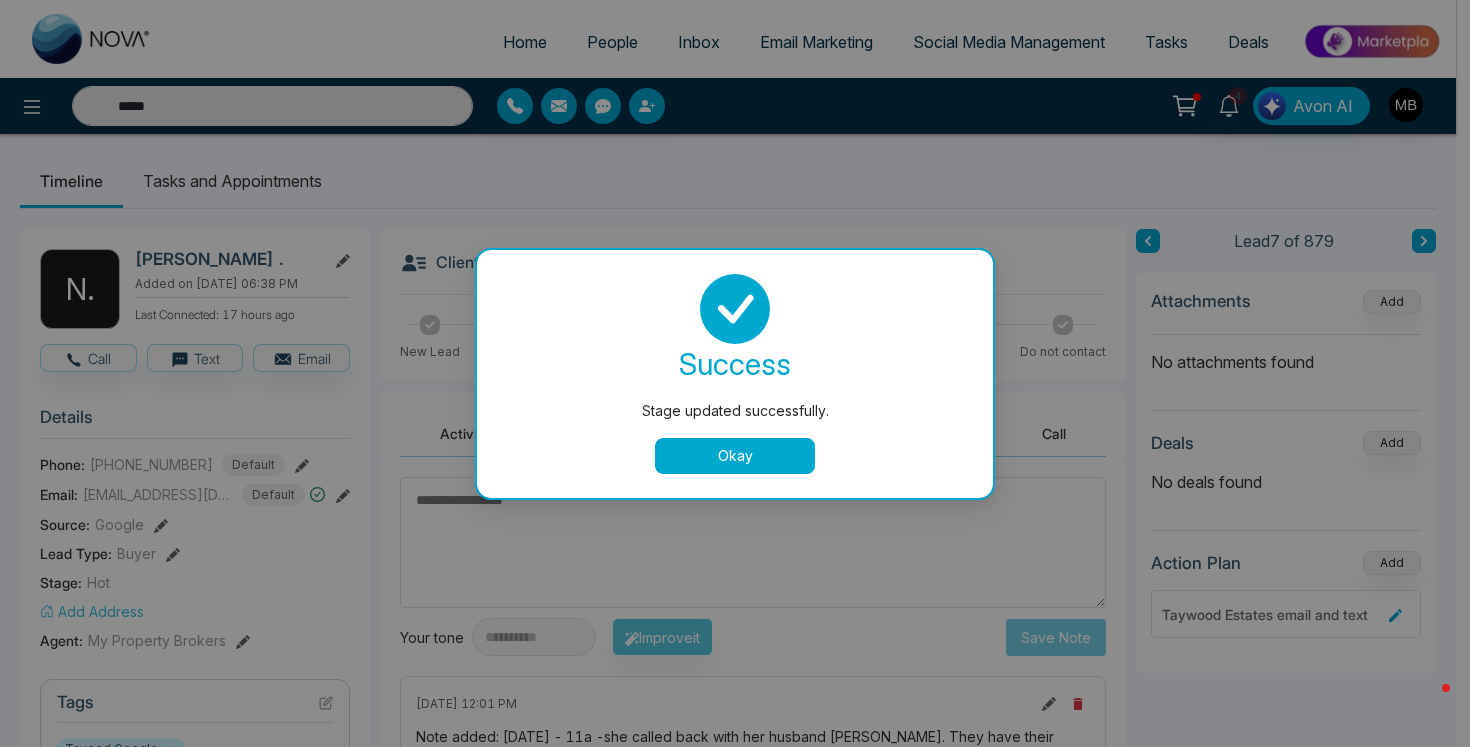 click on "Okay" at bounding box center [735, 456] 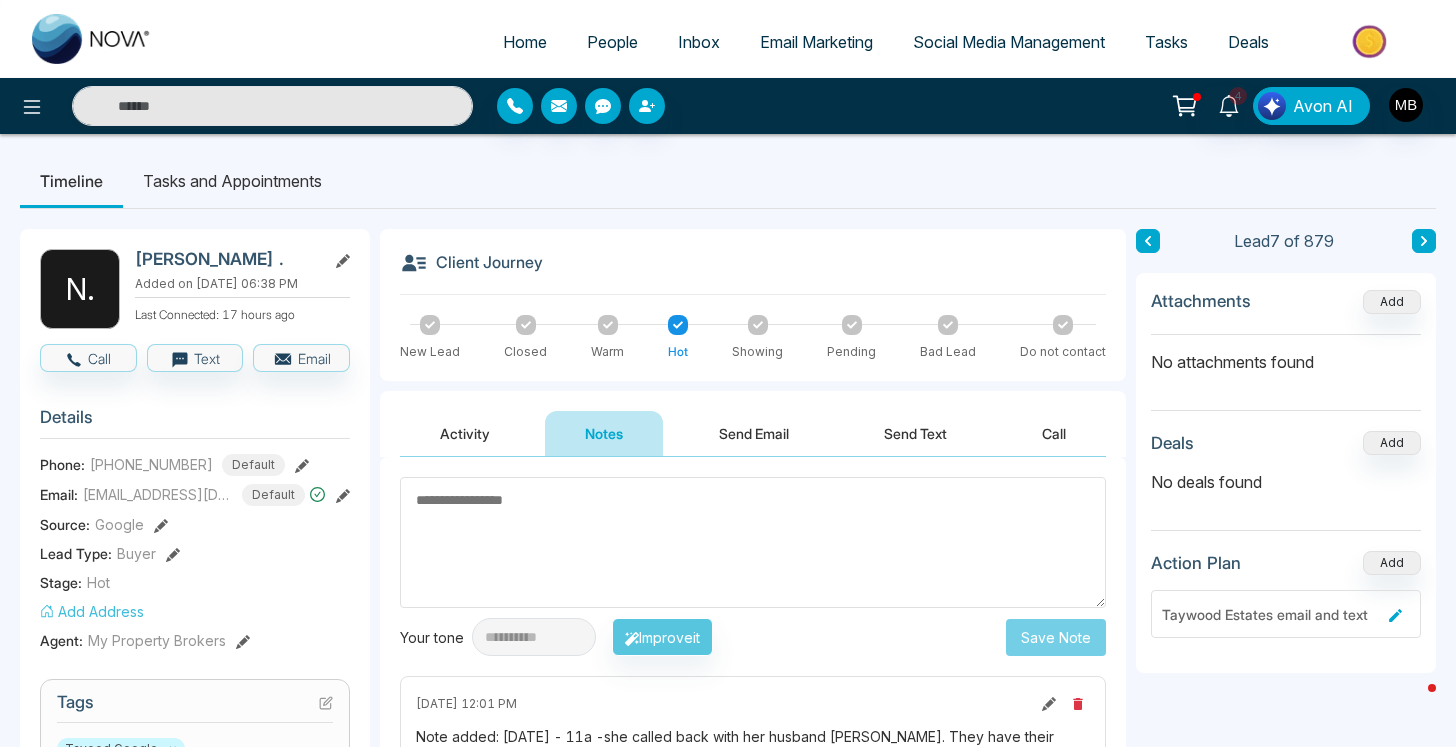 type on "*****" 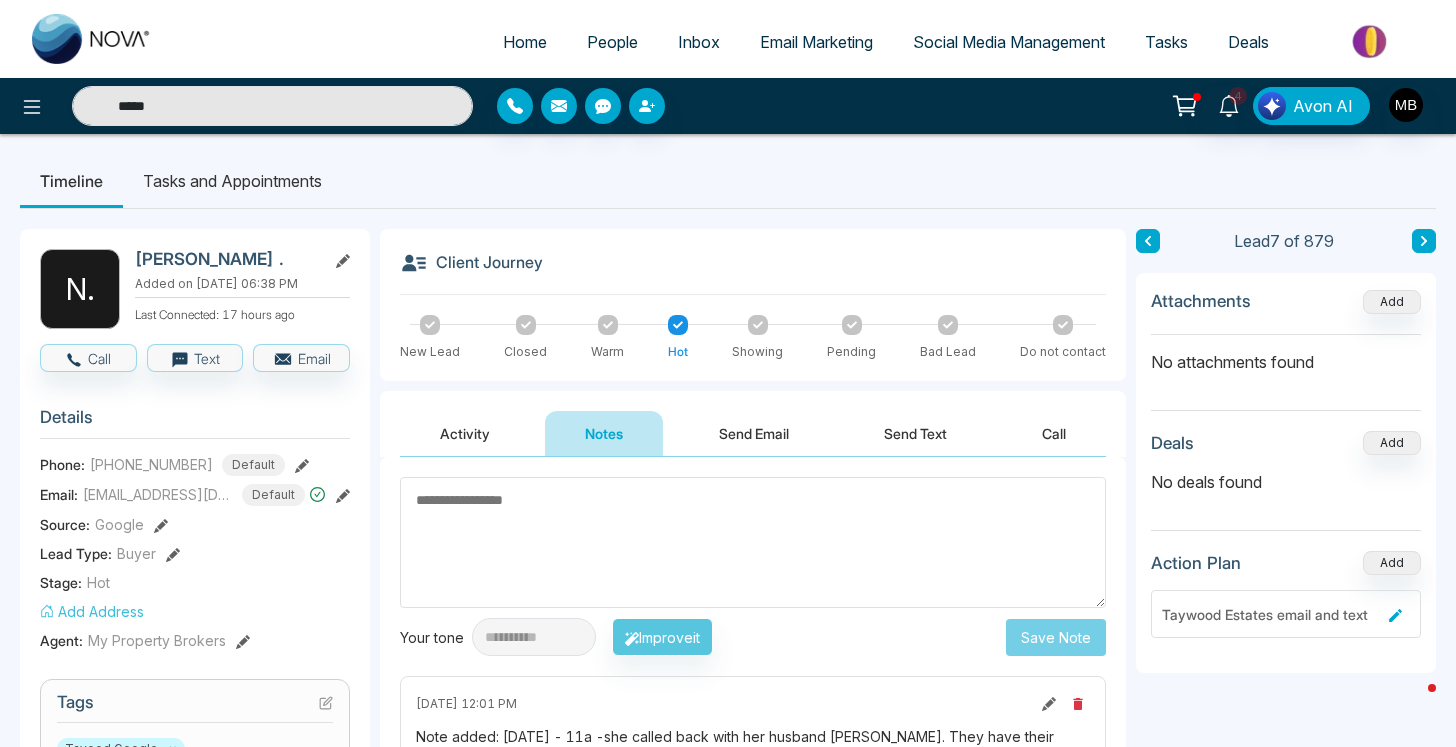 click 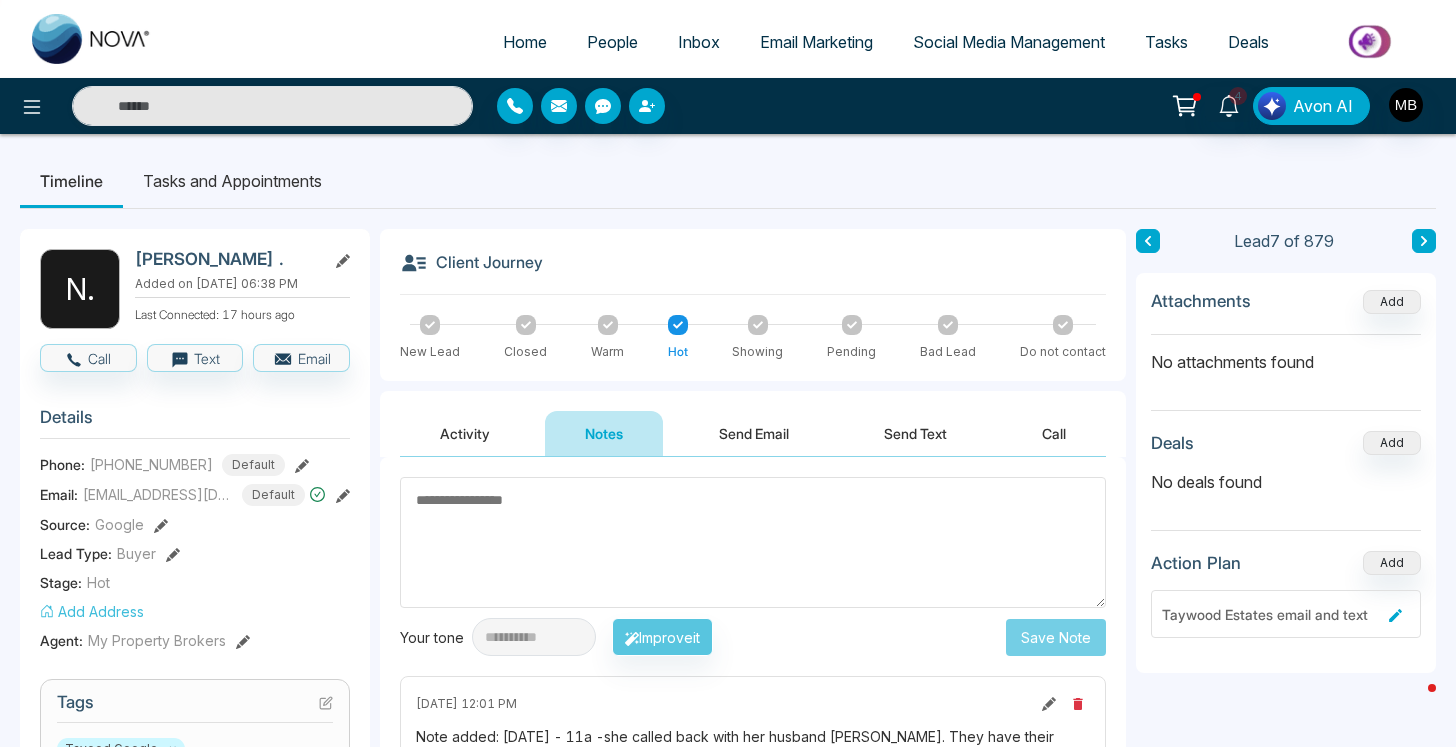 type on "*****" 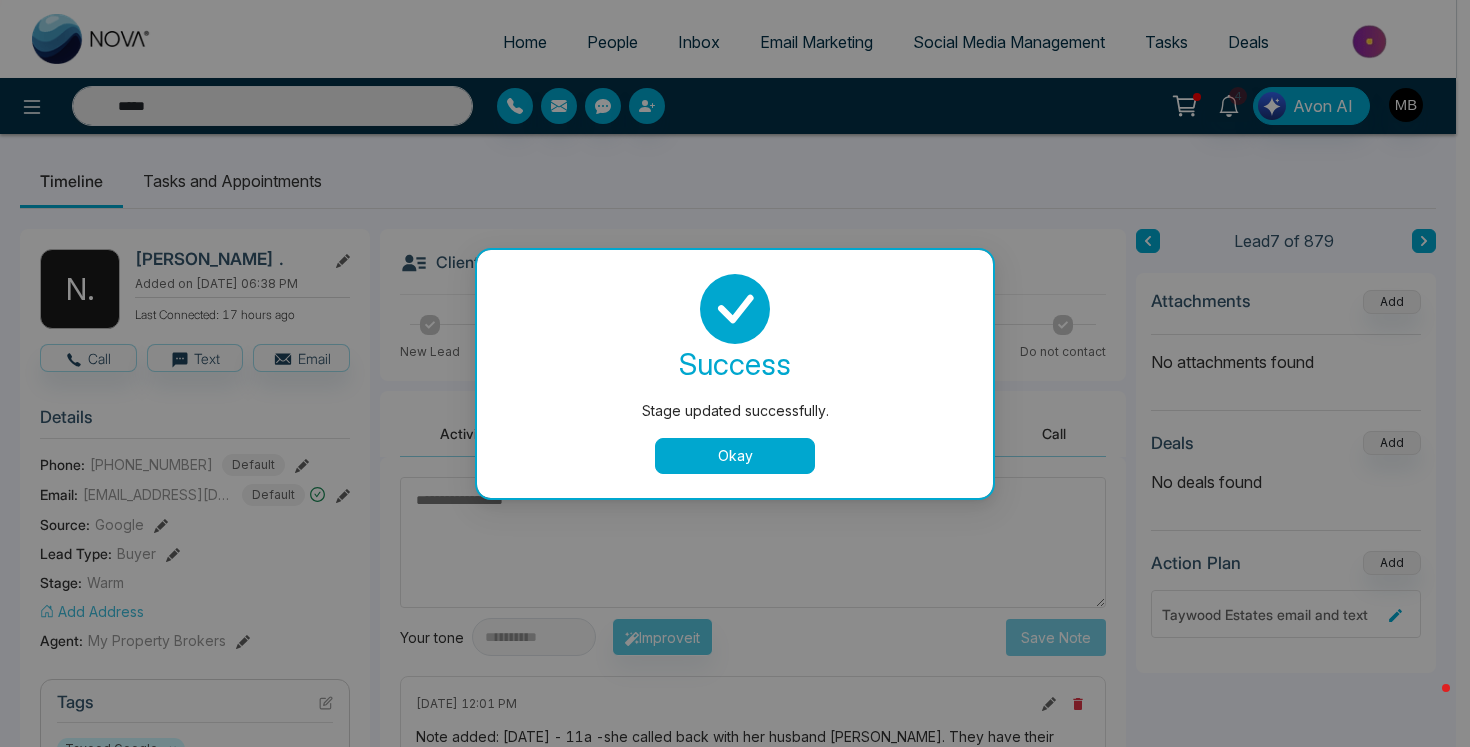 click on "Okay" at bounding box center [735, 456] 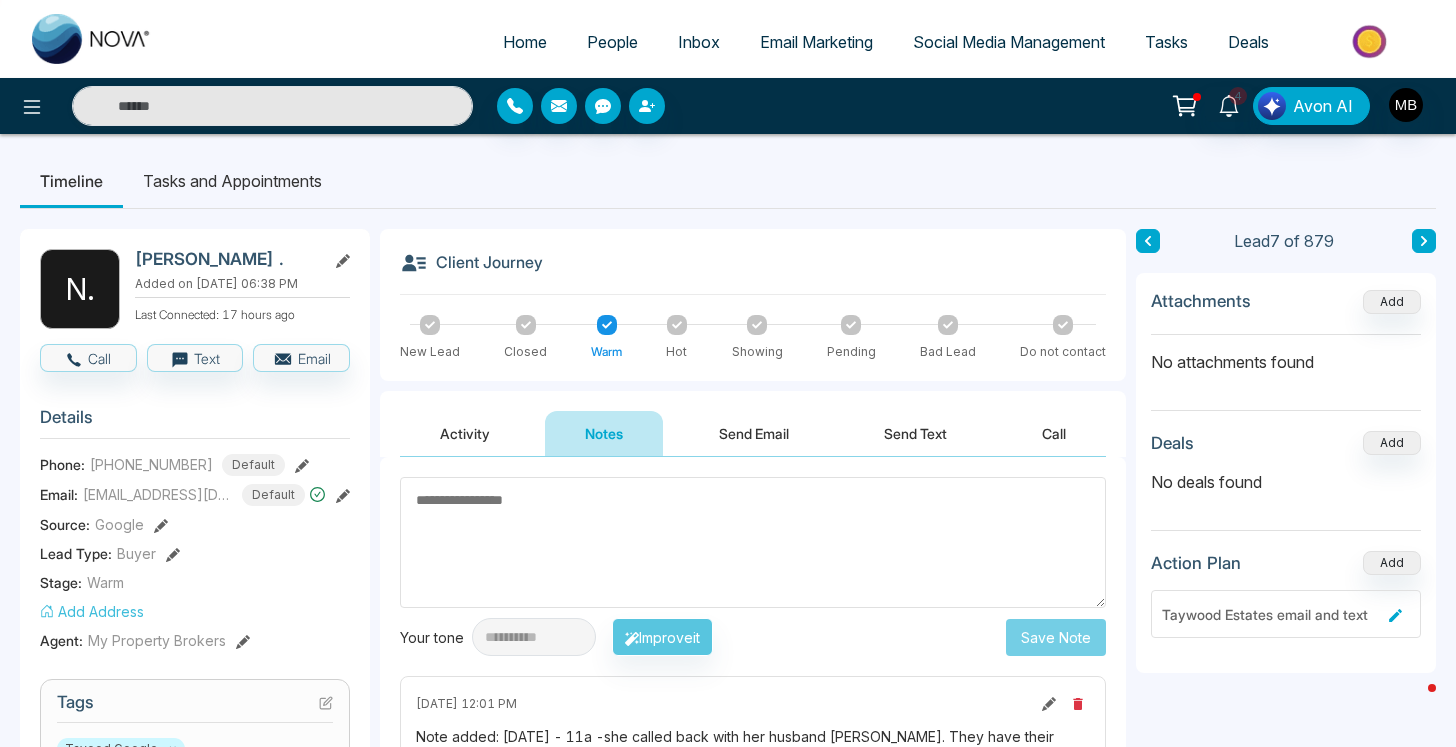 type on "*****" 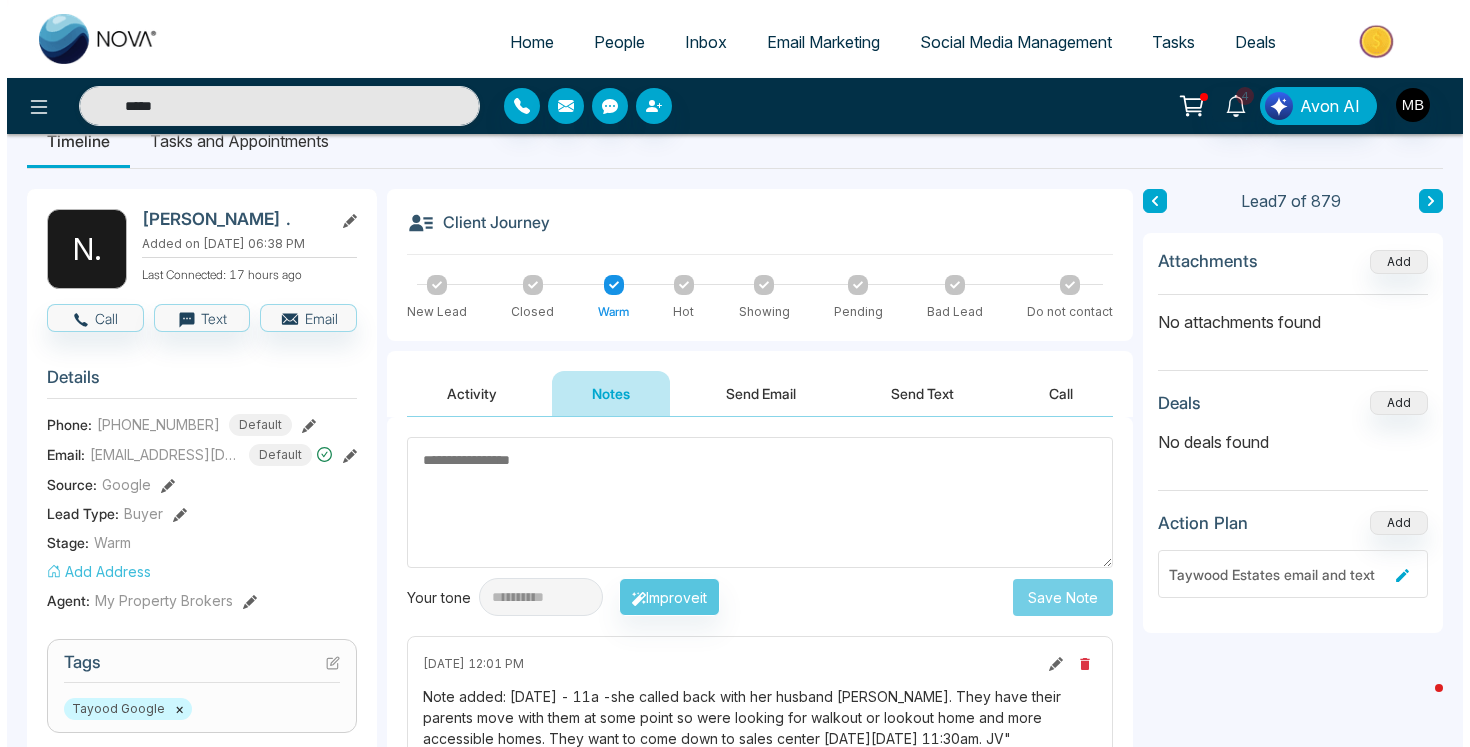 scroll, scrollTop: 0, scrollLeft: 0, axis: both 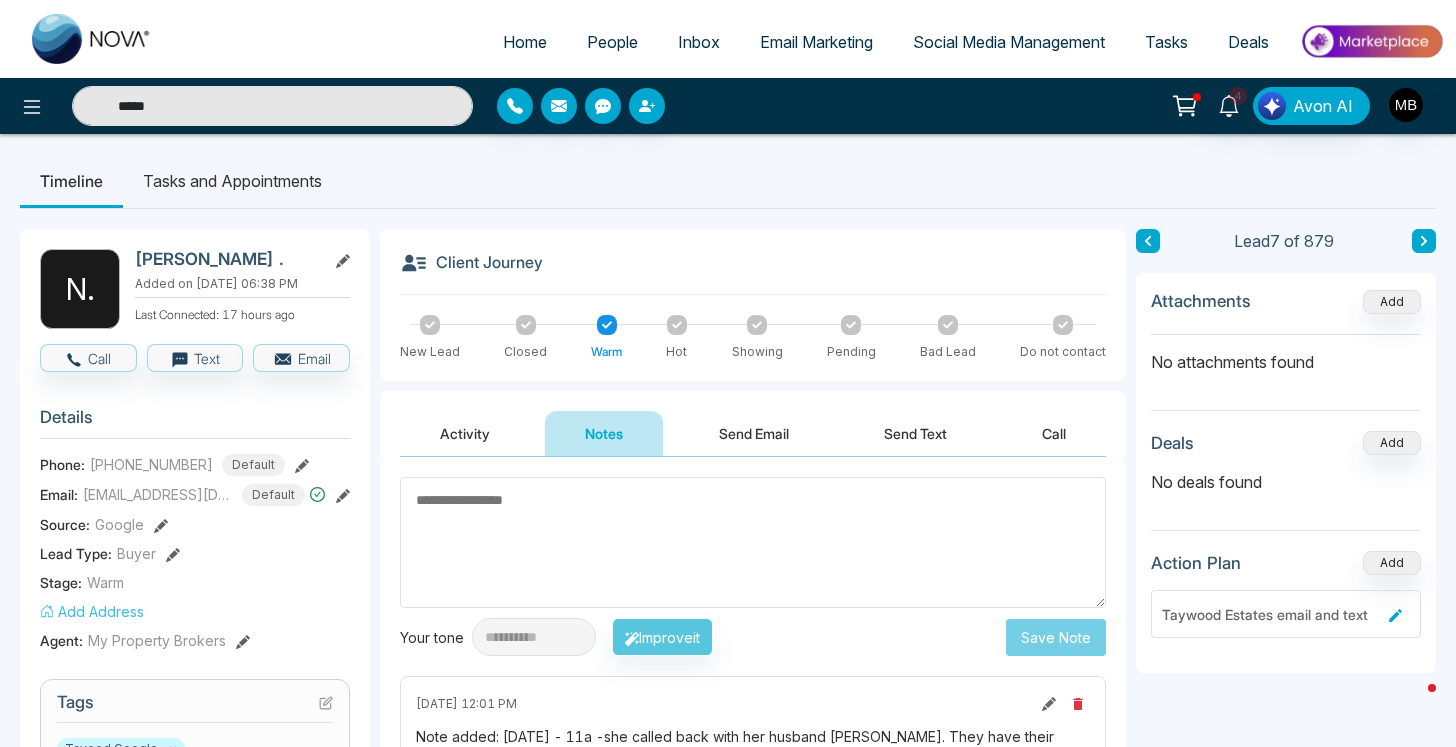 click on "Tasks and Appointments" at bounding box center (232, 181) 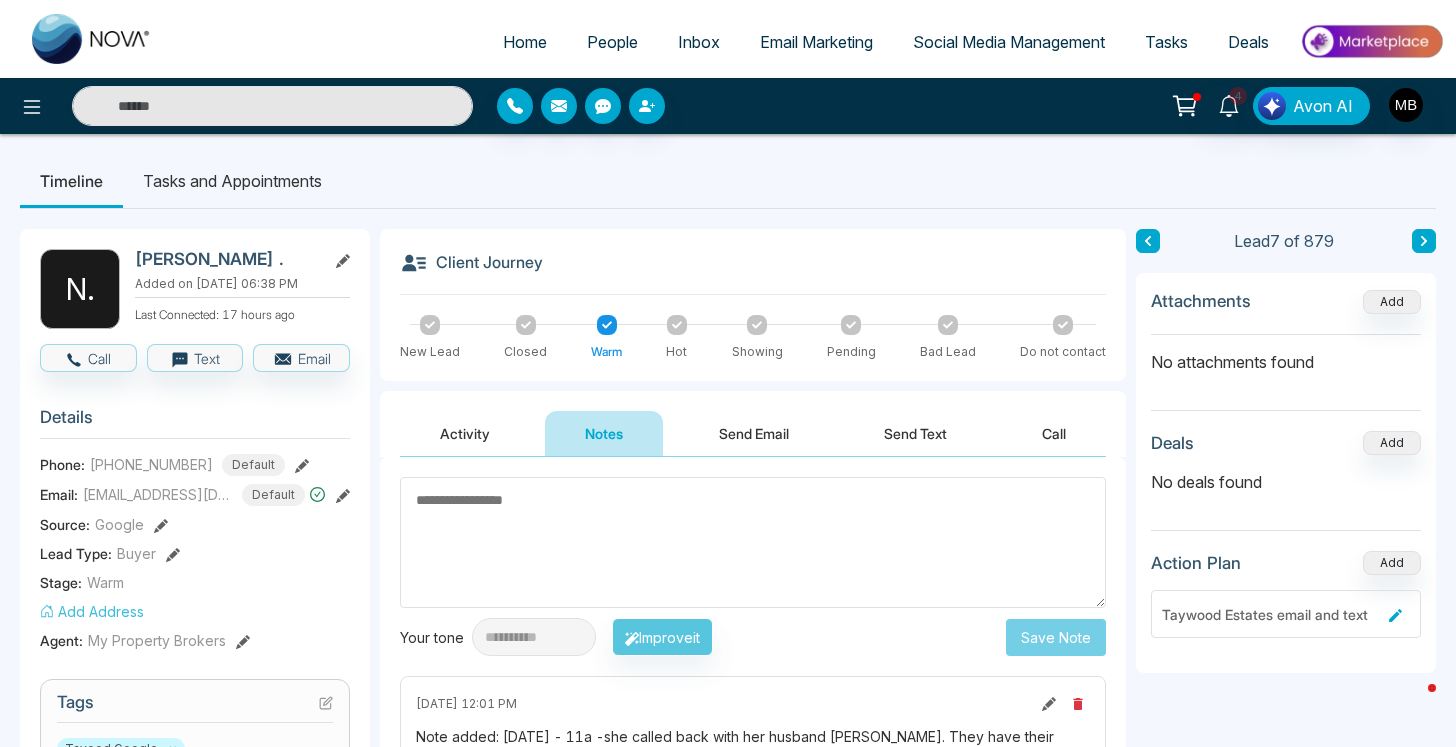 type on "*****" 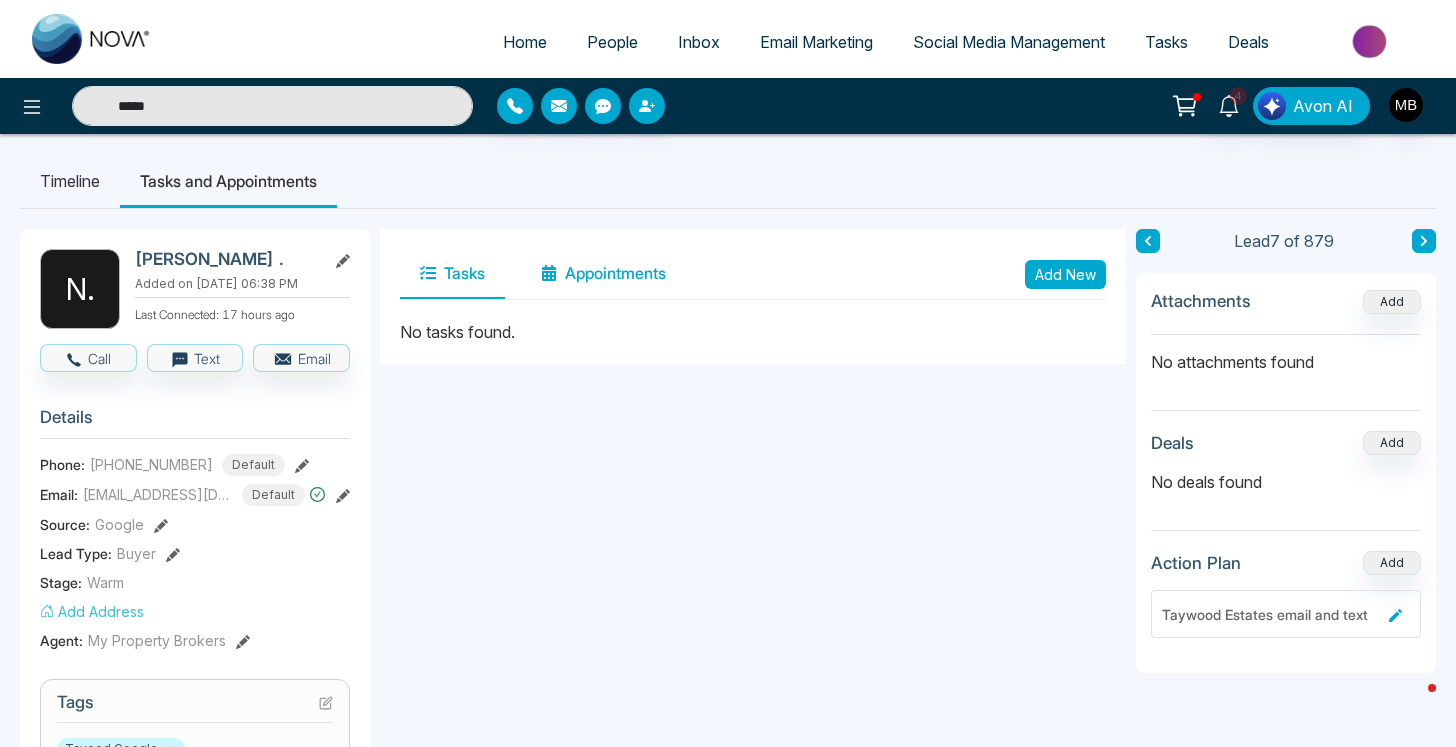 click on "Appointments" at bounding box center [603, 274] 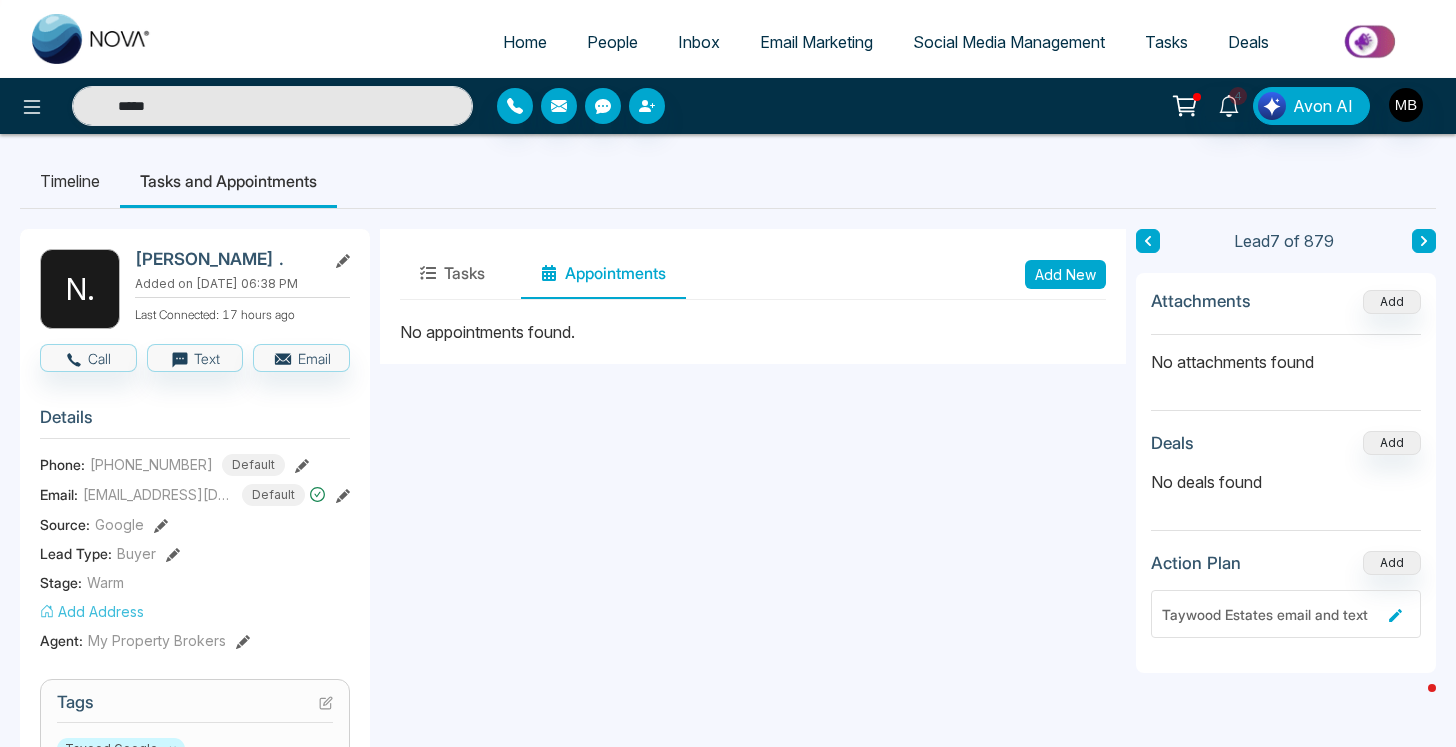 click on "Add New" at bounding box center [1065, 274] 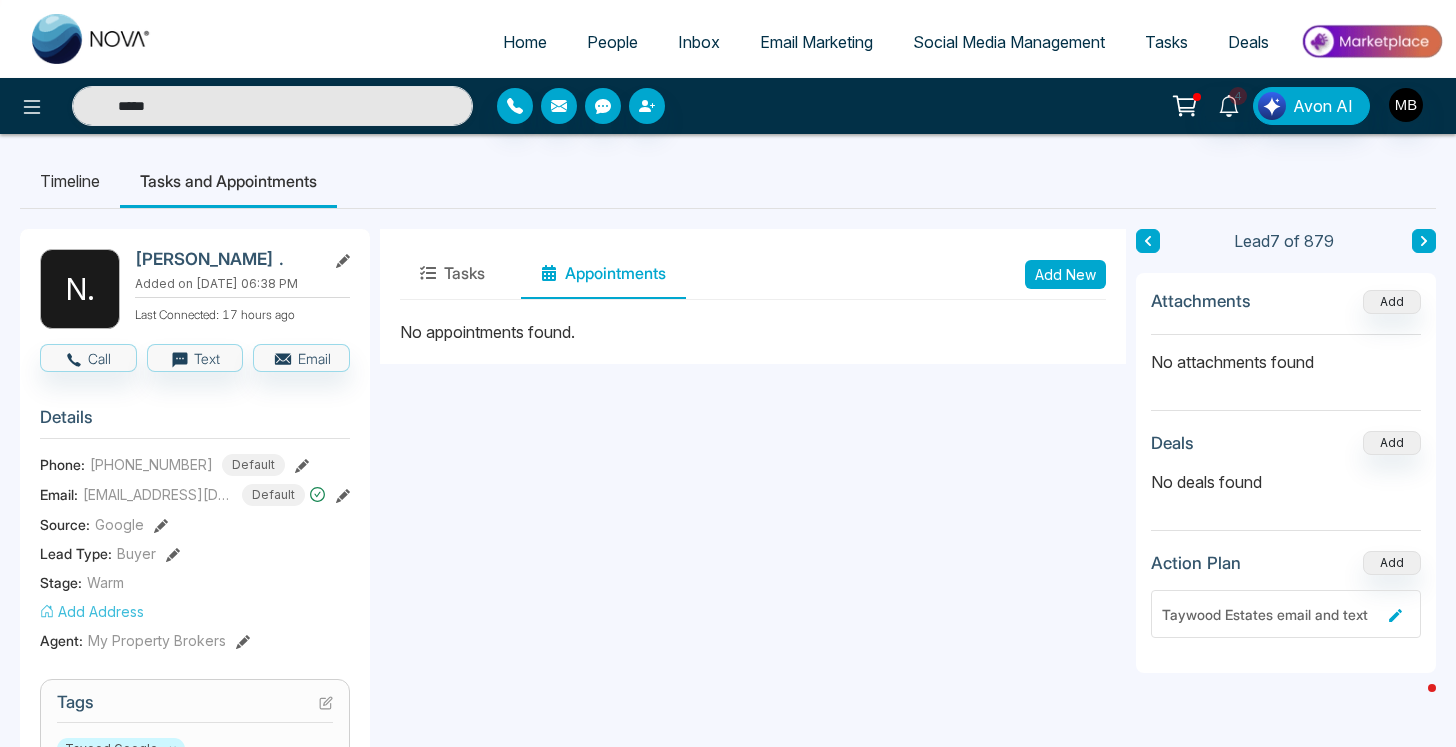type on "*****" 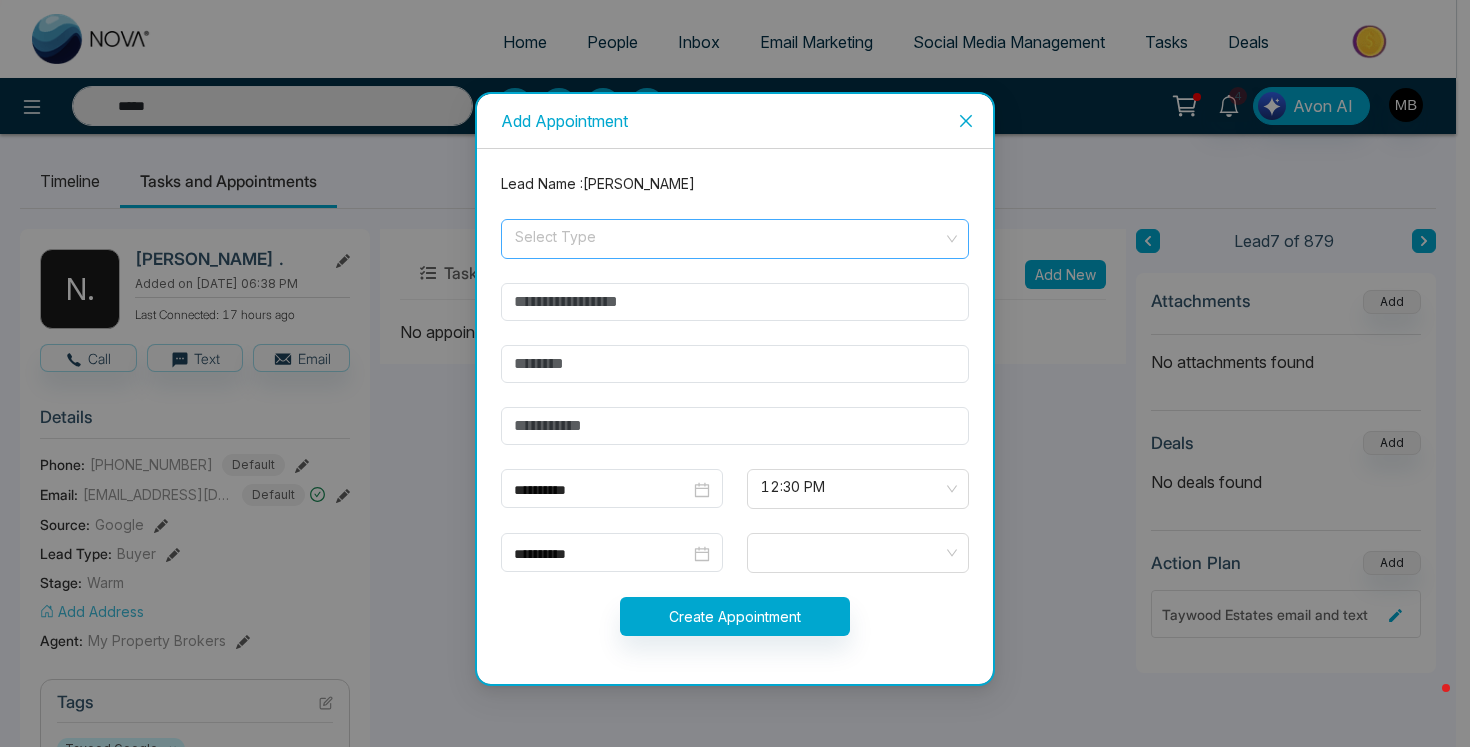 click at bounding box center [728, 235] 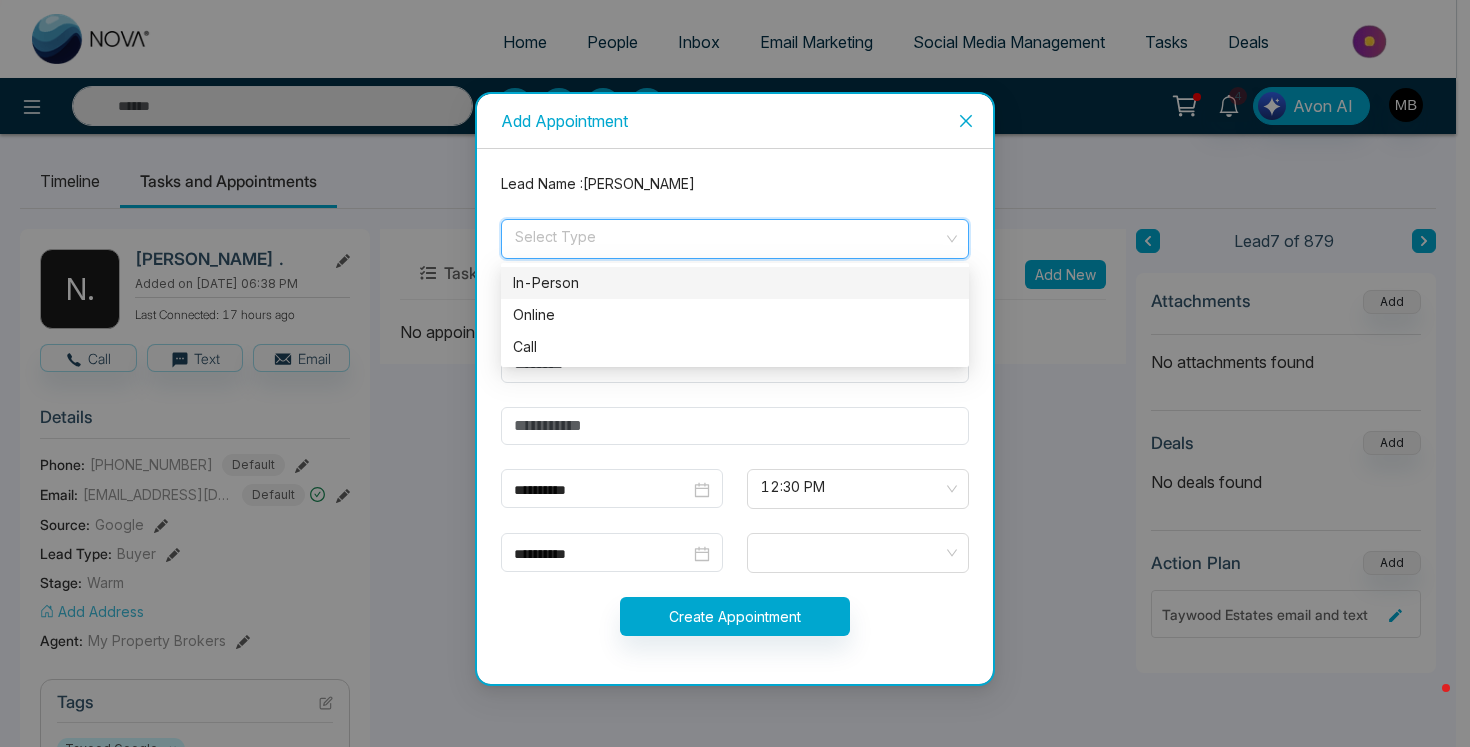 type on "*****" 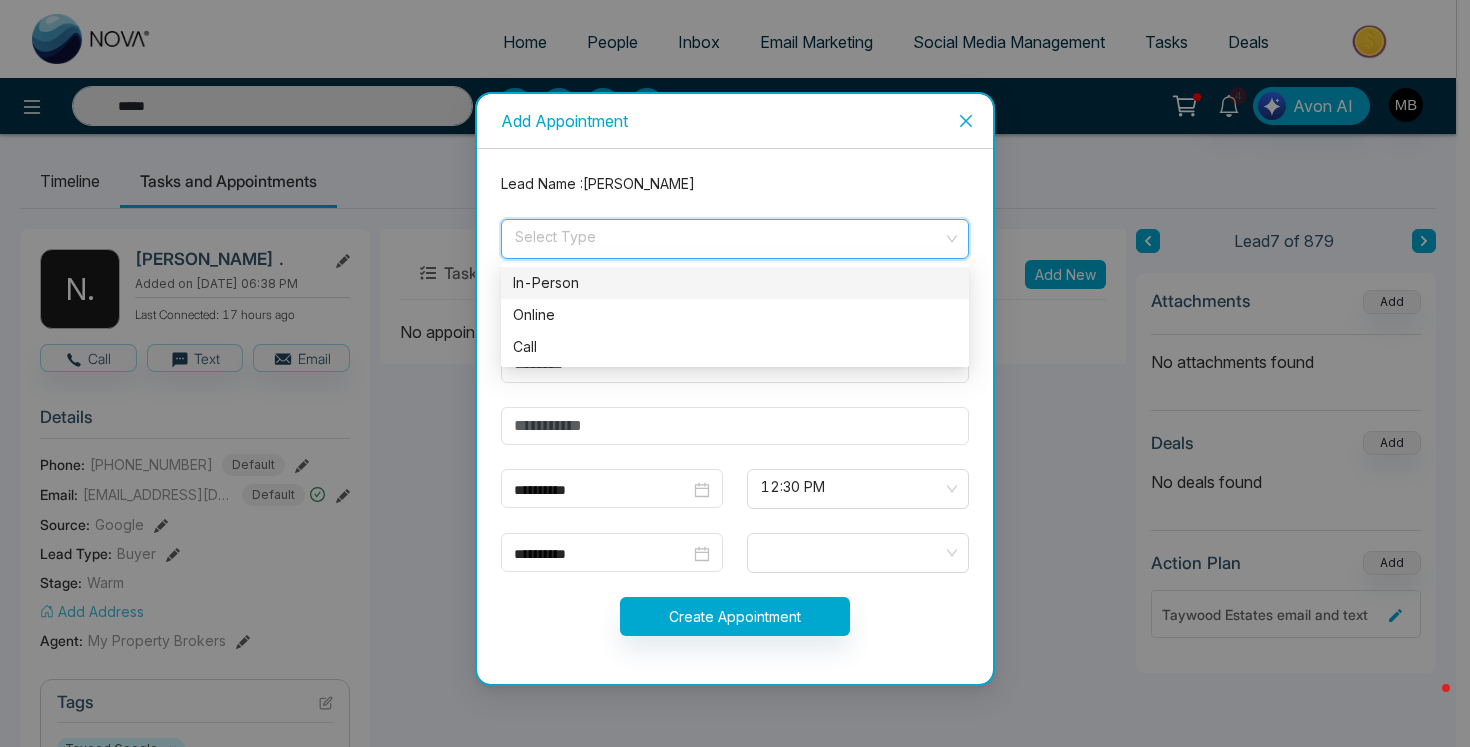 click on "In-Person" at bounding box center (735, 283) 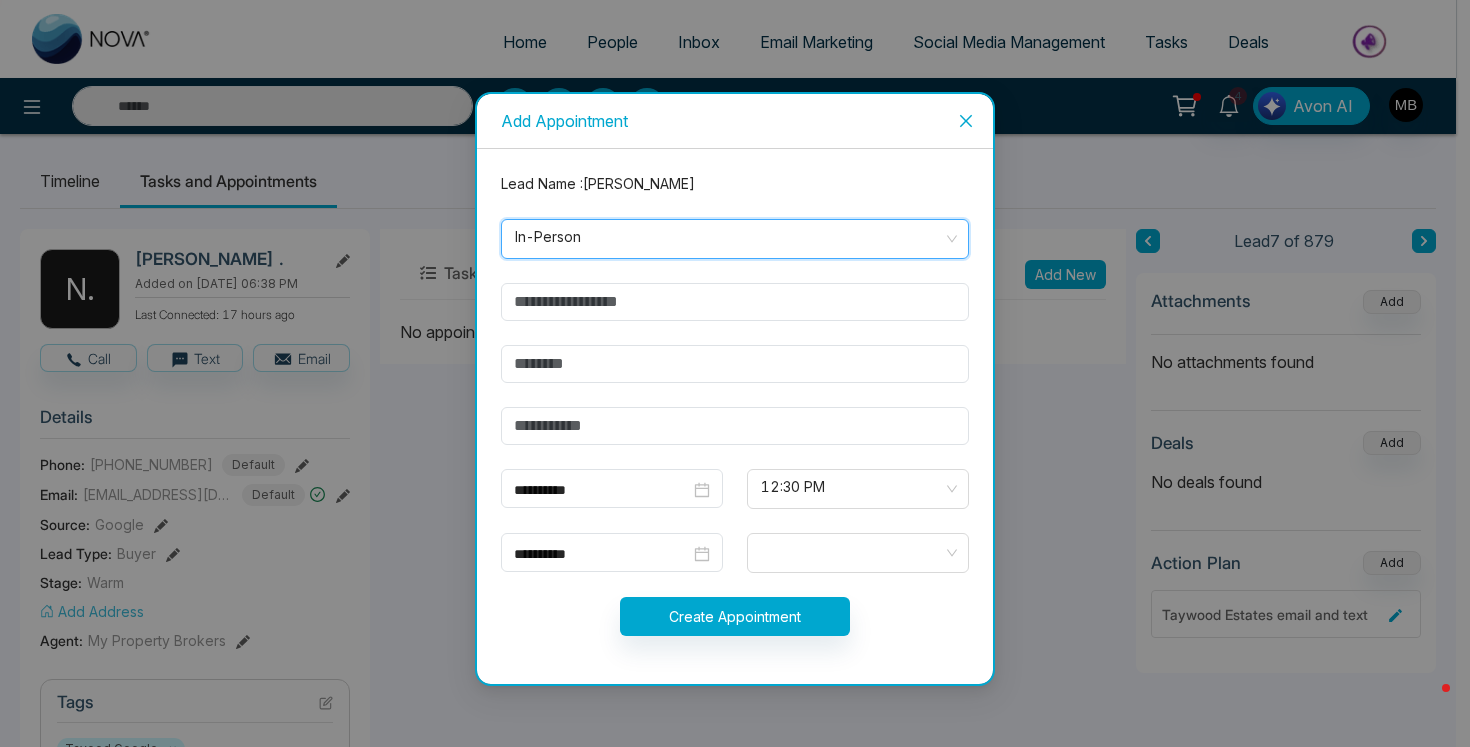 type on "*****" 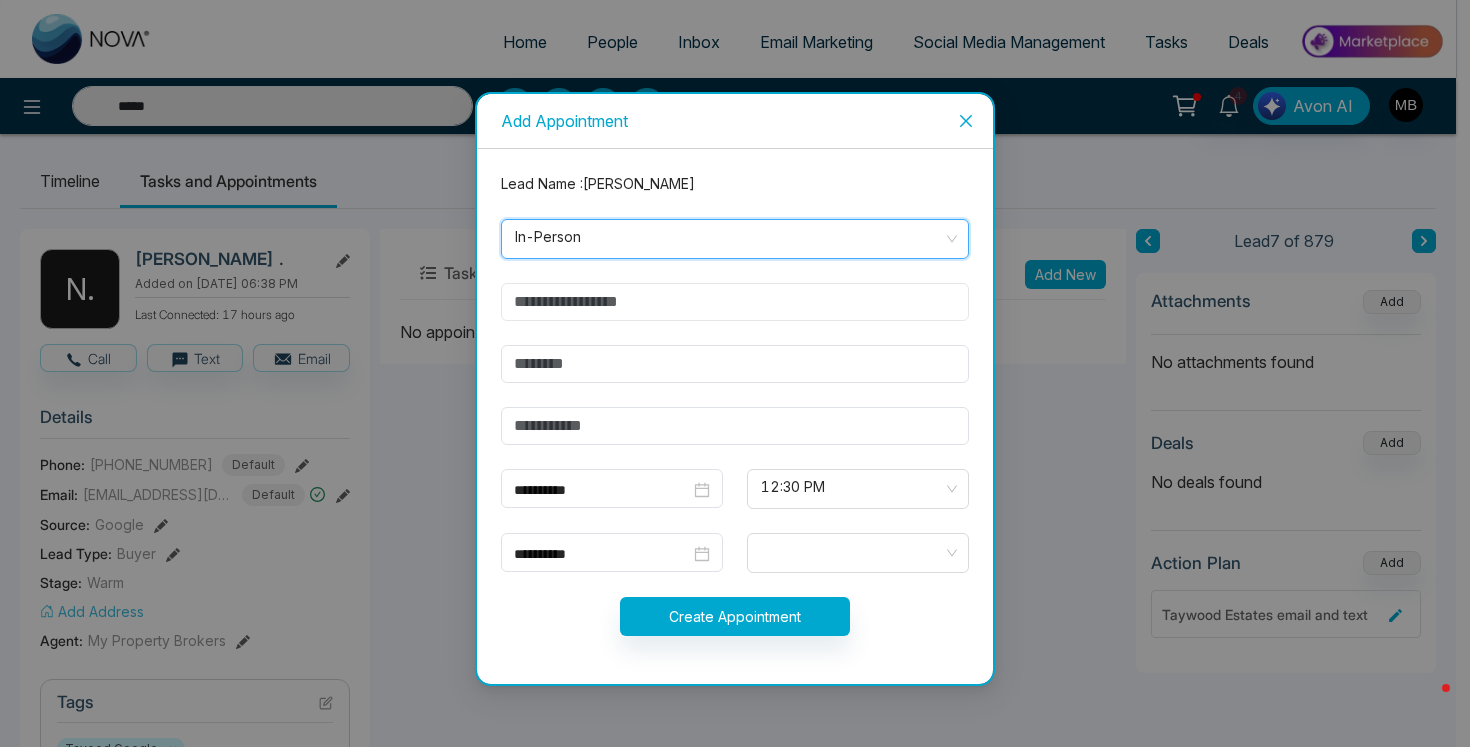 drag, startPoint x: 673, startPoint y: 303, endPoint x: 599, endPoint y: 300, distance: 74.06078 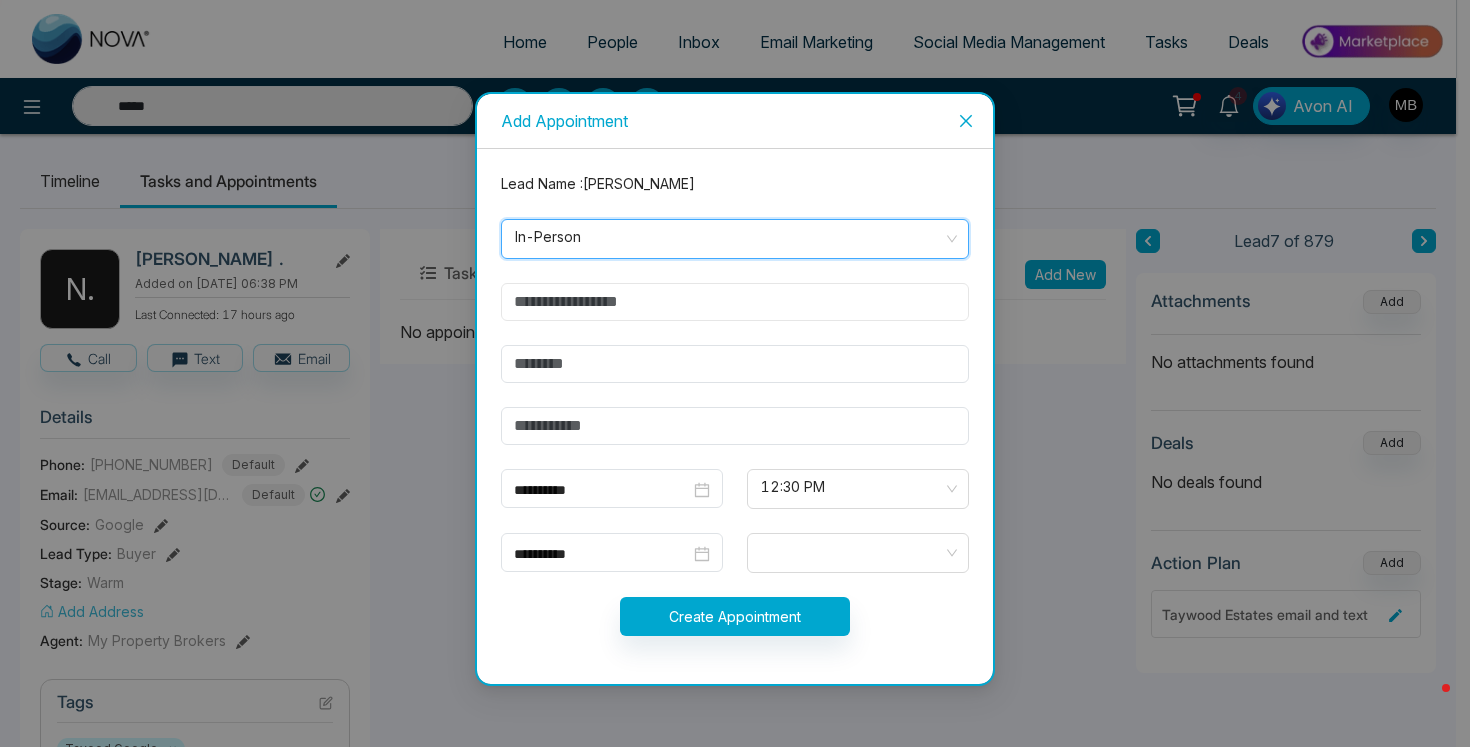 click at bounding box center [735, 302] 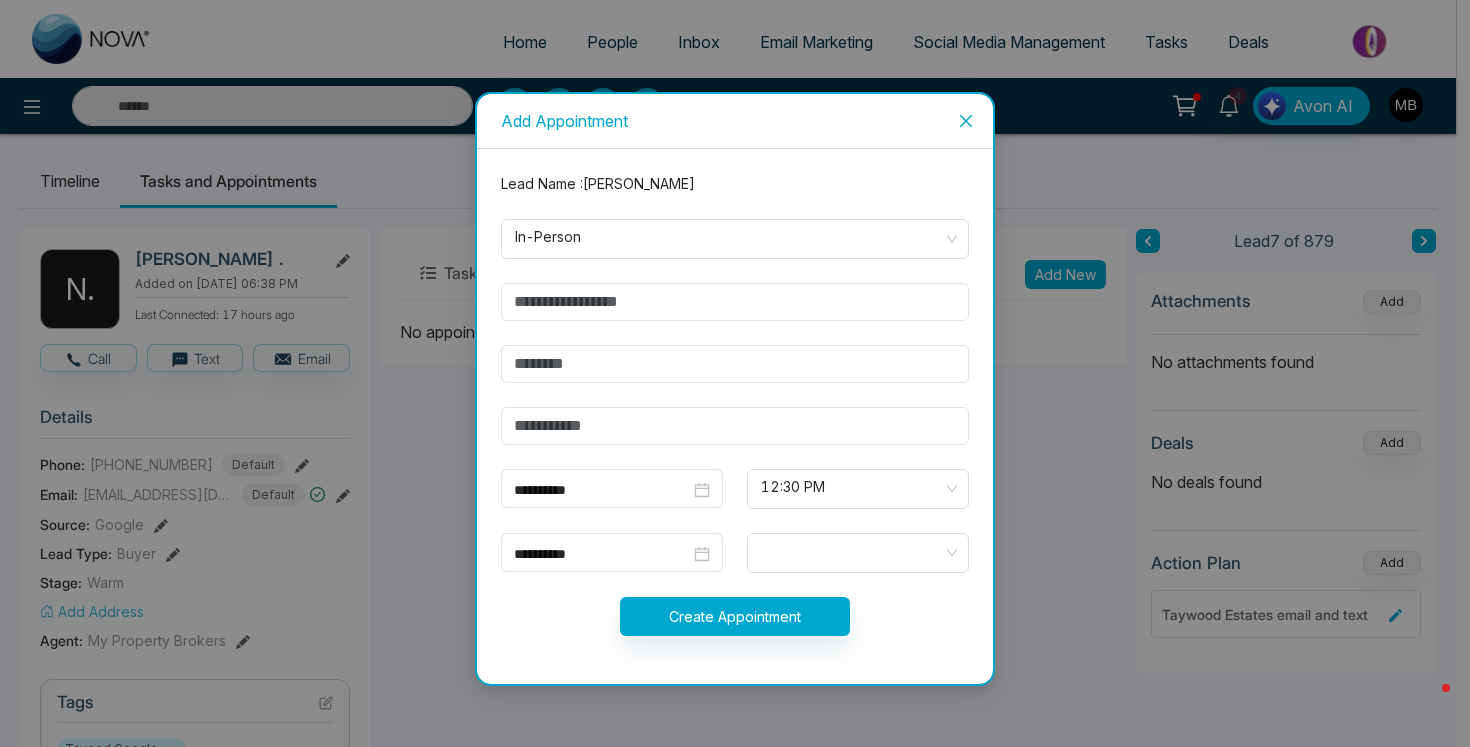 type on "*****" 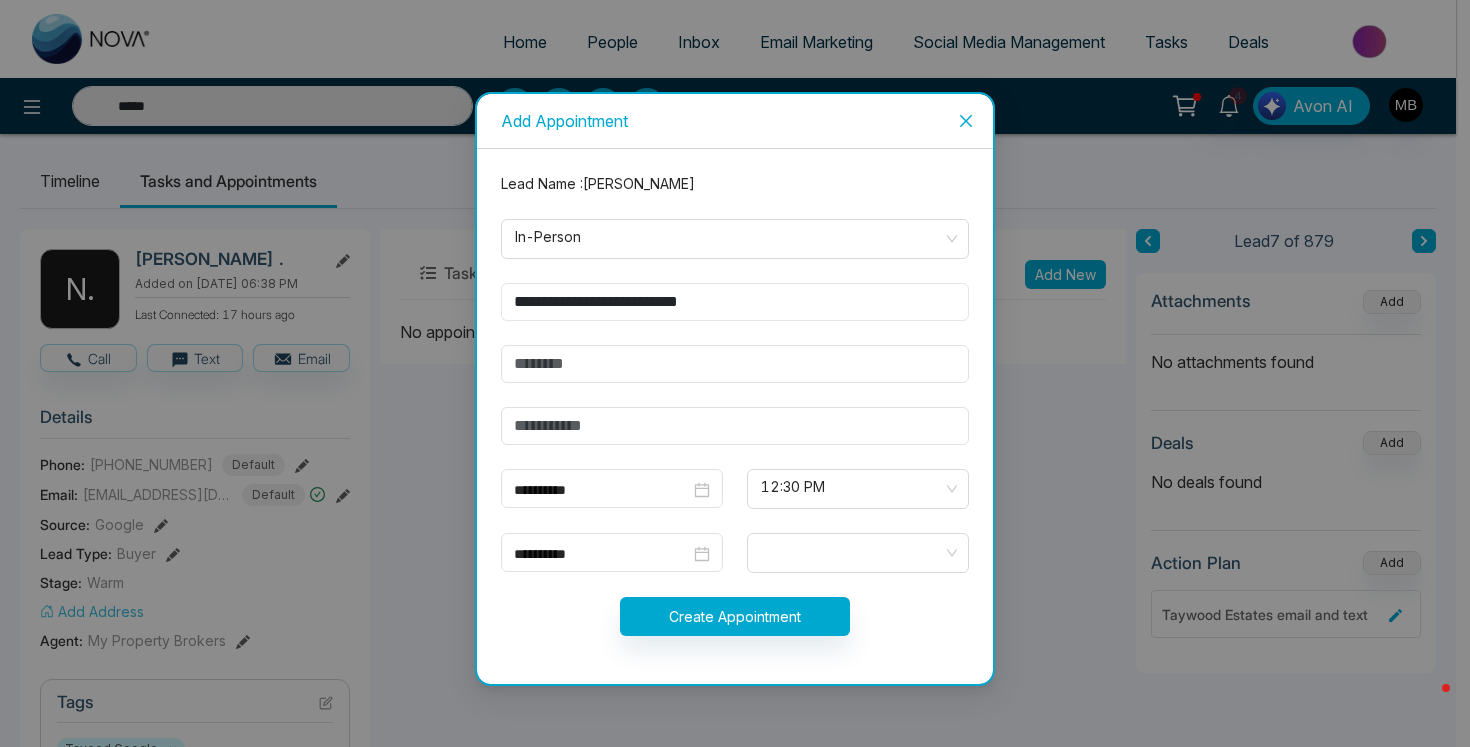 type on "**********" 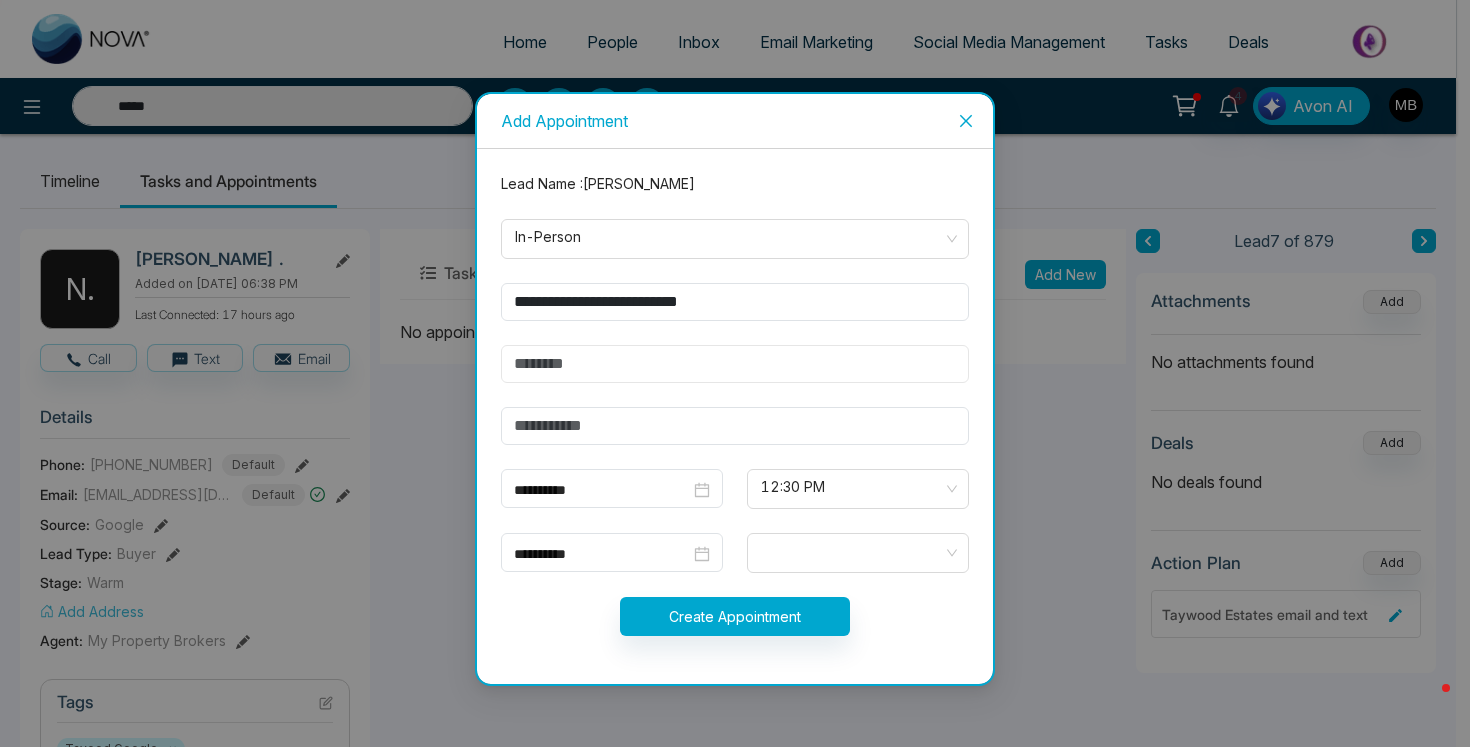 click at bounding box center [735, 364] 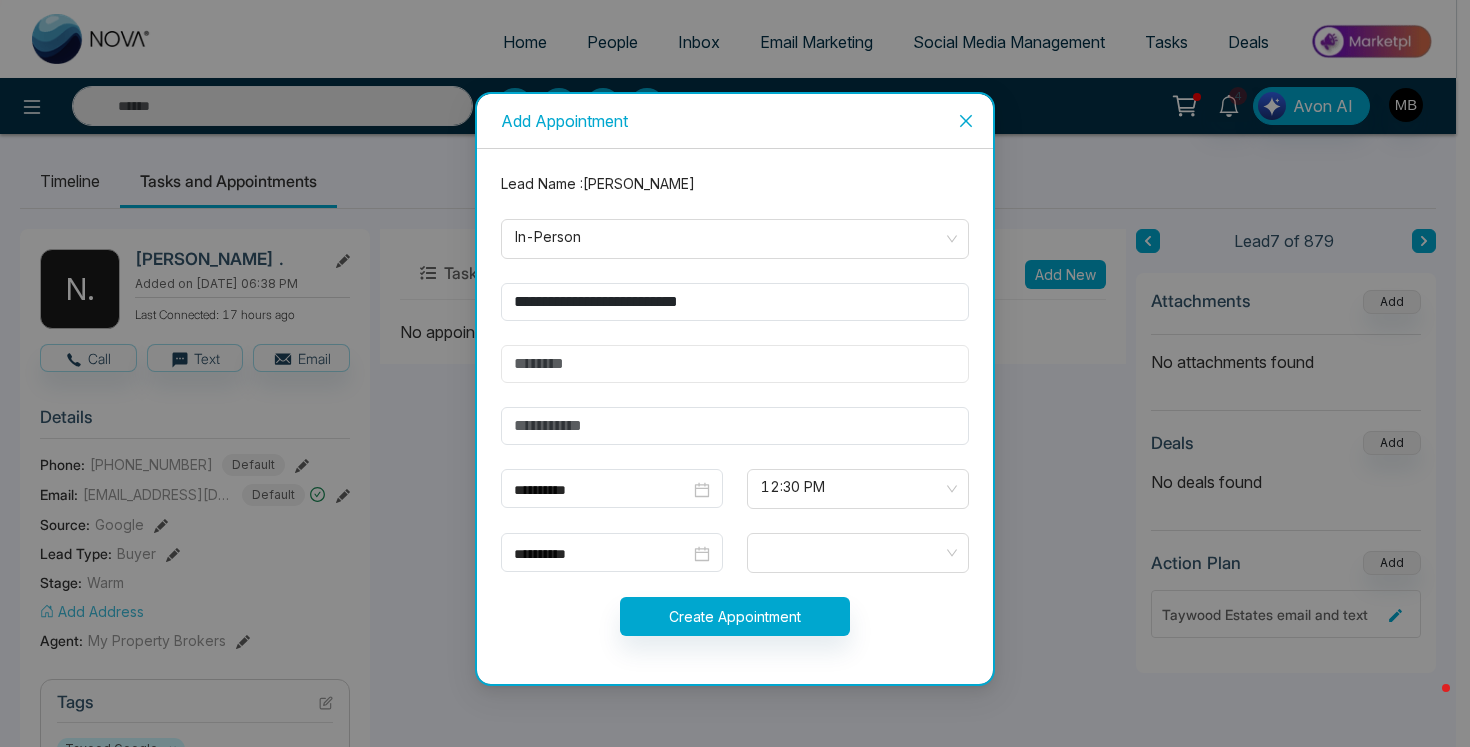 type on "*****" 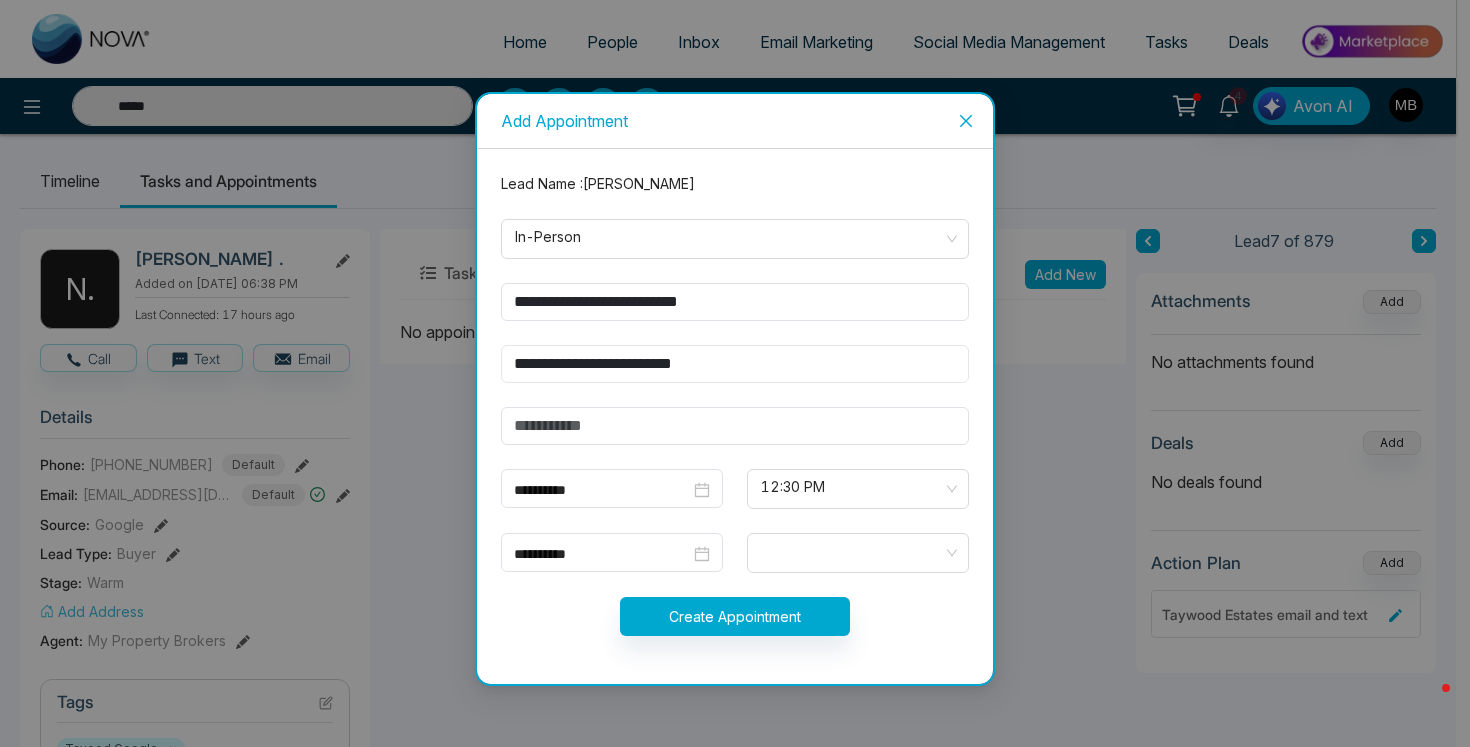 type on "**********" 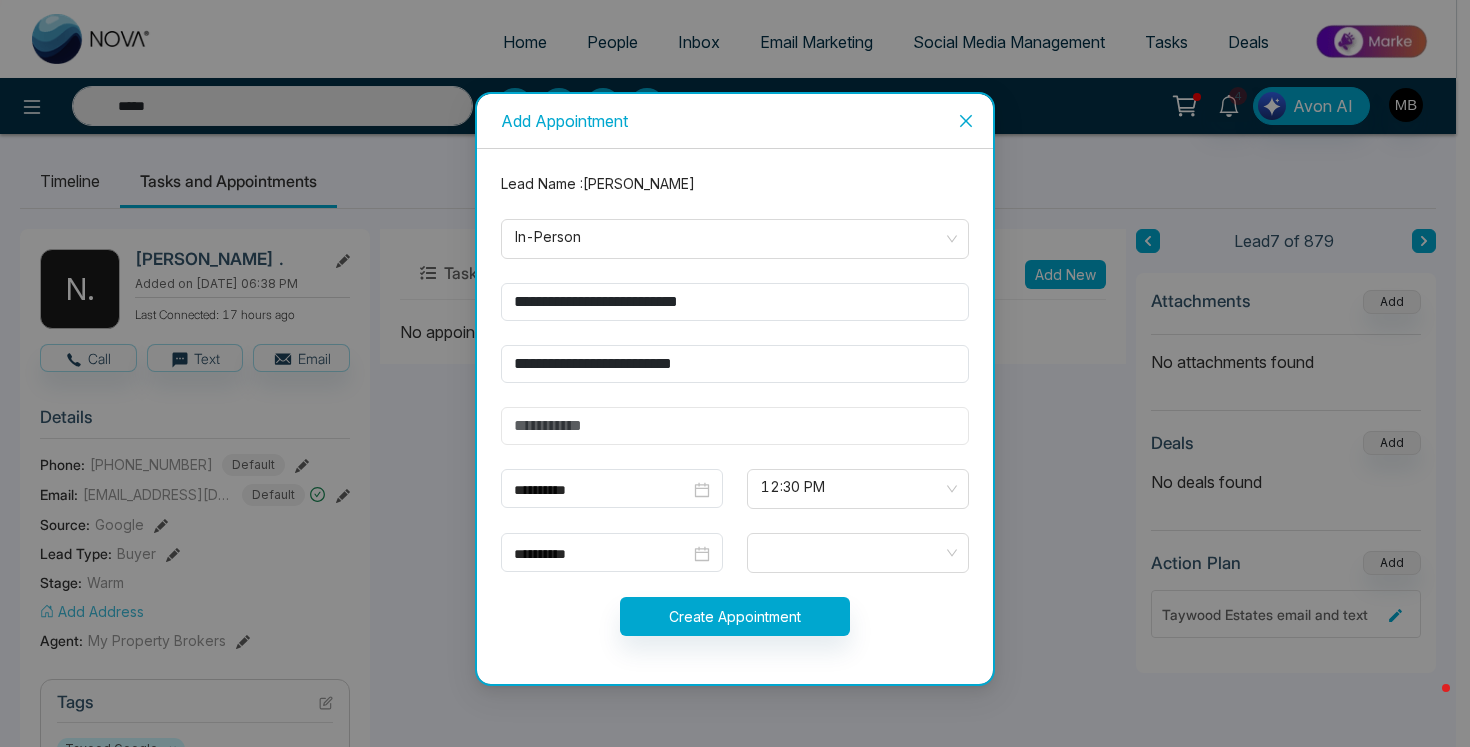 click at bounding box center [735, 426] 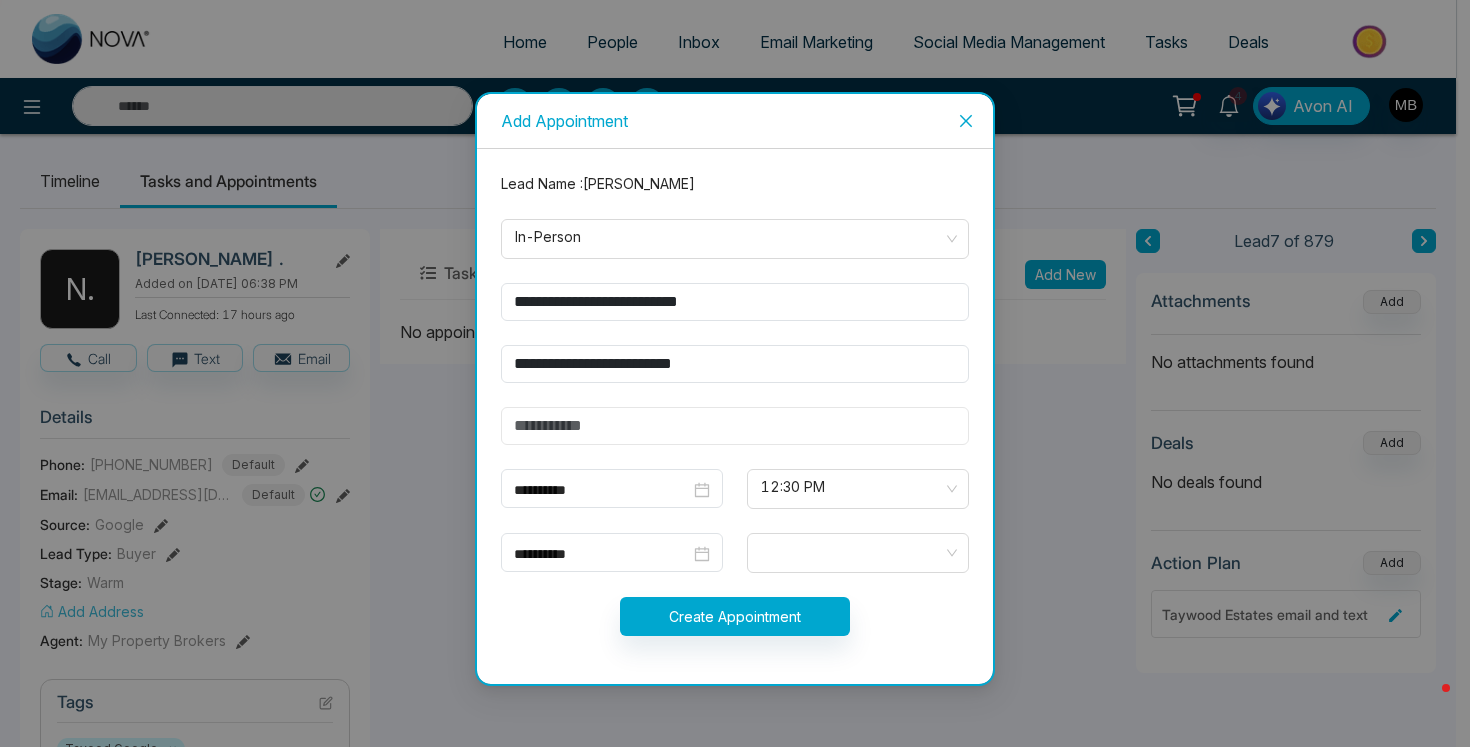 type on "*****" 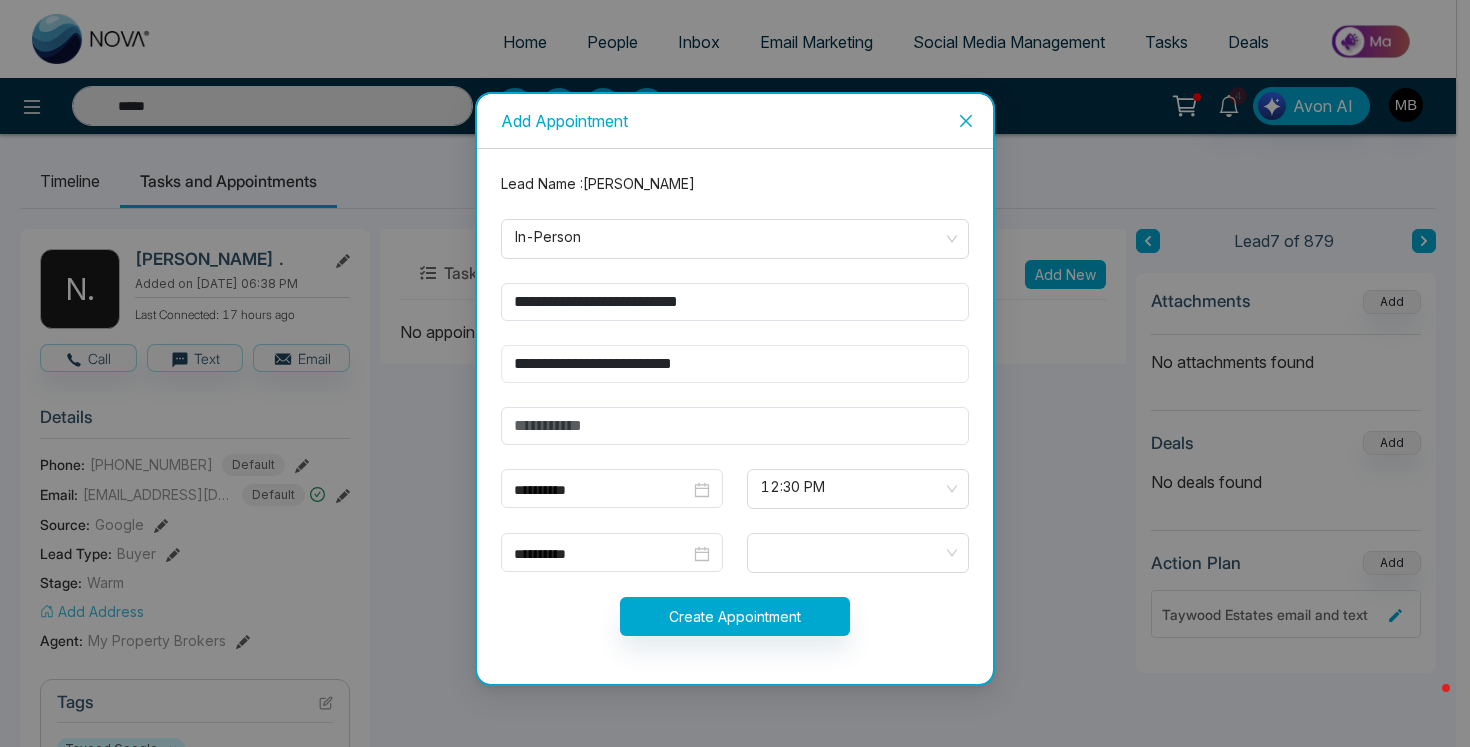 click on "**********" at bounding box center (735, 364) 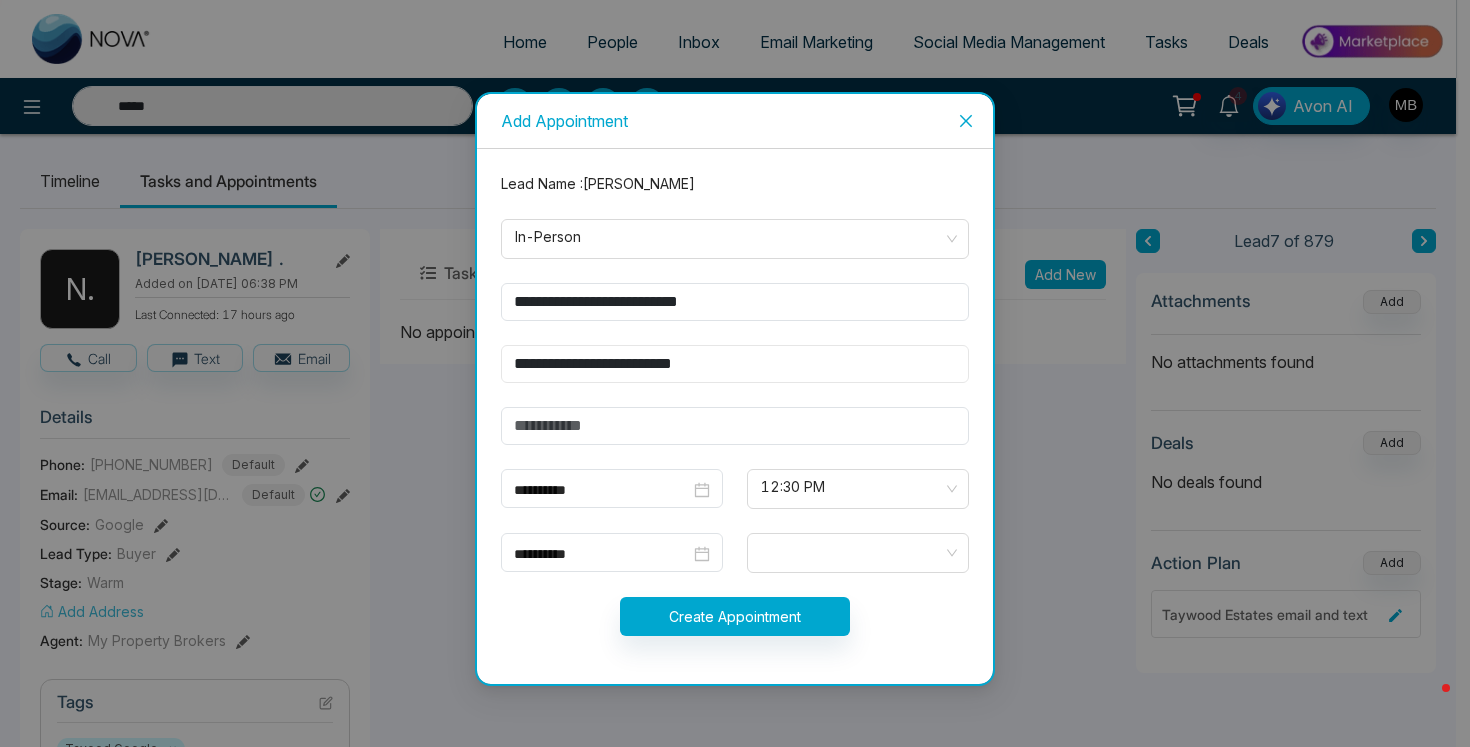 type 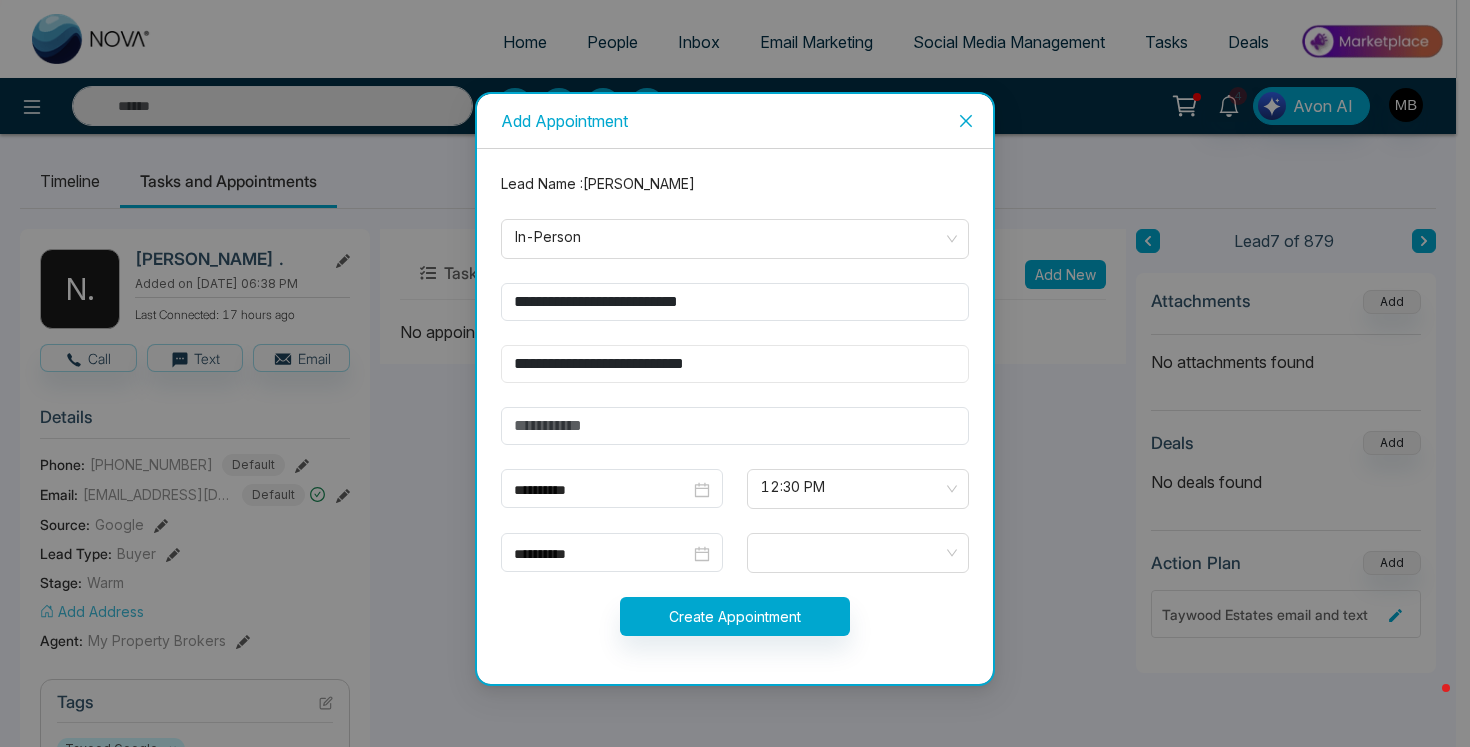 type on "**********" 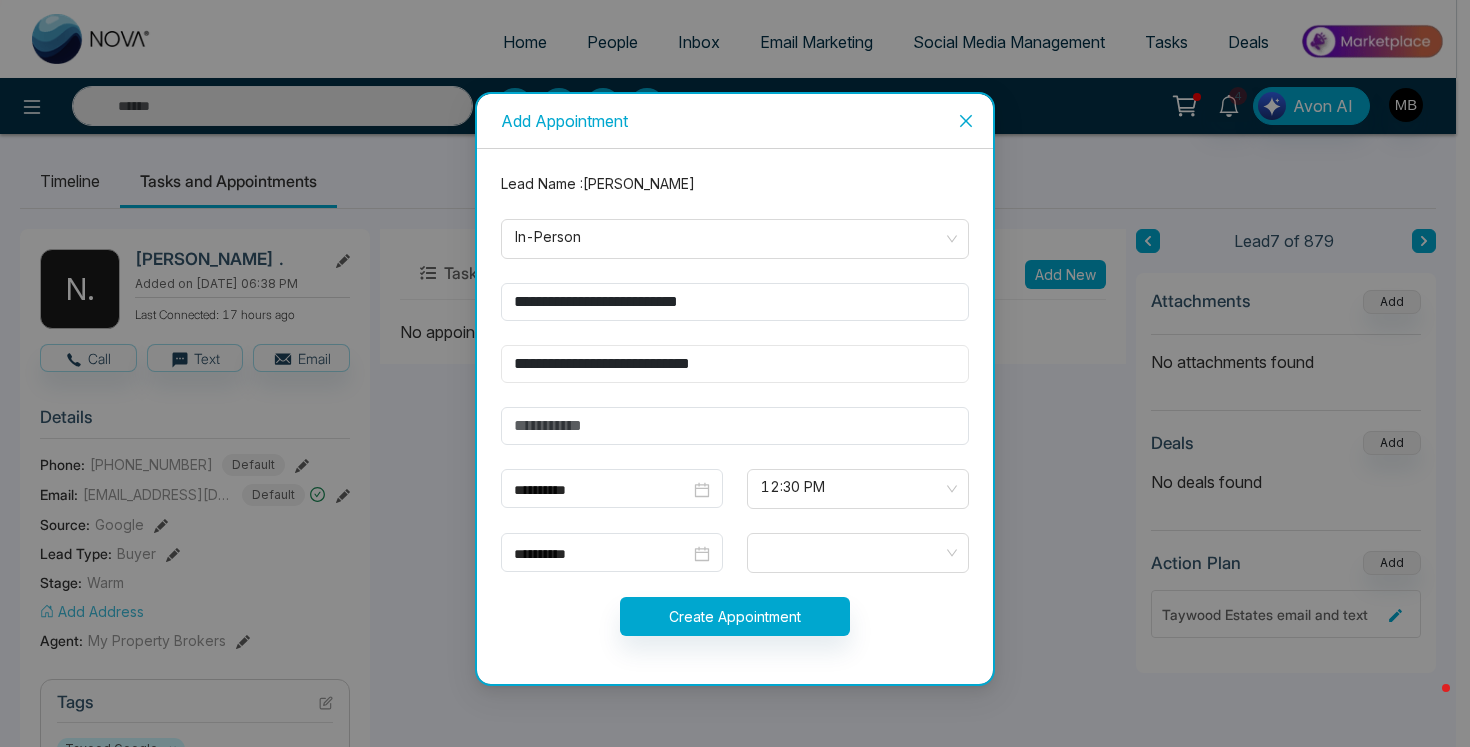 type on "*****" 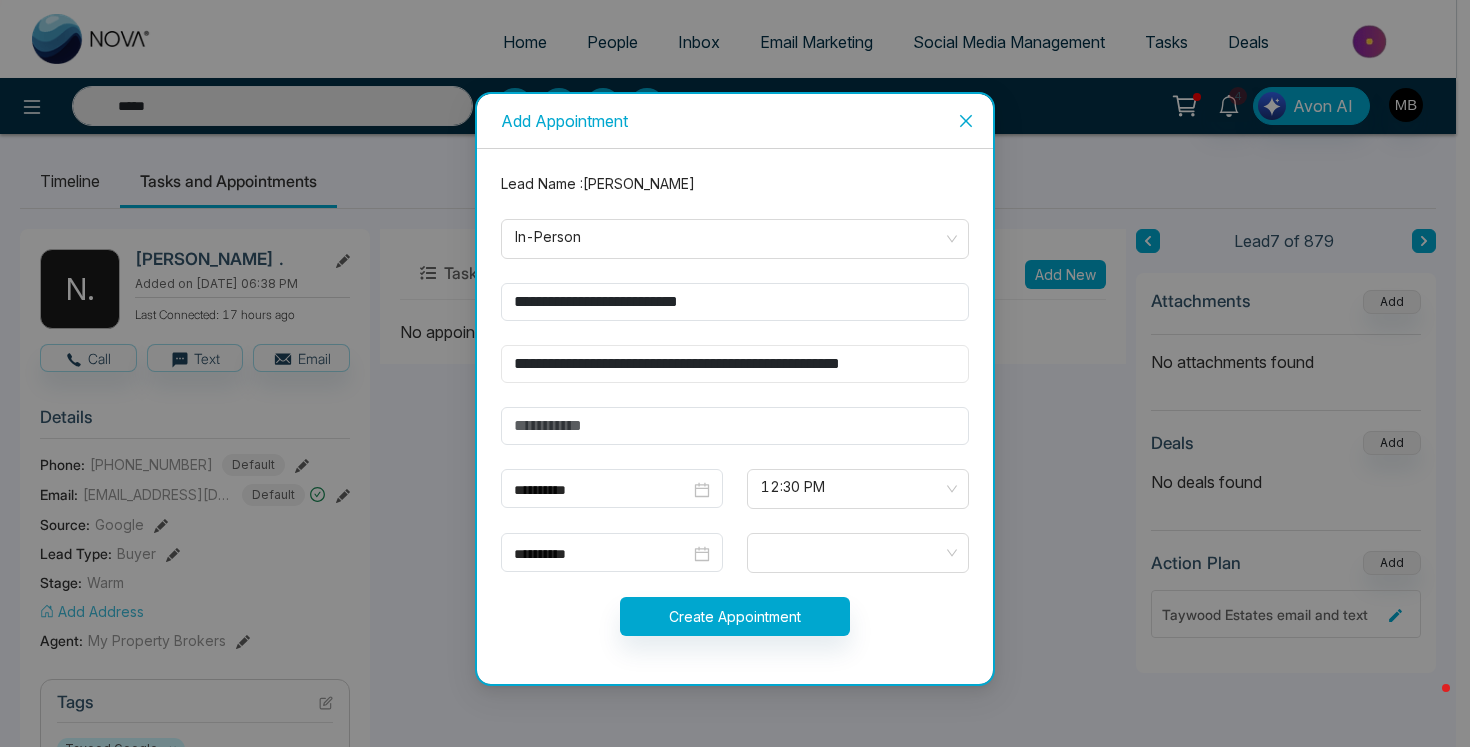 type on "**********" 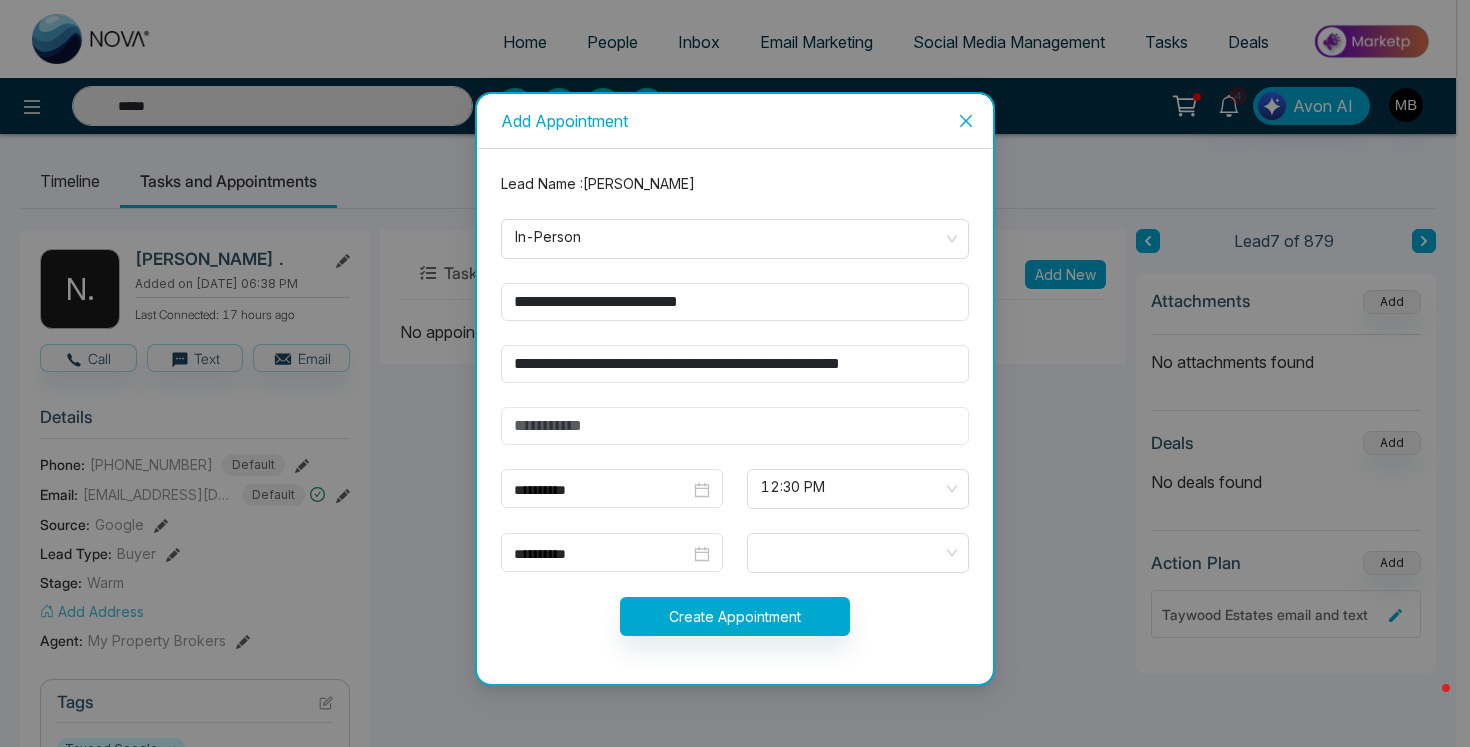 click at bounding box center [735, 426] 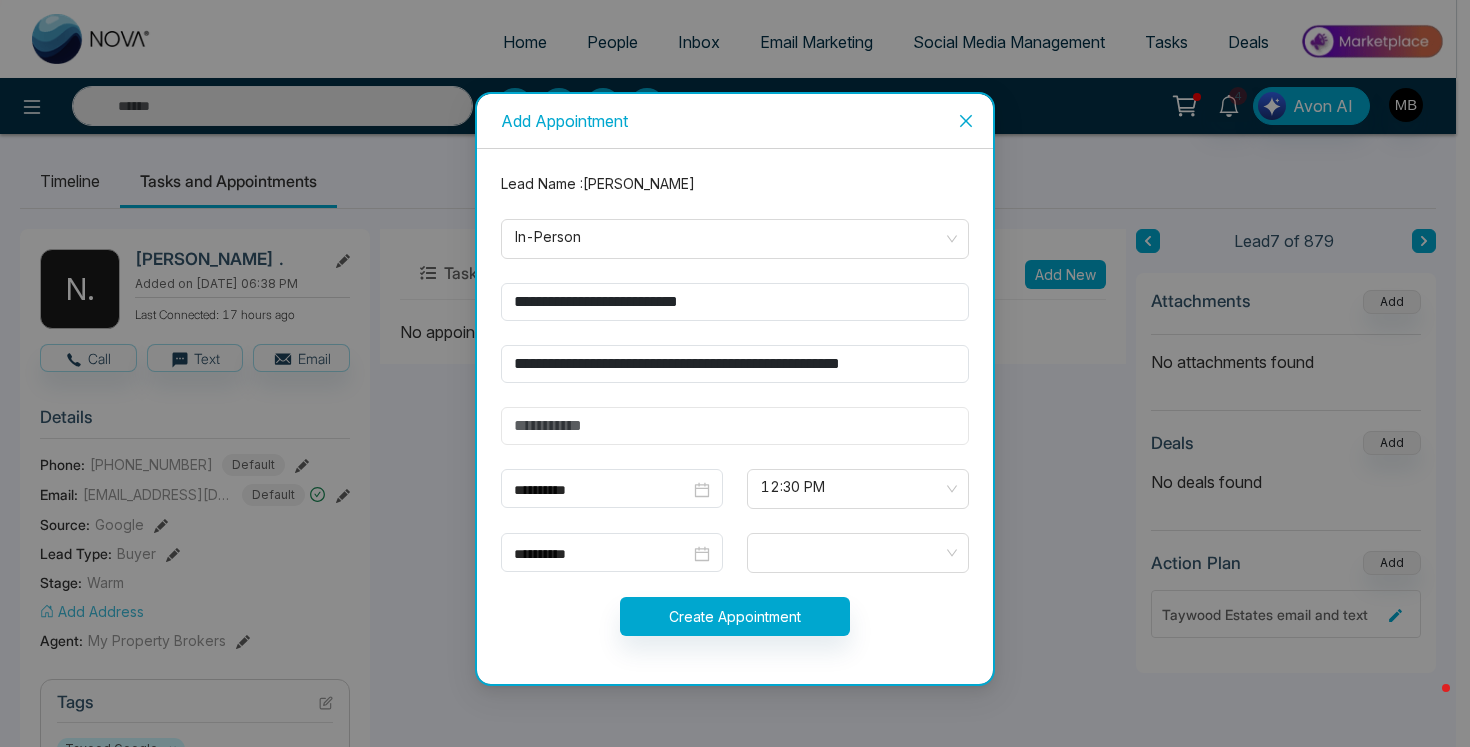 type on "*****" 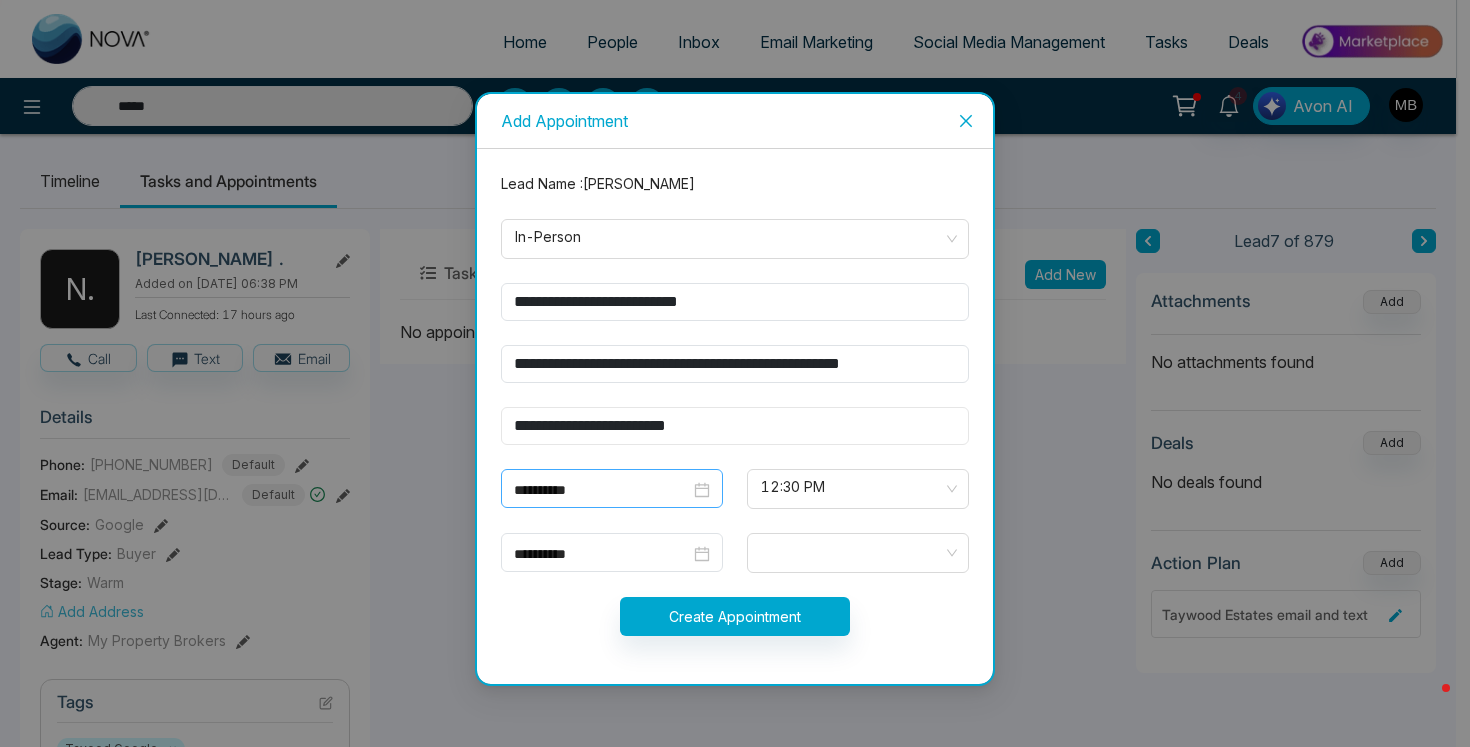 type on "**********" 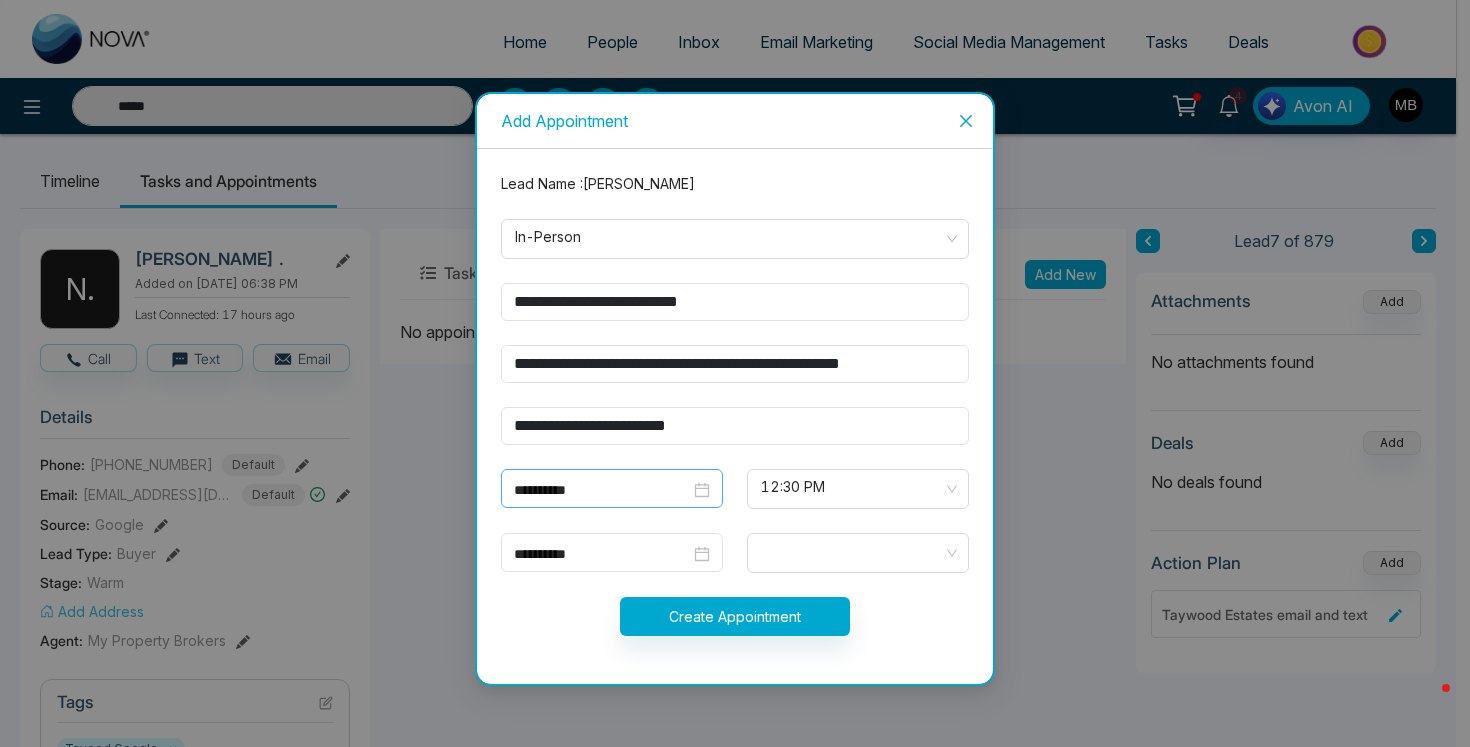 click on "**********" at bounding box center (612, 490) 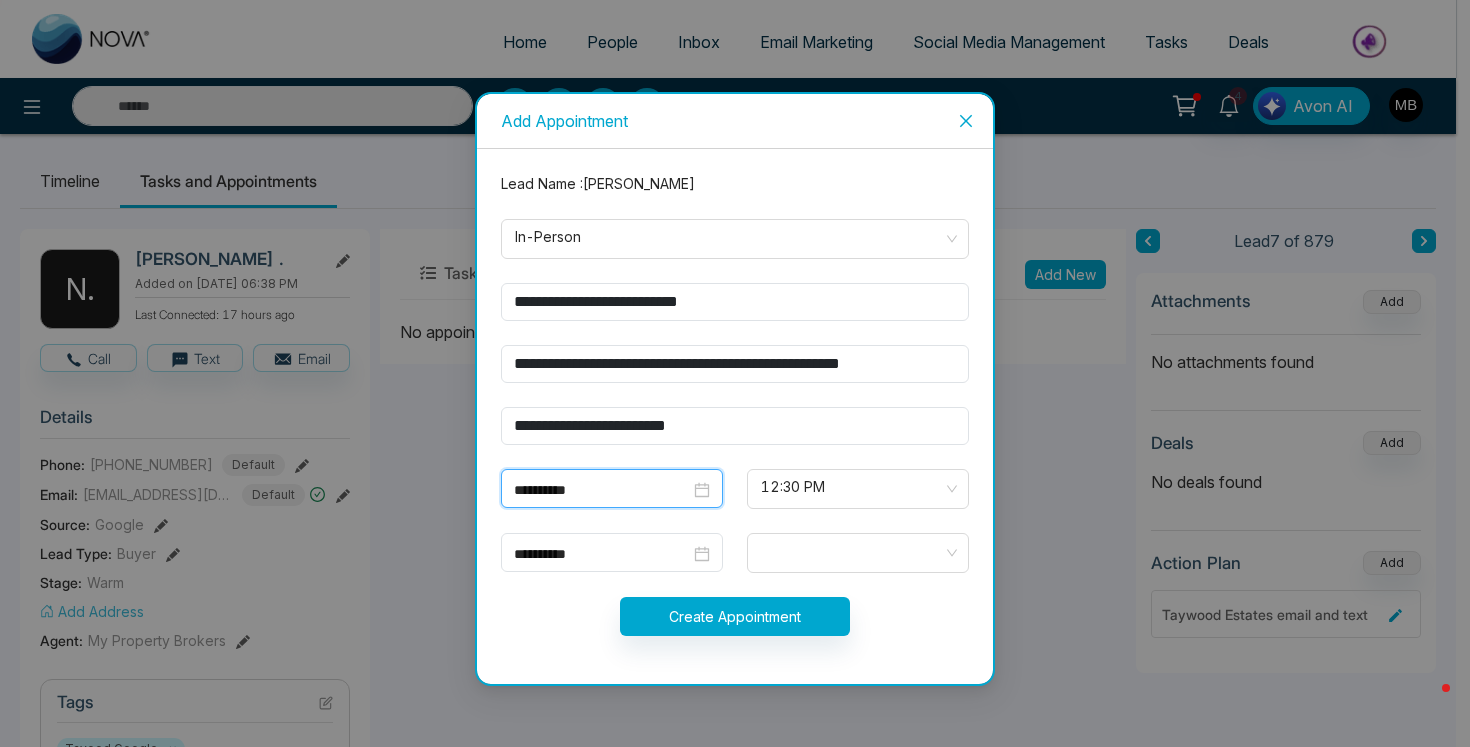 type on "*****" 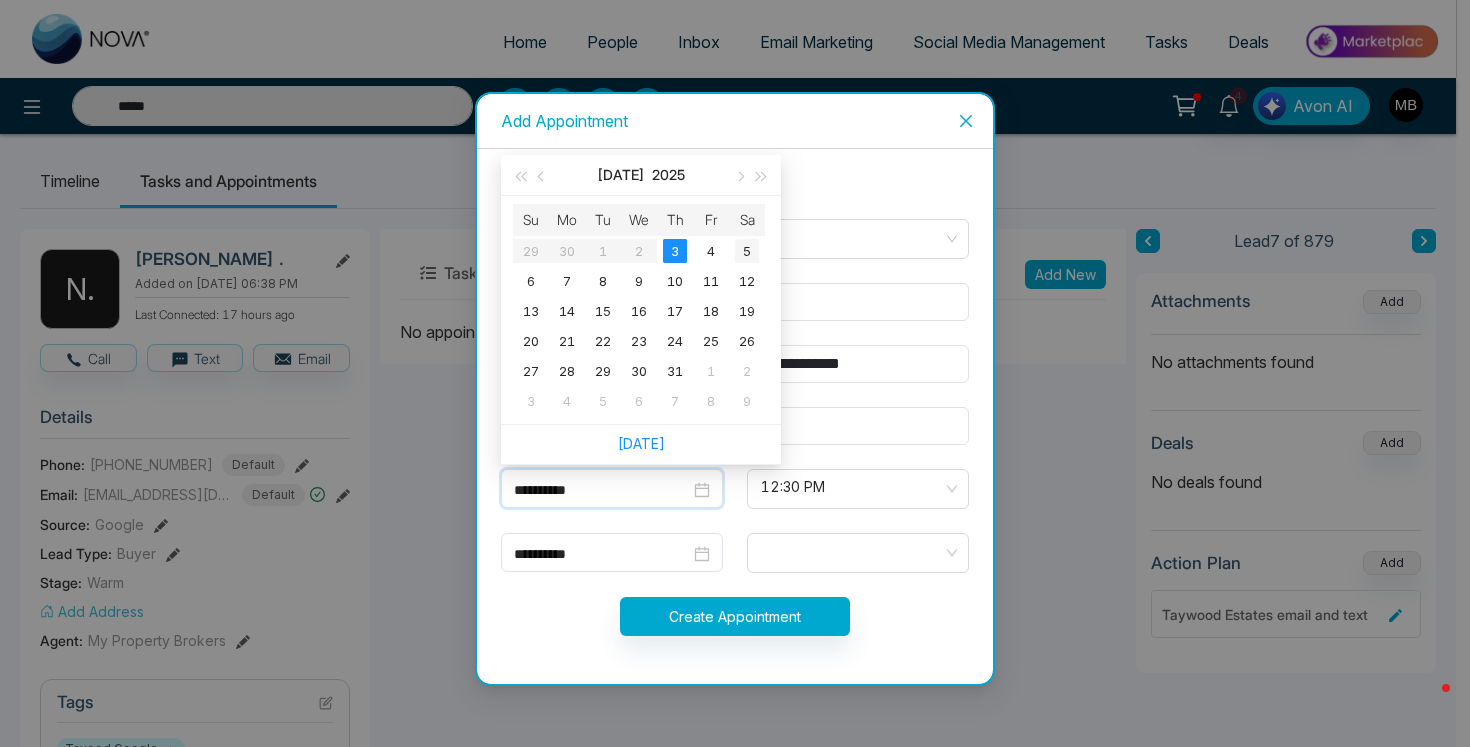 type on "**********" 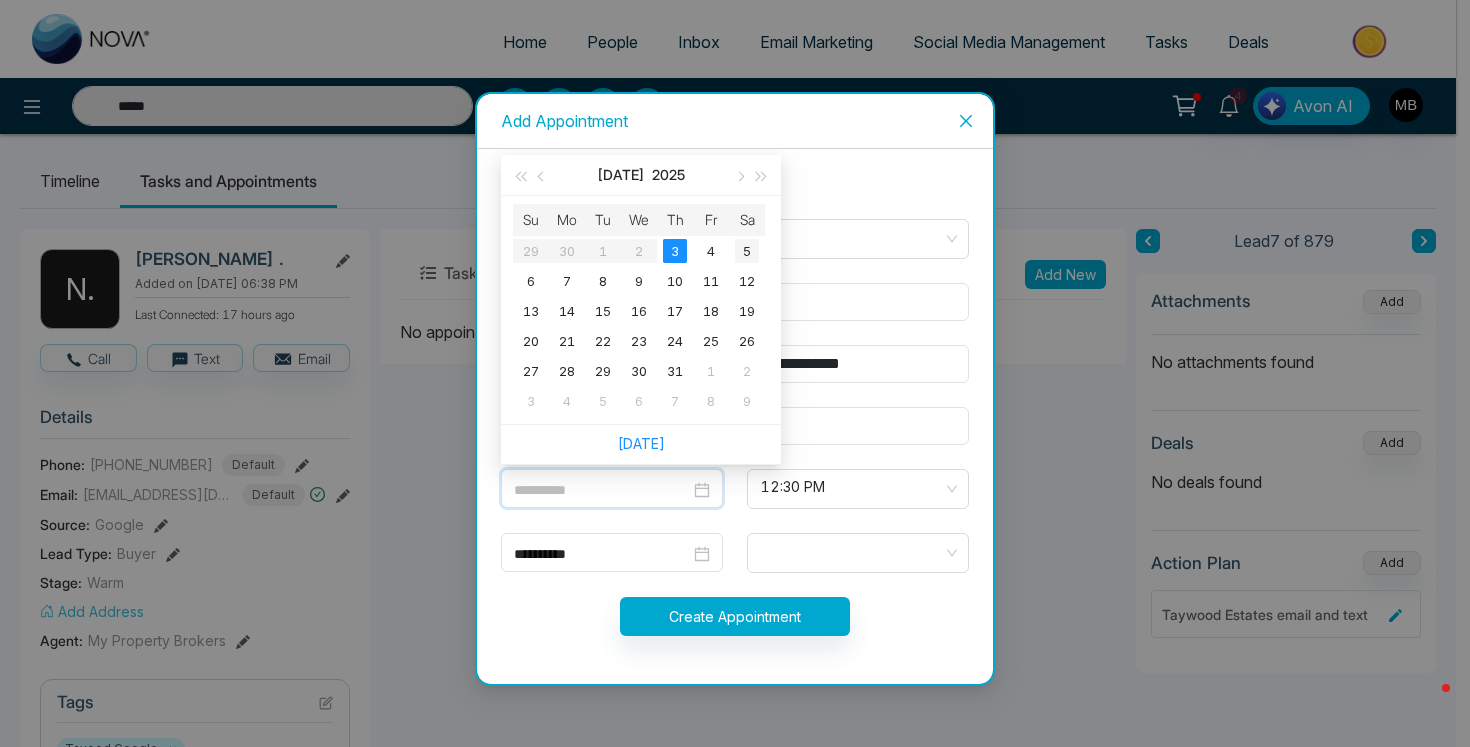 click on "5" at bounding box center [747, 251] 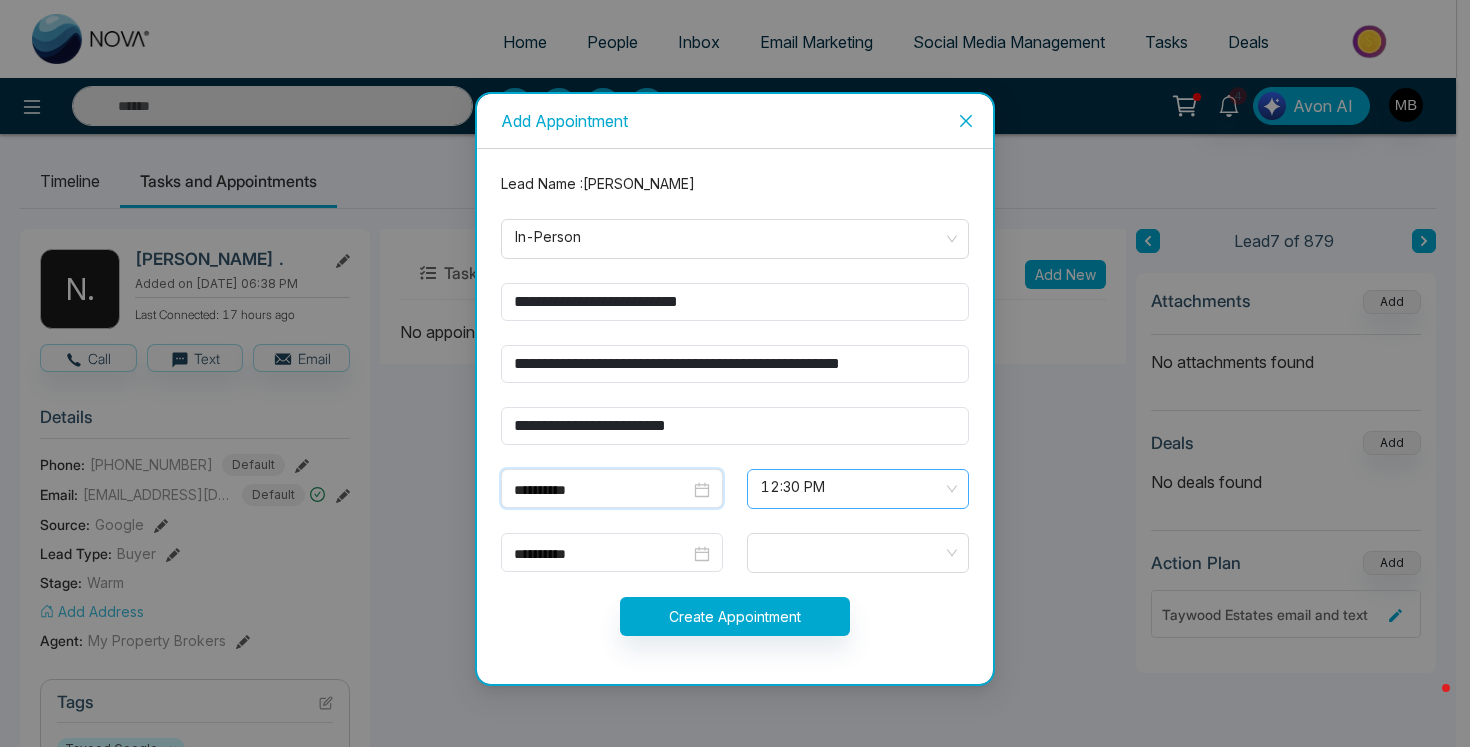 type on "*****" 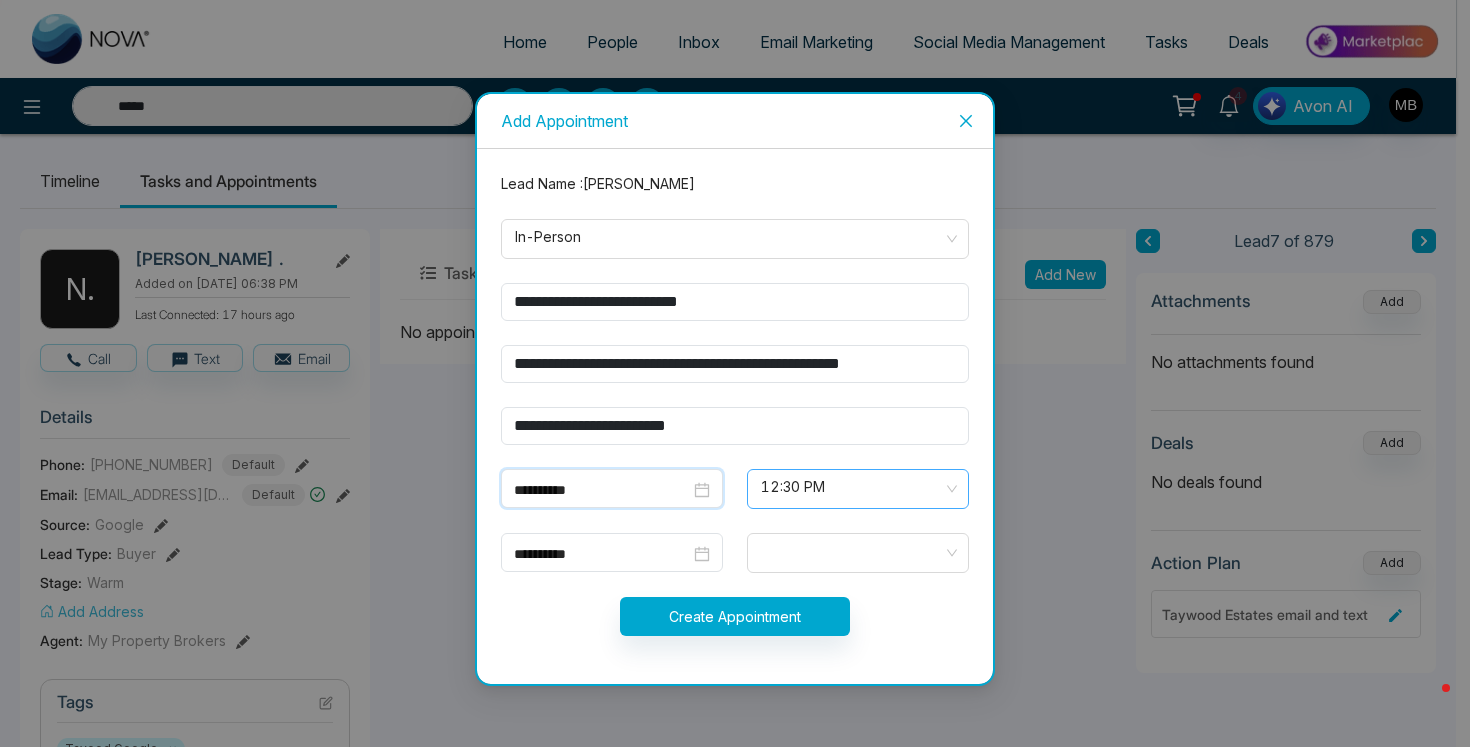 click on "12:30 PM" at bounding box center [858, 489] 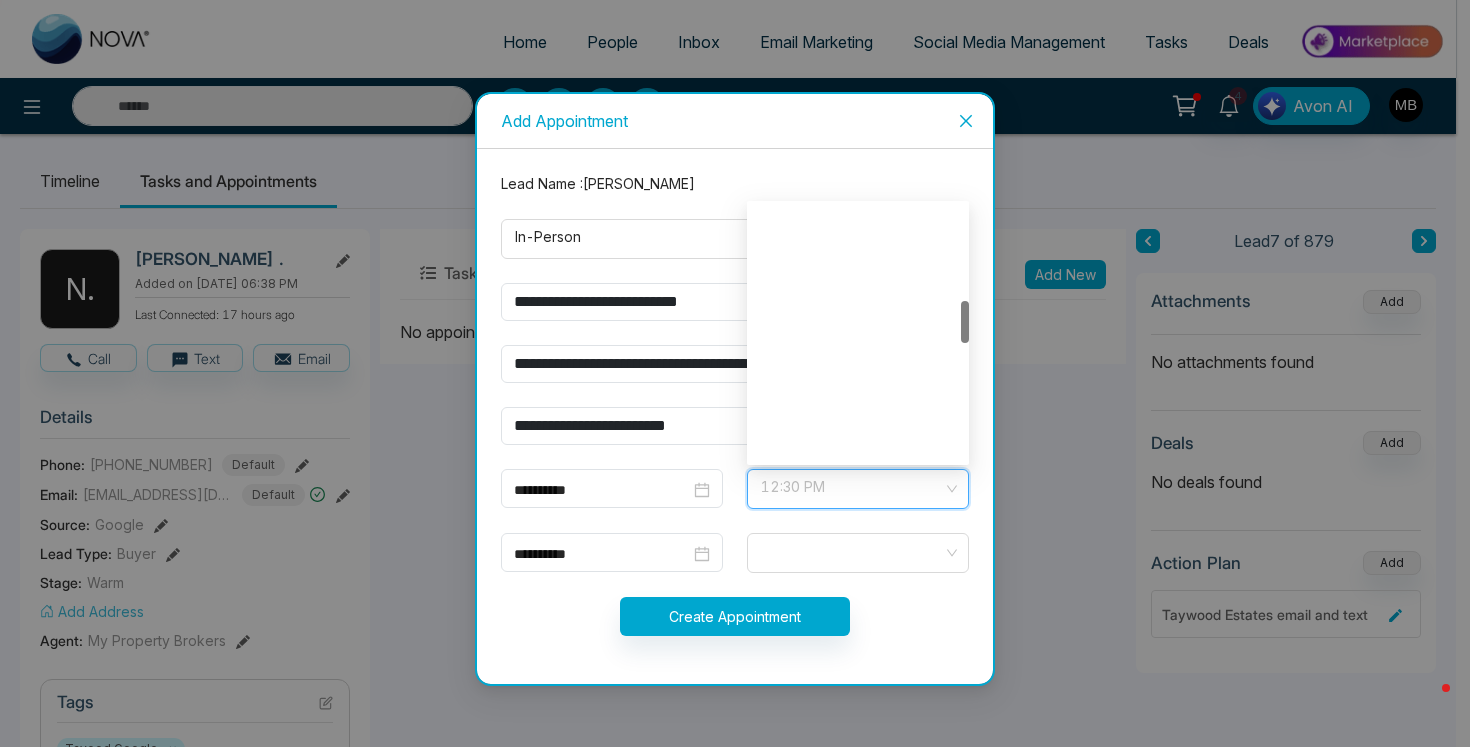 scroll, scrollTop: 576, scrollLeft: 0, axis: vertical 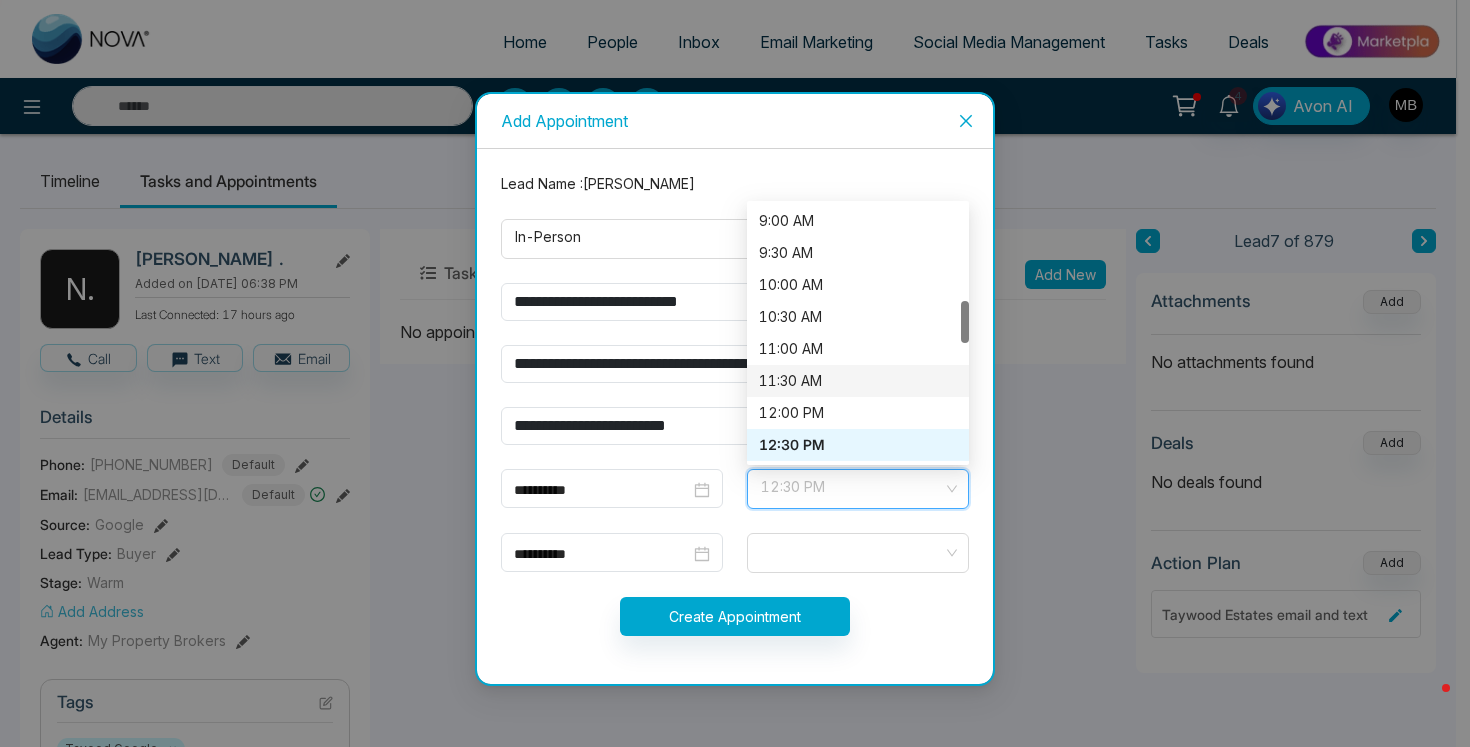 type on "*****" 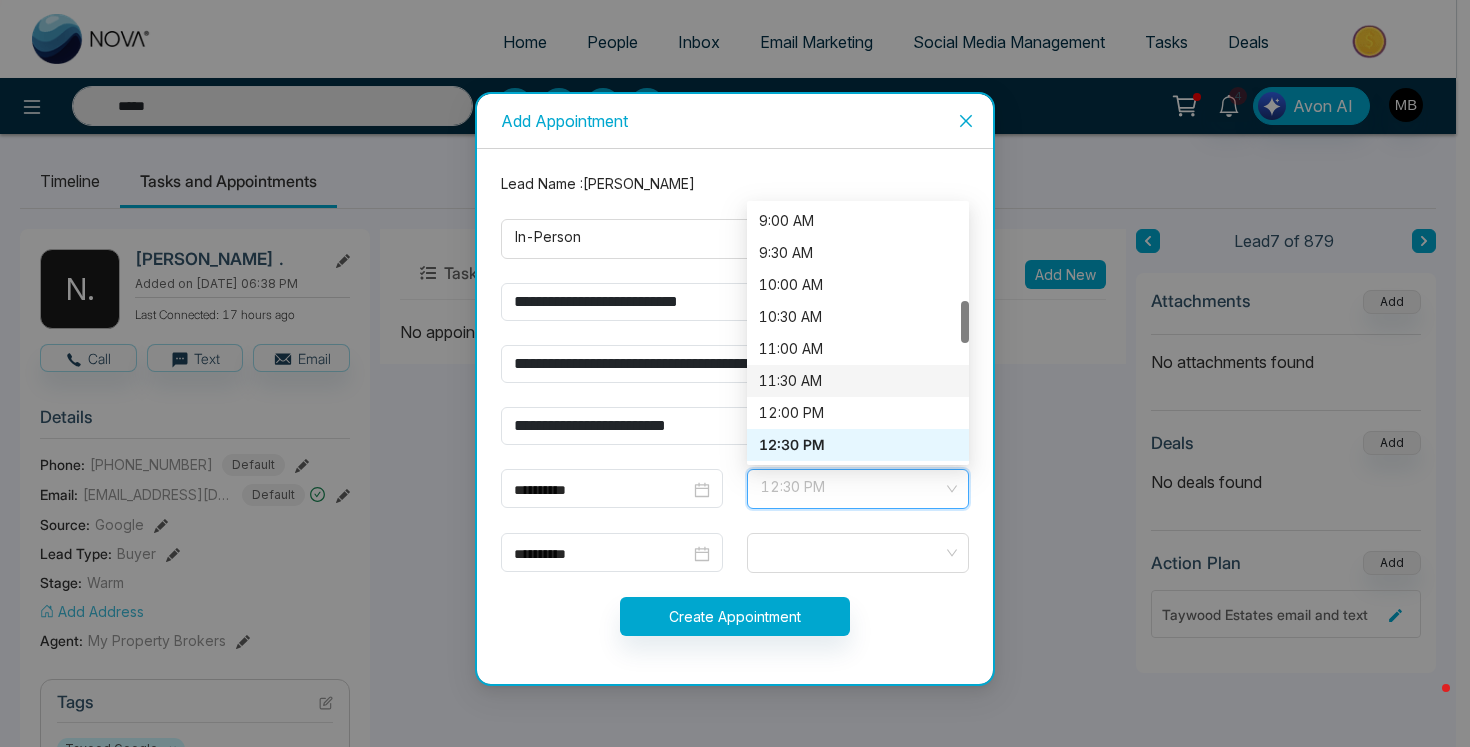 click on "11:30 AM" at bounding box center [858, 381] 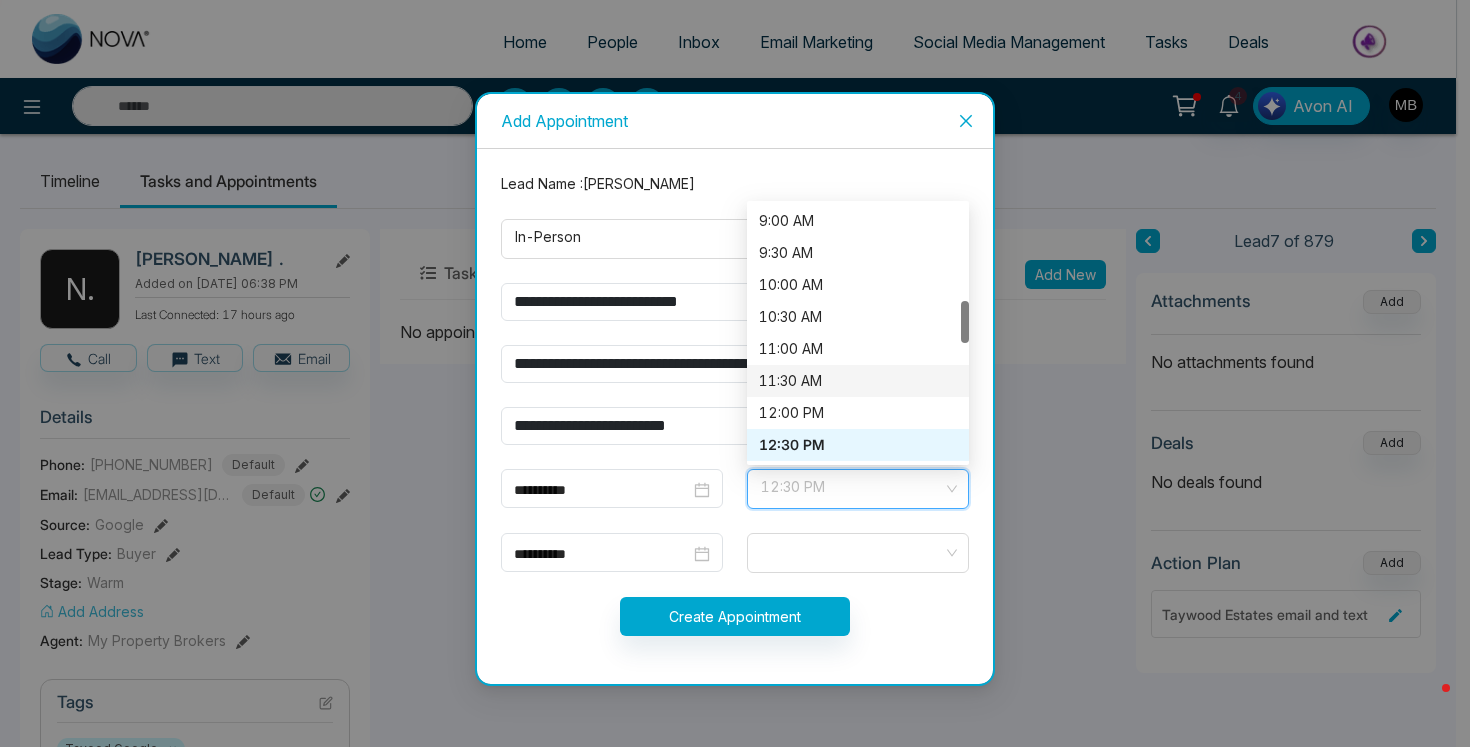 type on "*****" 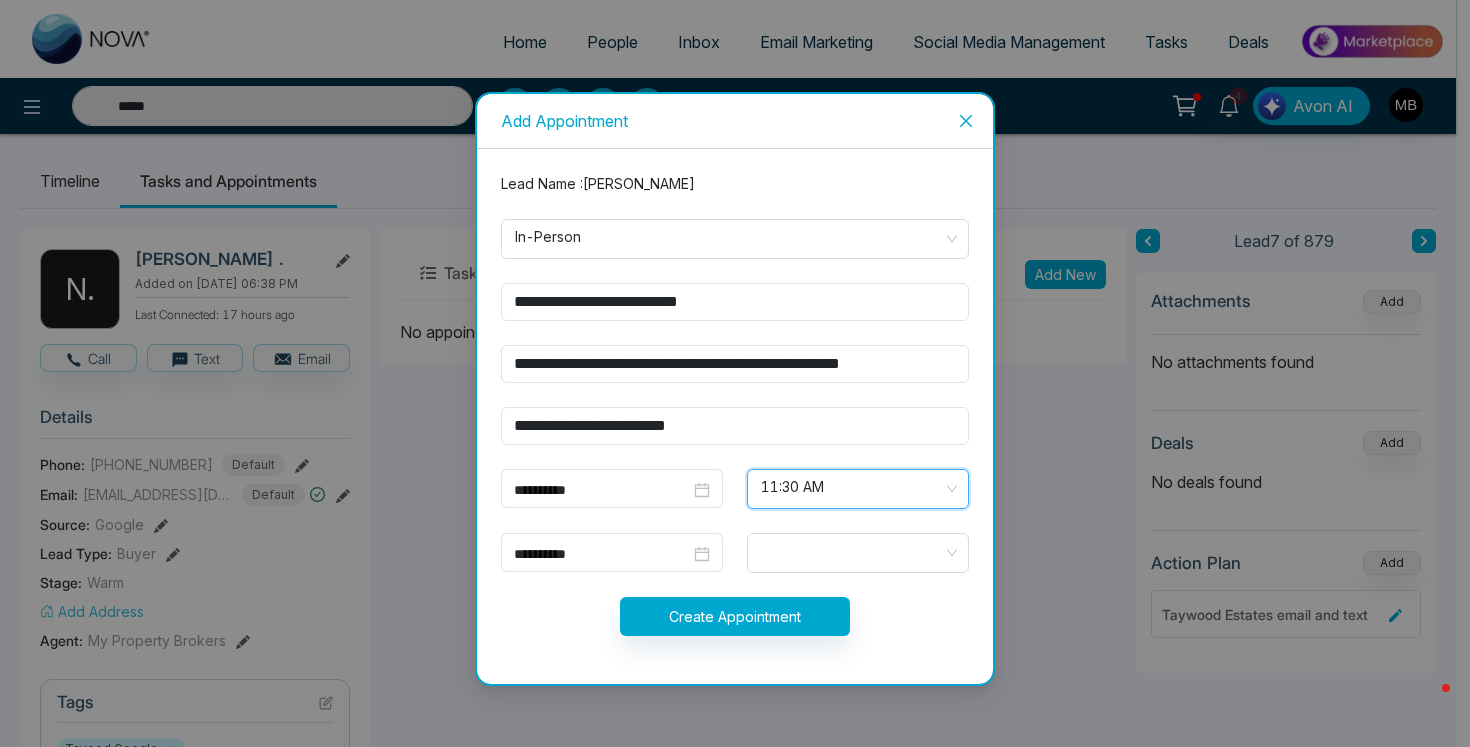 click on "Create Appointment" at bounding box center [735, 616] 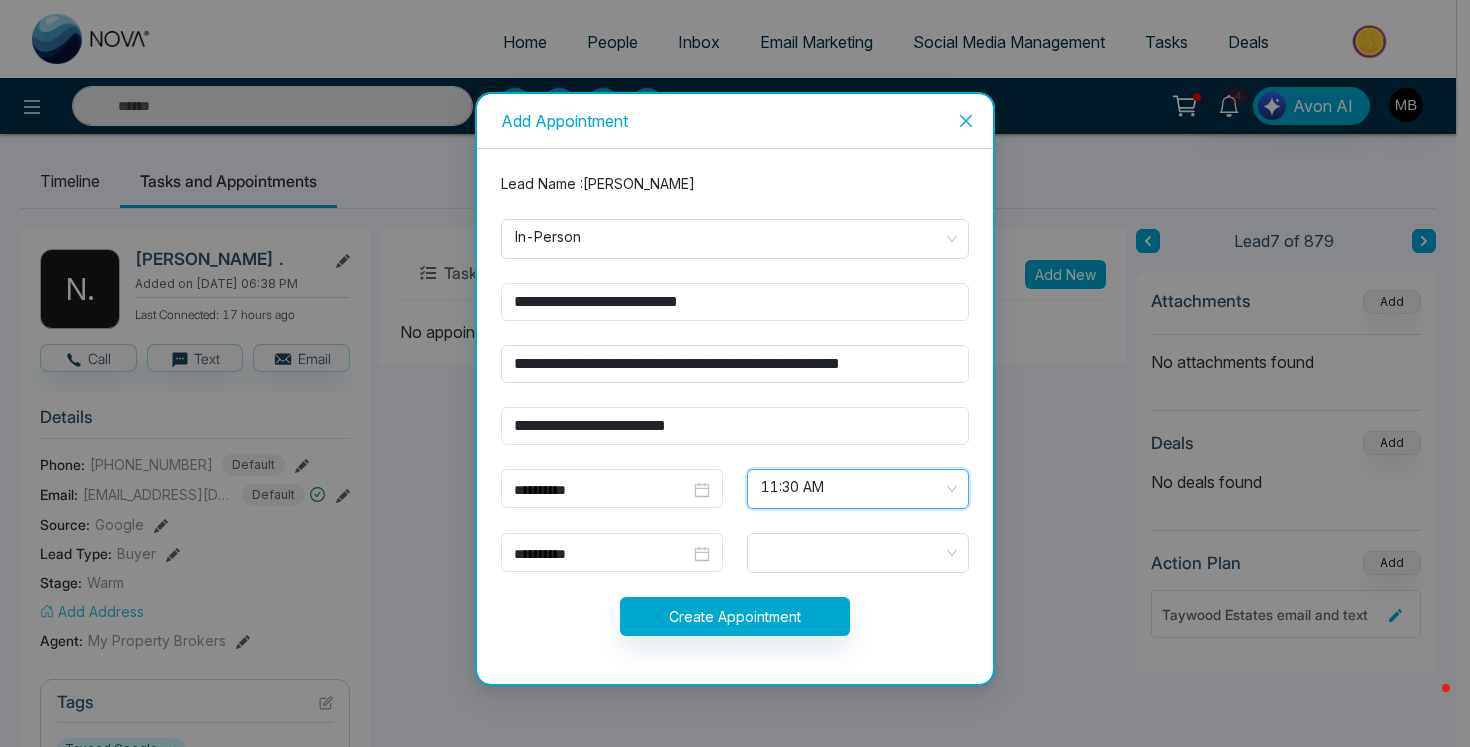 type on "*****" 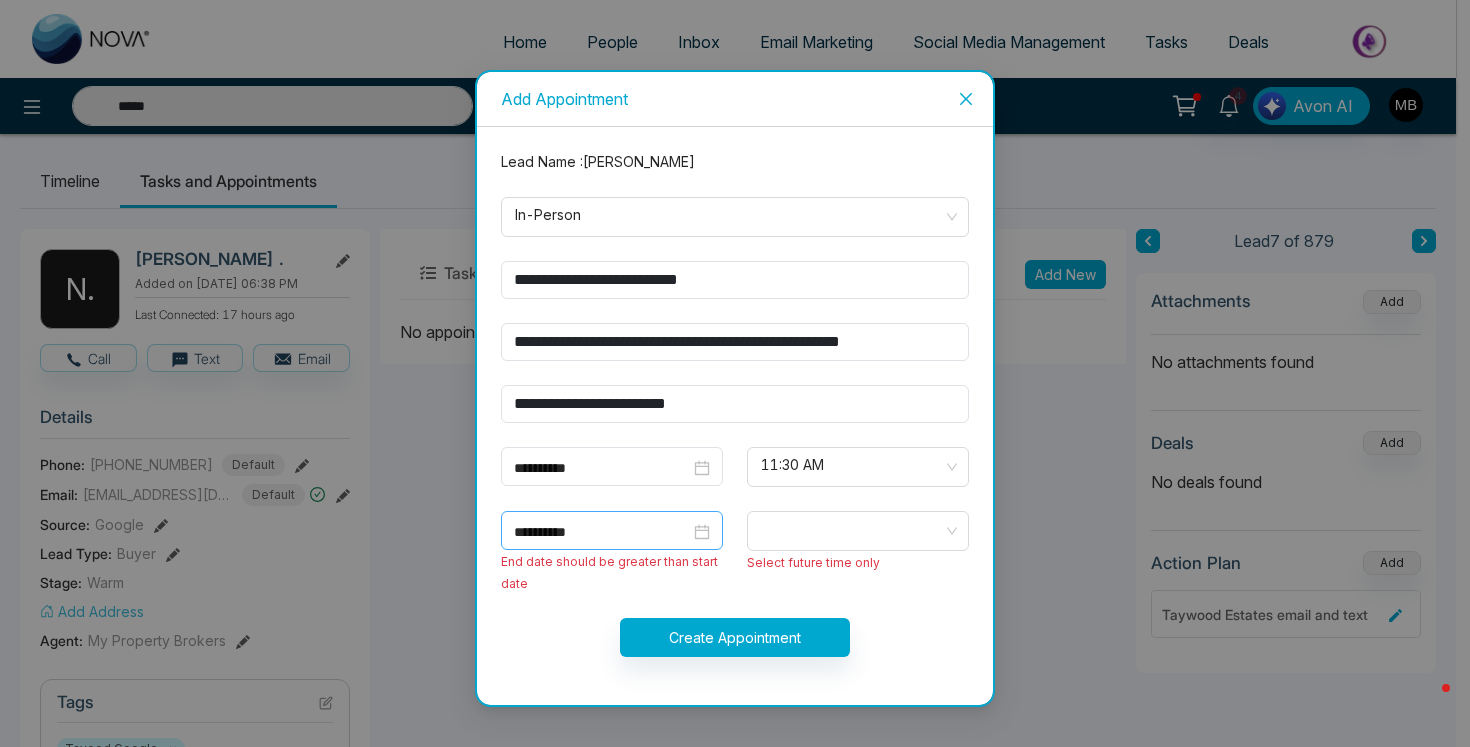 click on "**********" at bounding box center [612, 532] 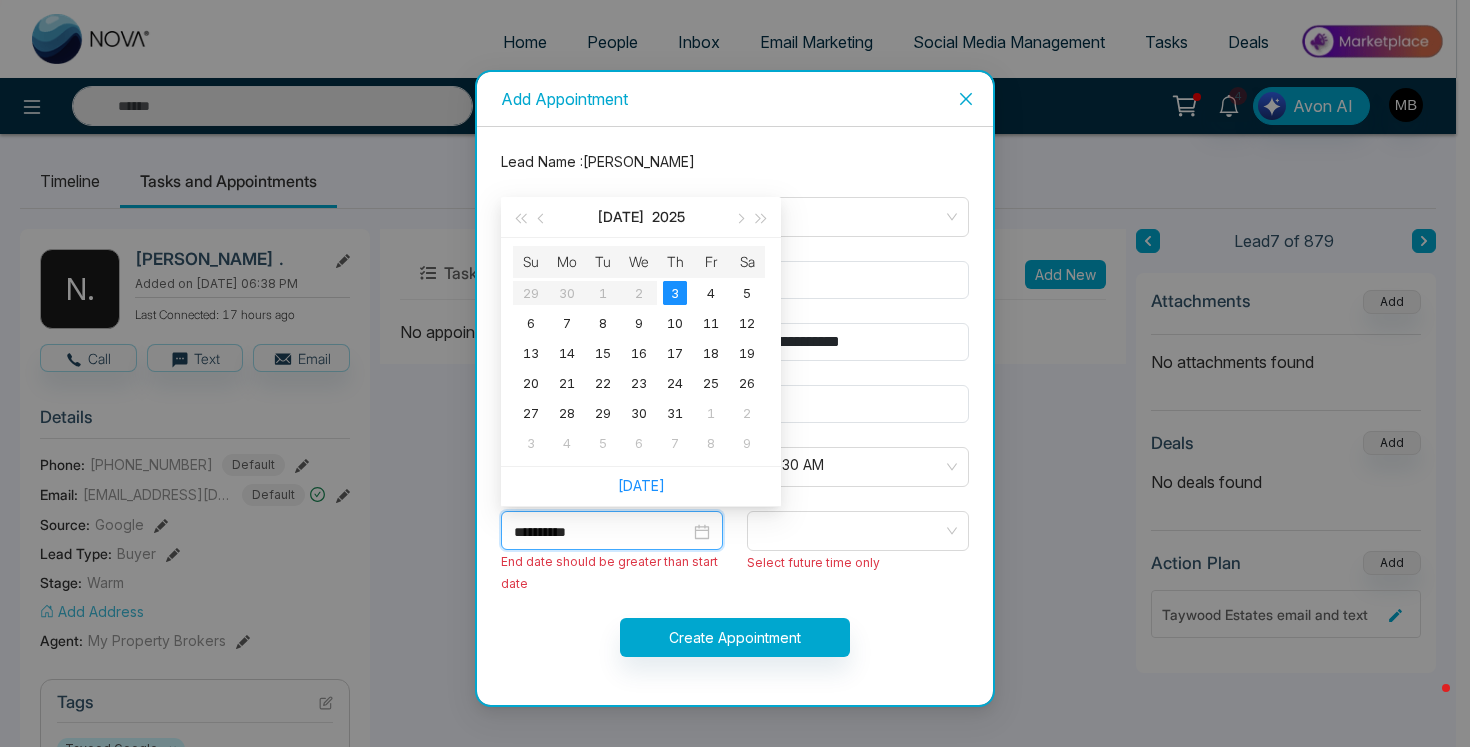 type on "*****" 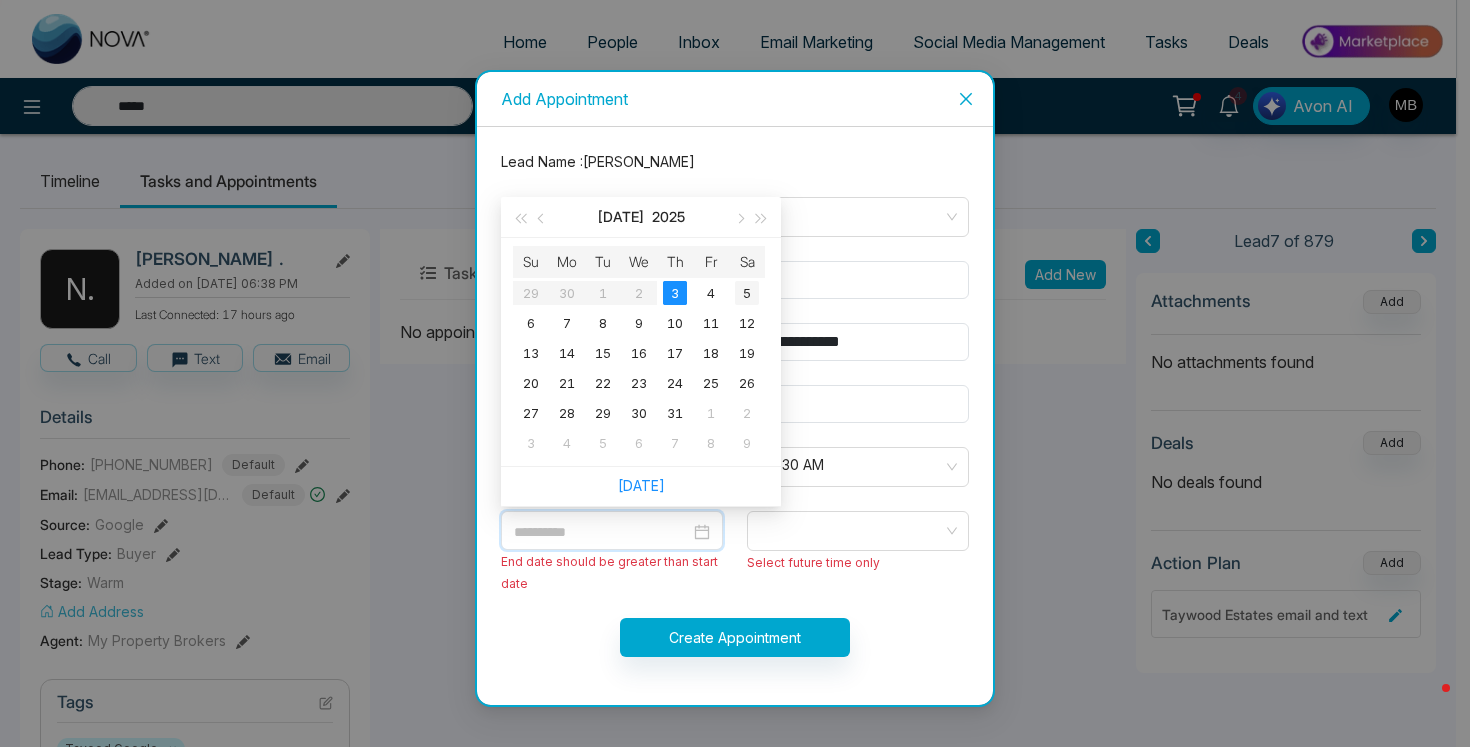 type on "**********" 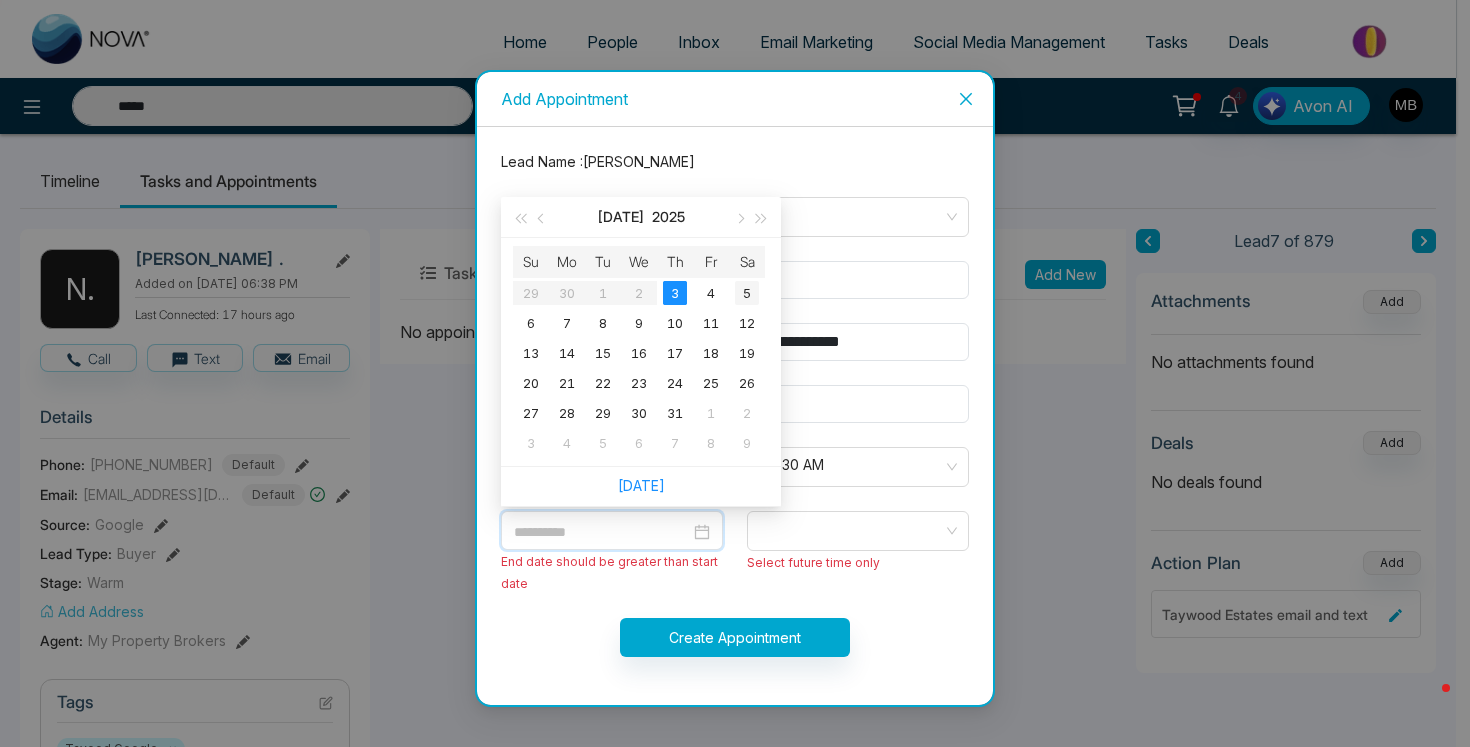 click on "5" at bounding box center [747, 293] 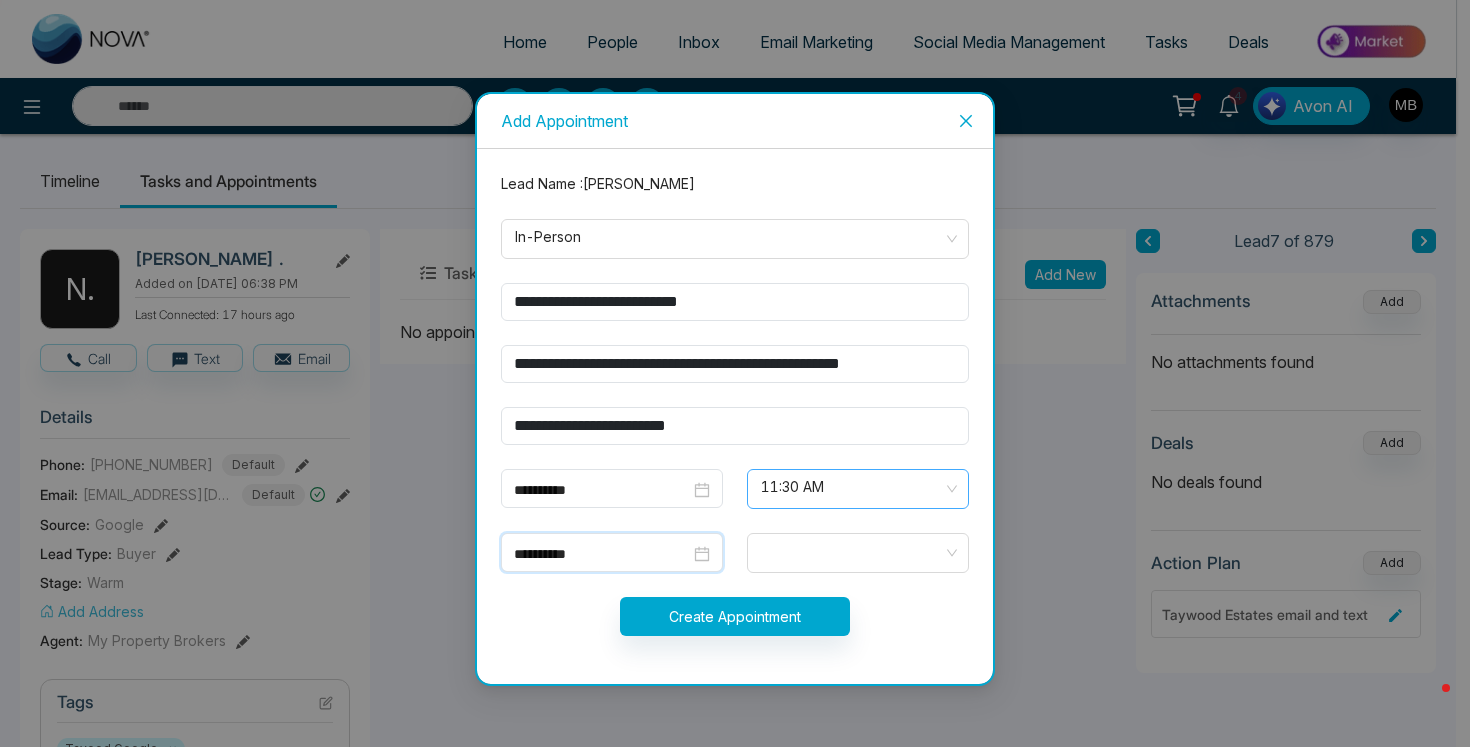 type on "*****" 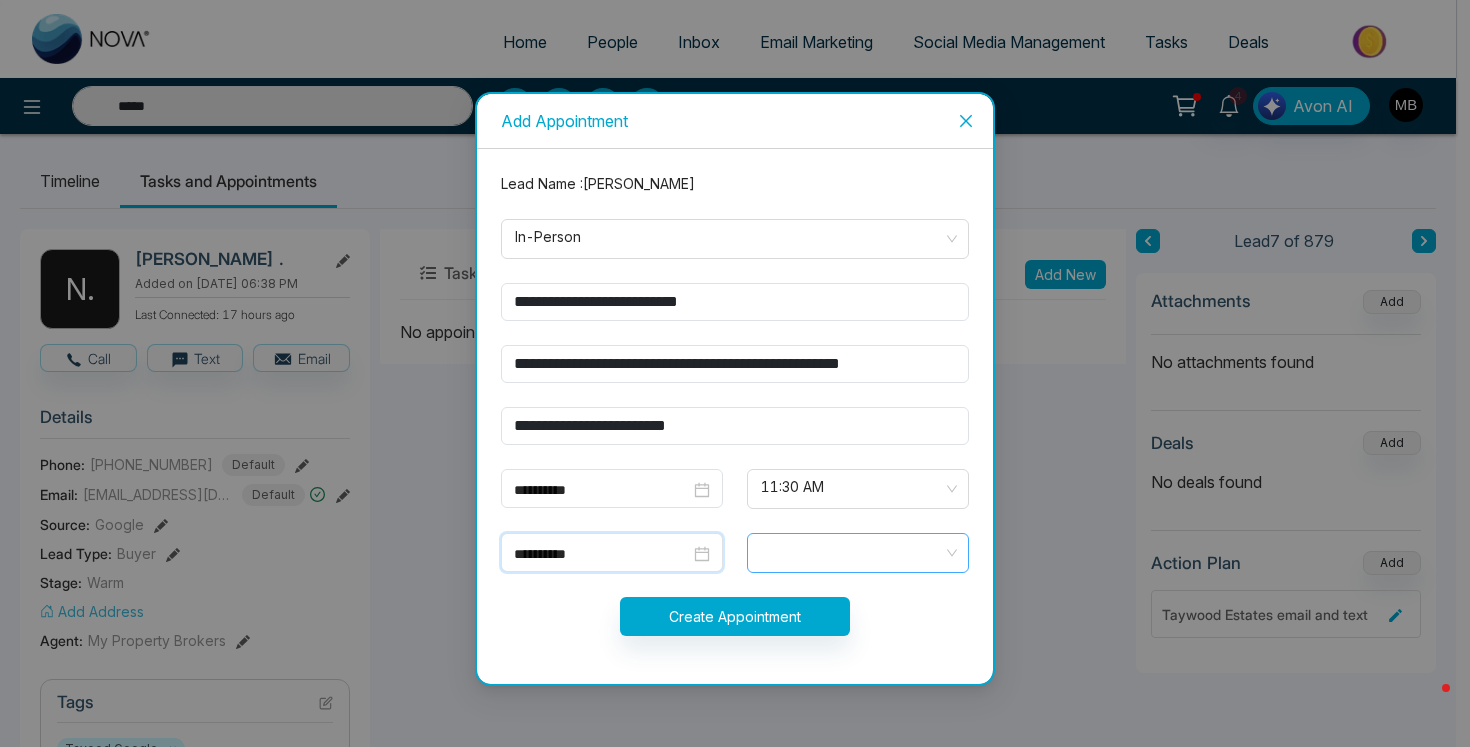 click at bounding box center [858, 553] 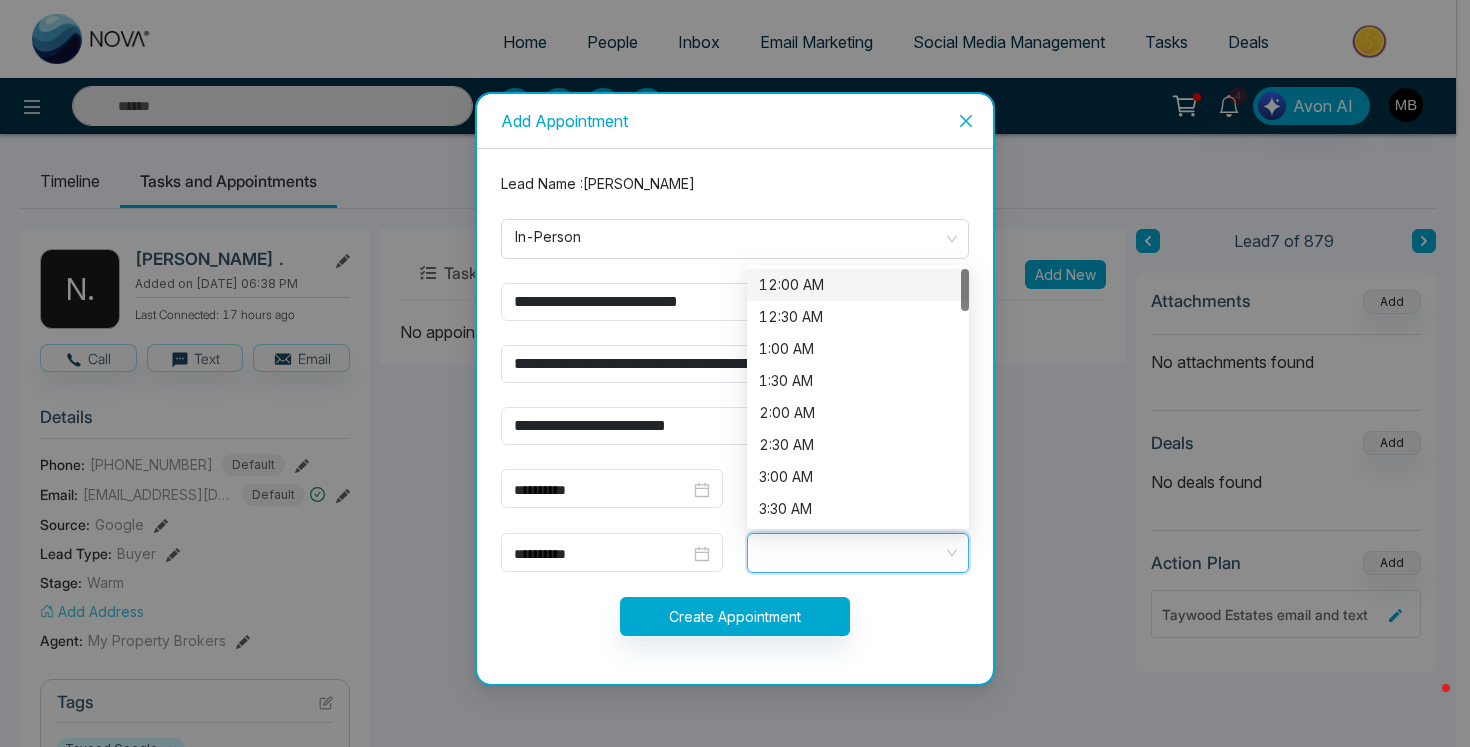 type on "*****" 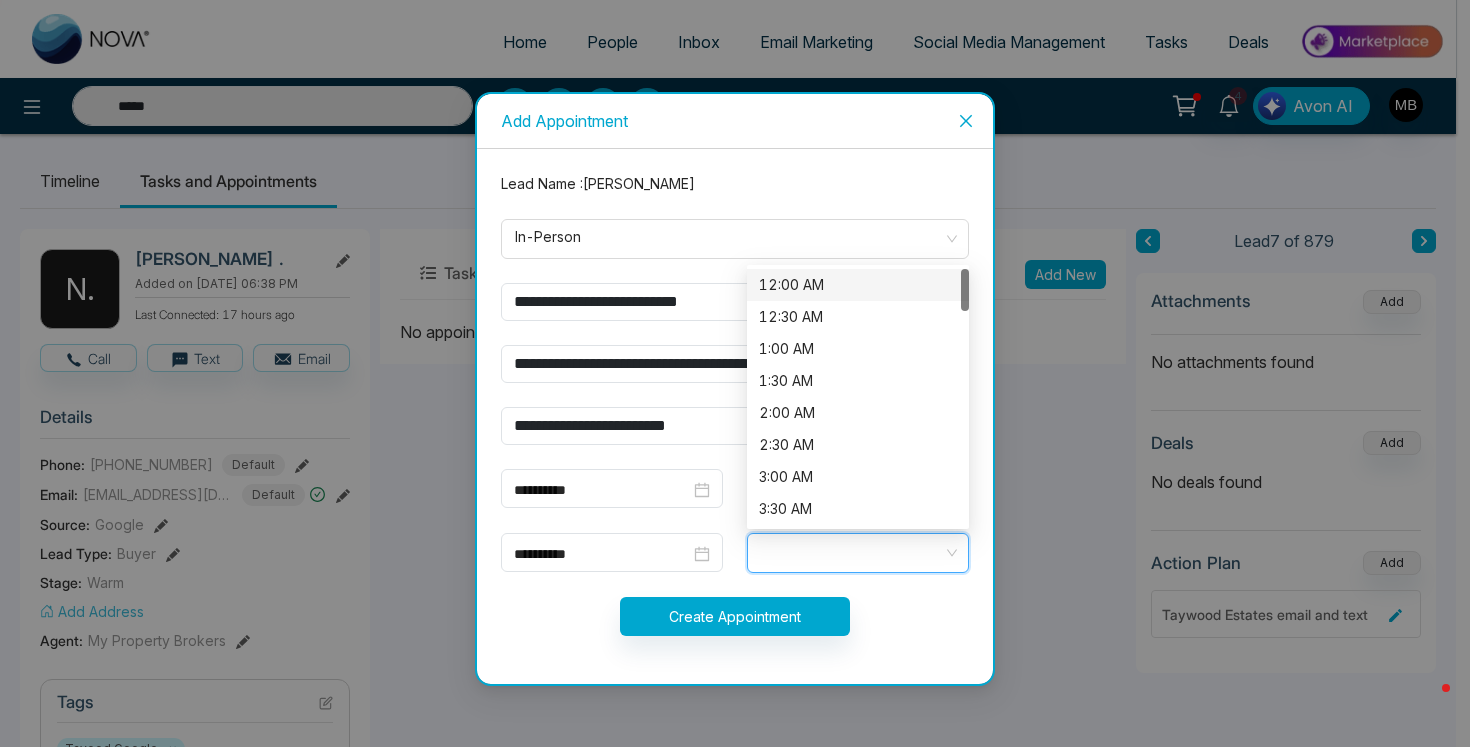 click on "12:00 AM" at bounding box center (858, 285) 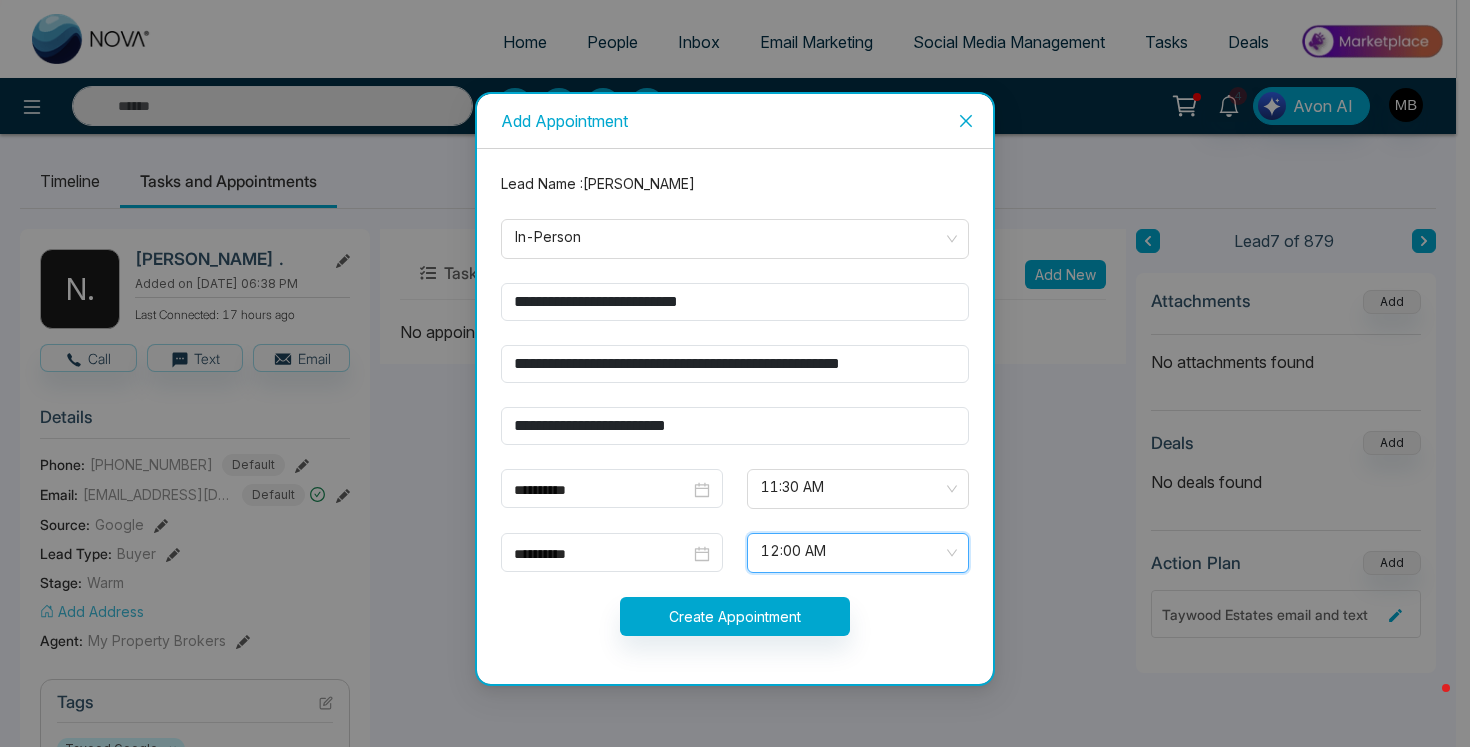 type on "*****" 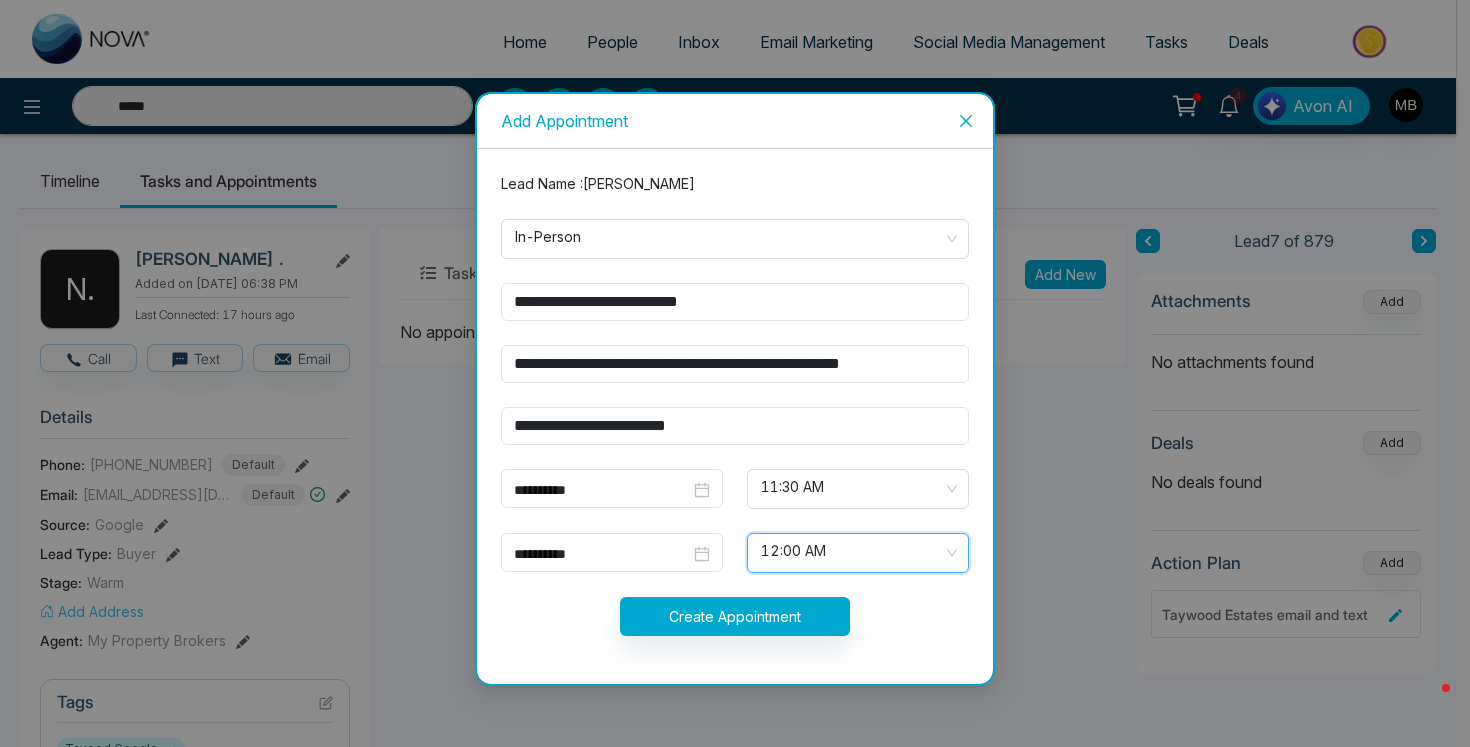 click on "12:00 AM" at bounding box center (858, 553) 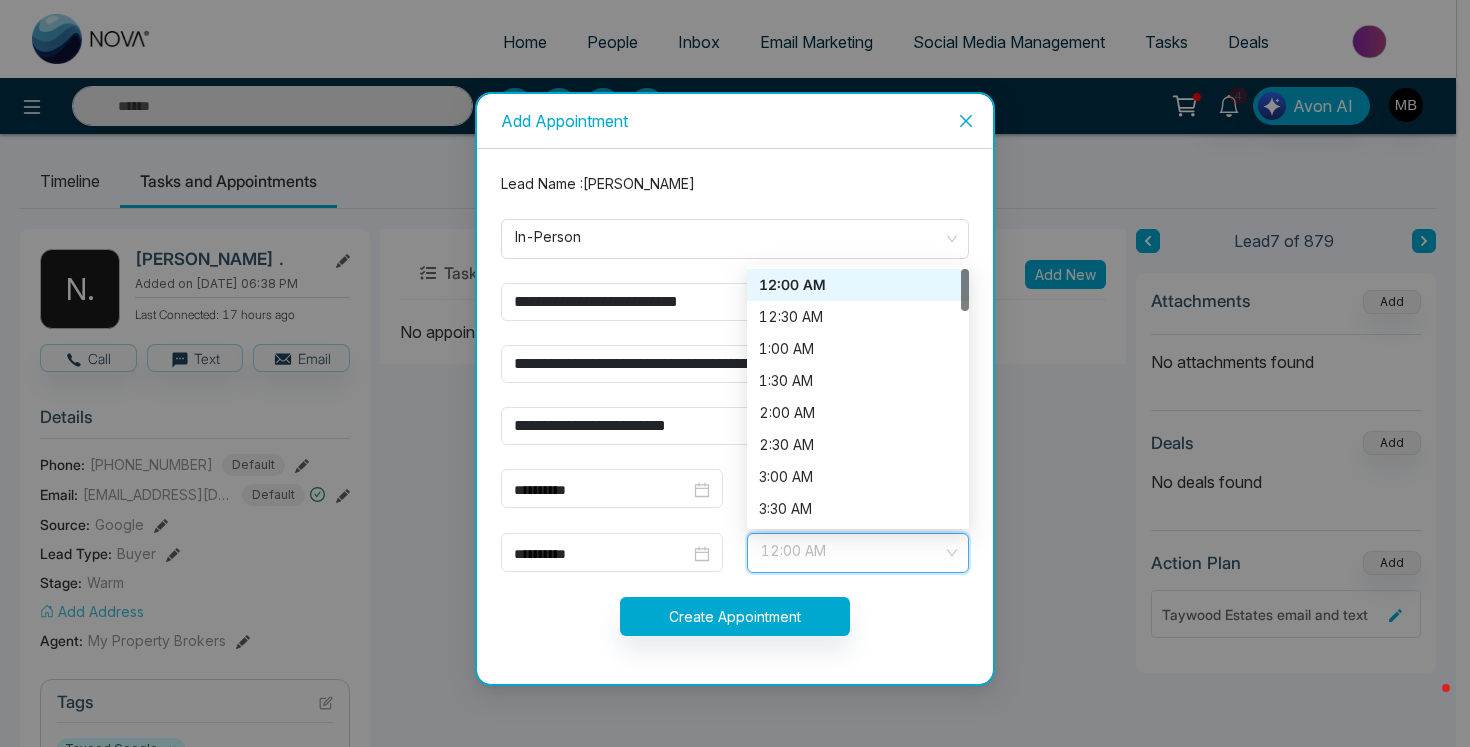 type on "*****" 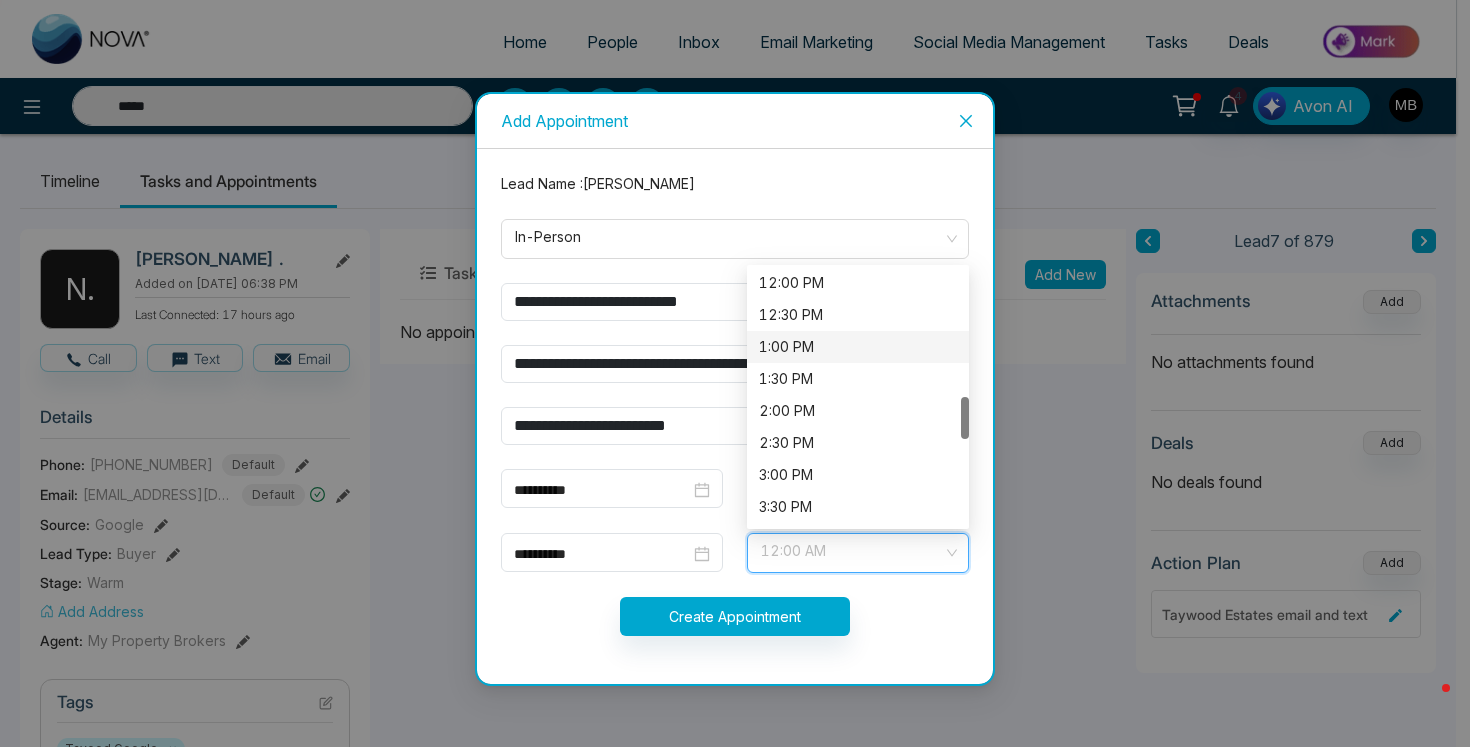scroll, scrollTop: 1280, scrollLeft: 0, axis: vertical 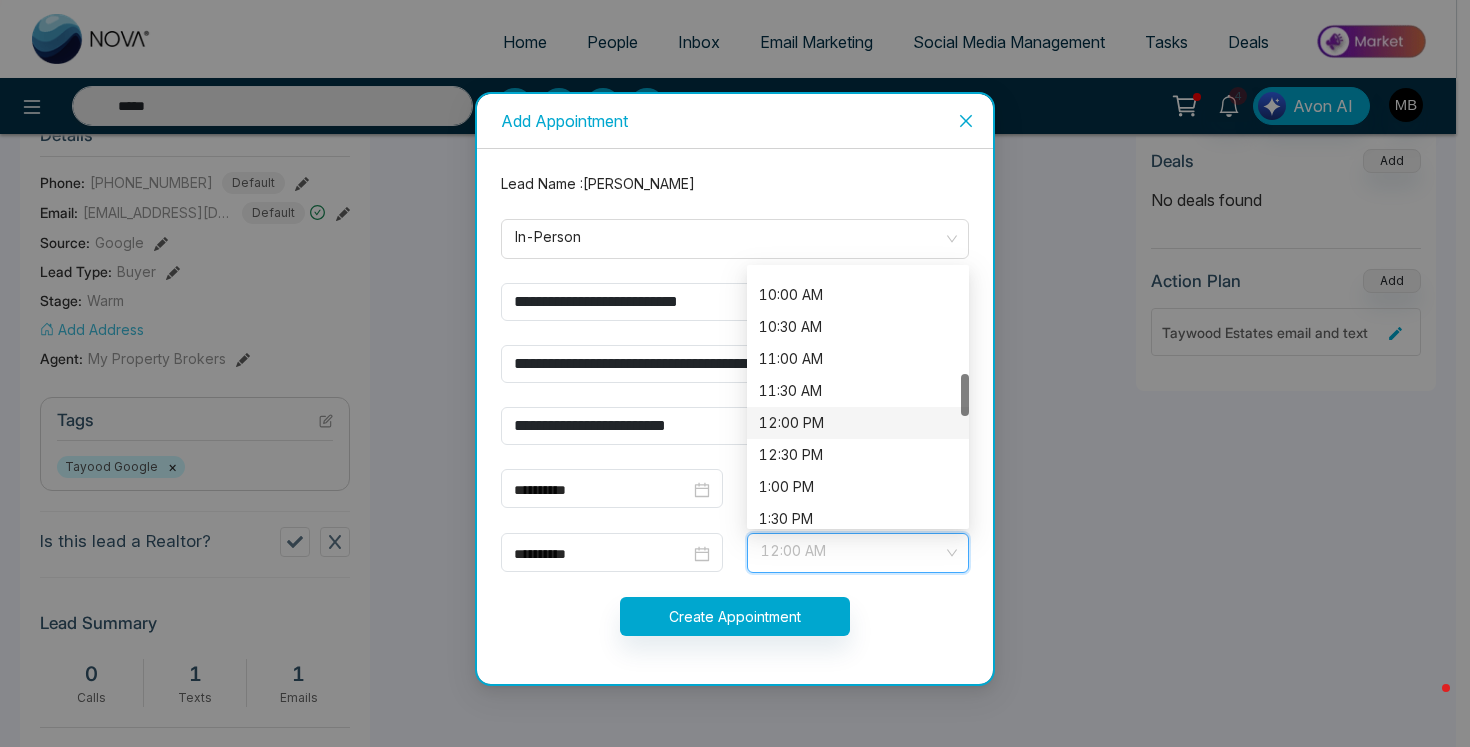 click on "12:00 PM" at bounding box center [858, 423] 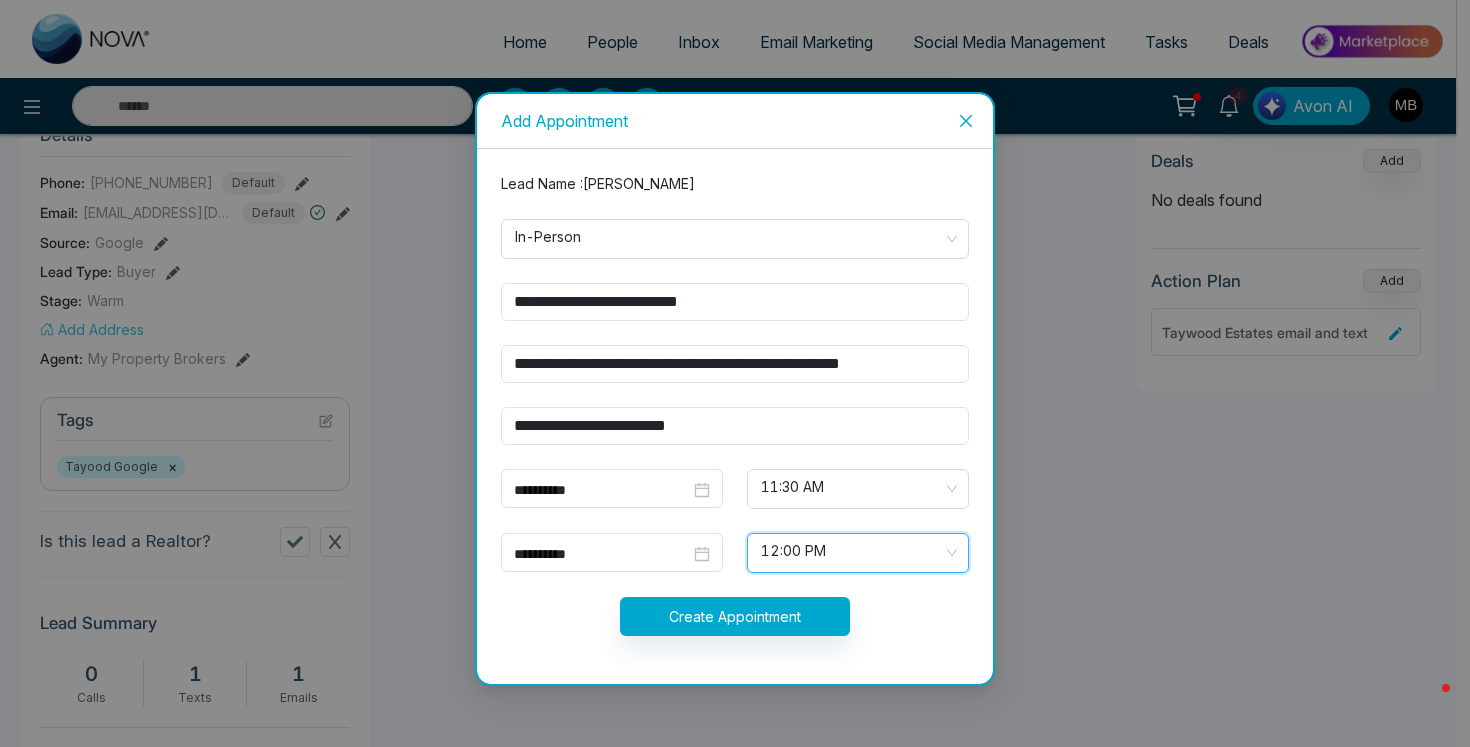 type on "*****" 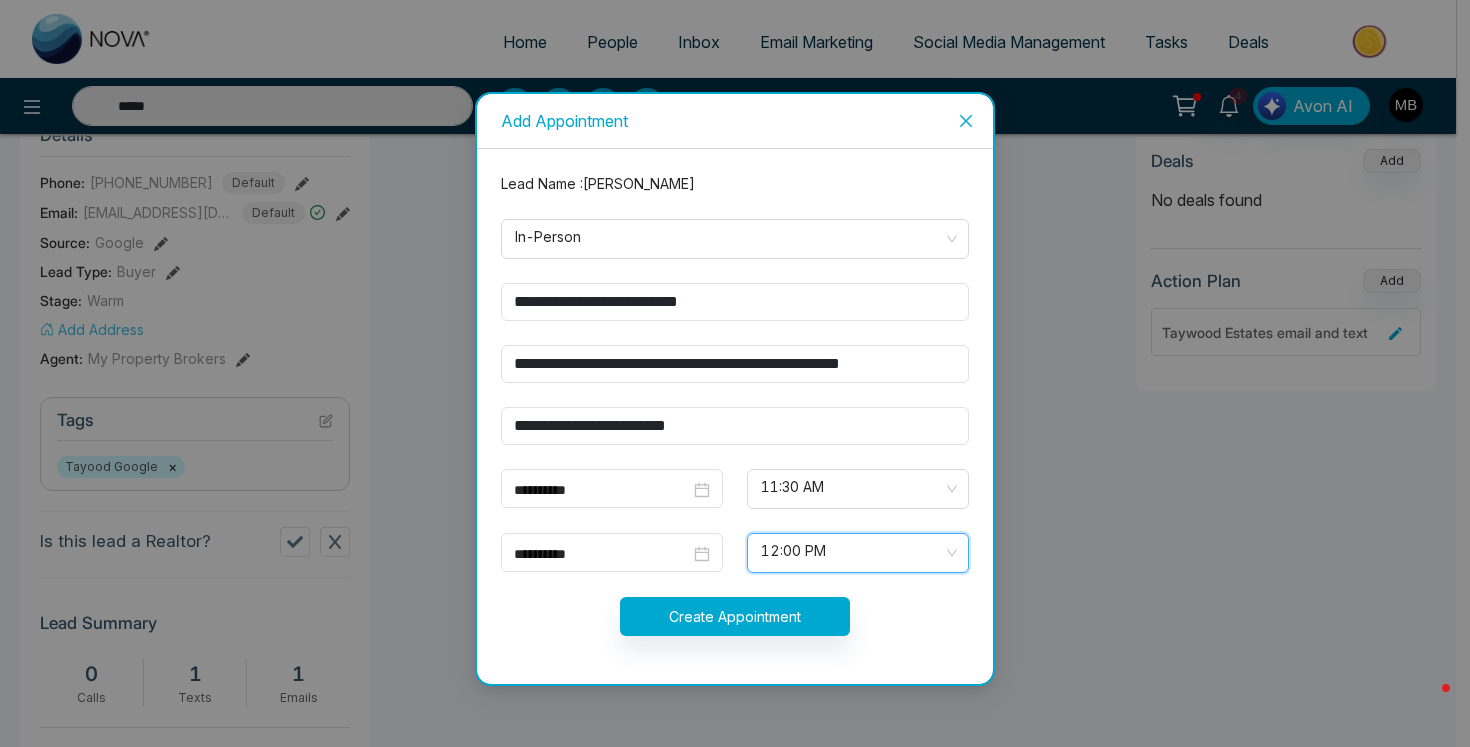 click on "Create Appointment" at bounding box center (735, 616) 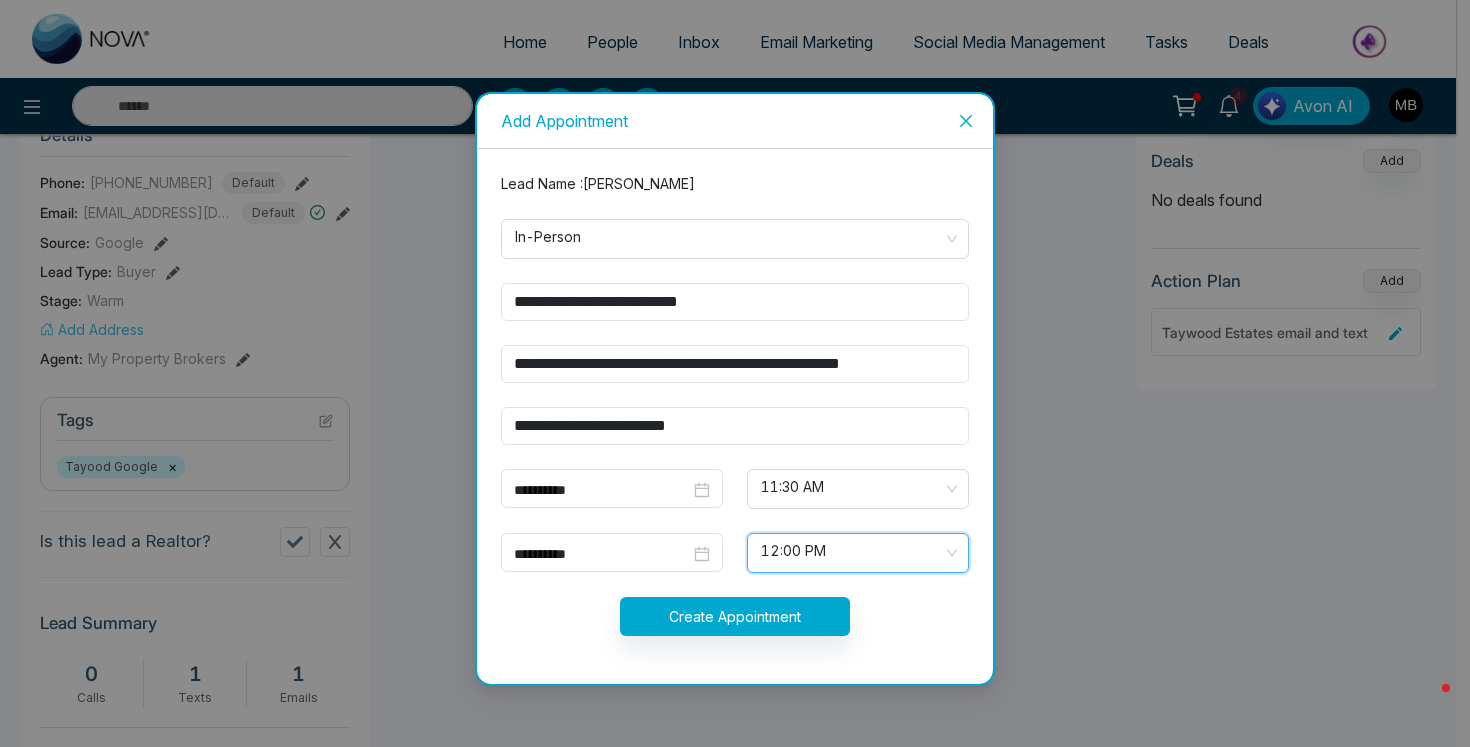 type on "*****" 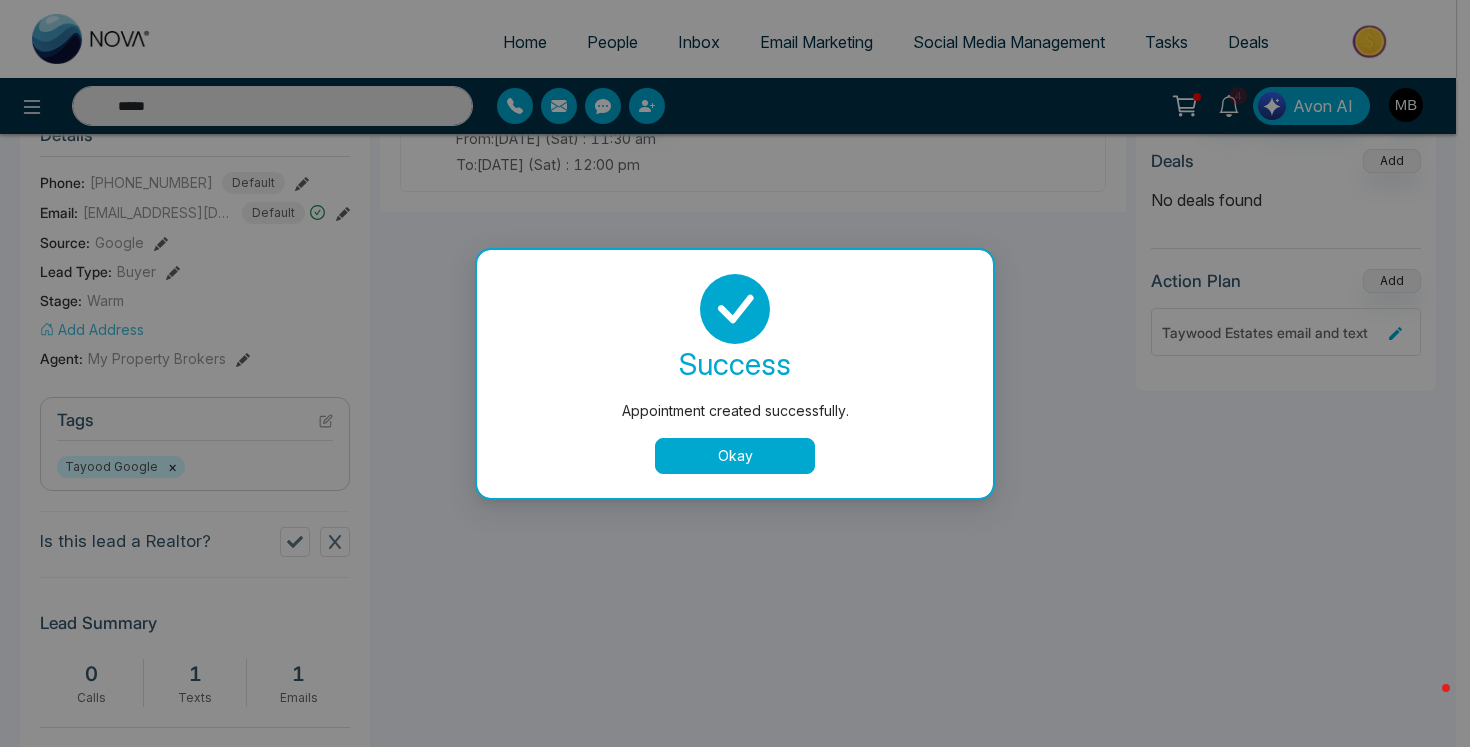 click on "Okay" at bounding box center (735, 456) 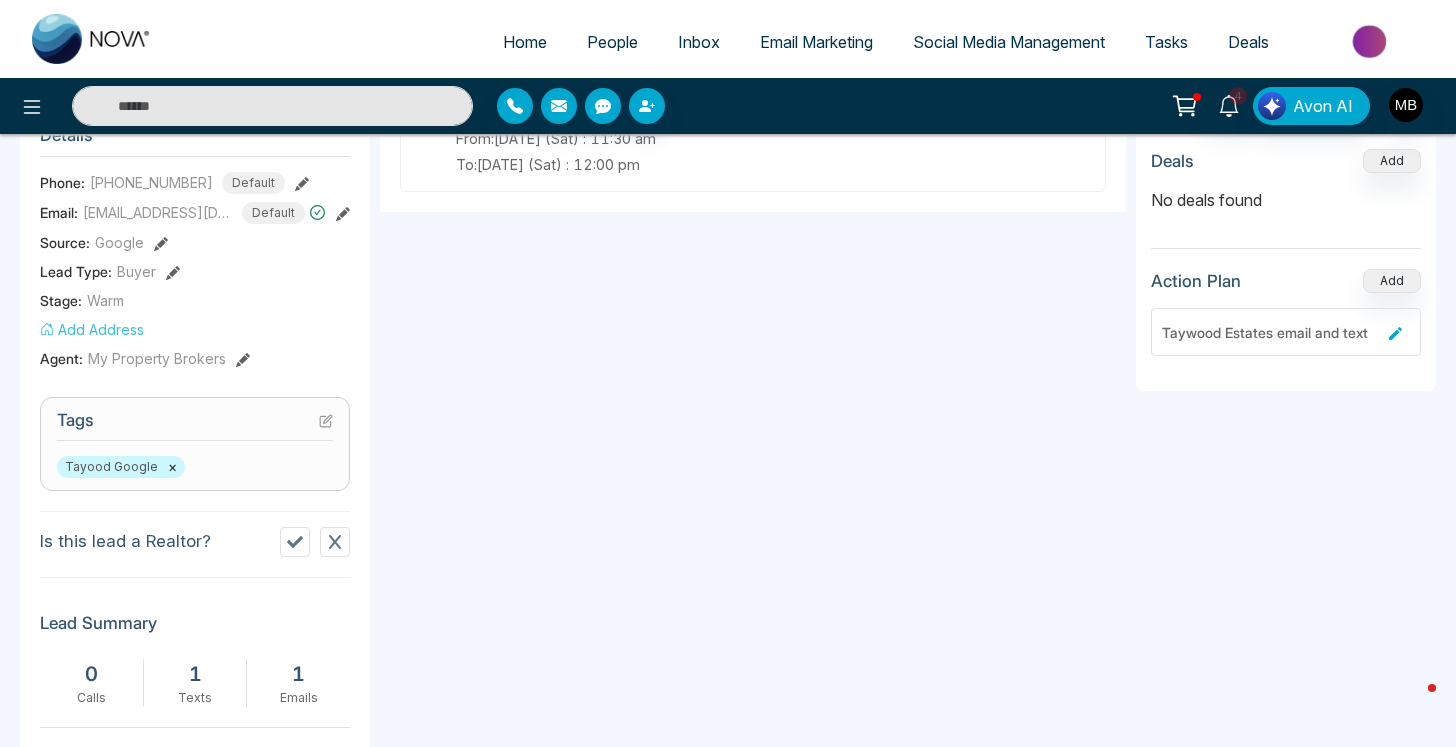type on "*****" 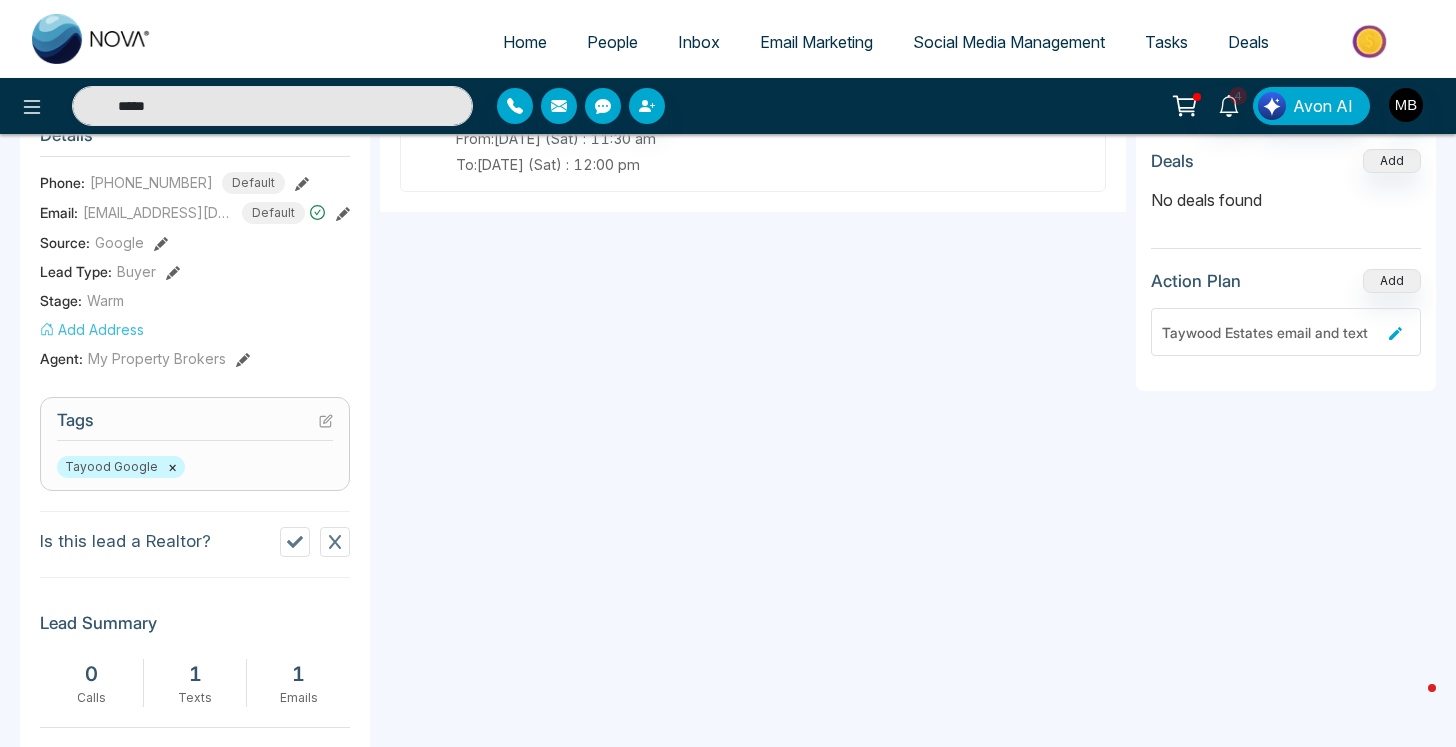 scroll, scrollTop: 0, scrollLeft: 0, axis: both 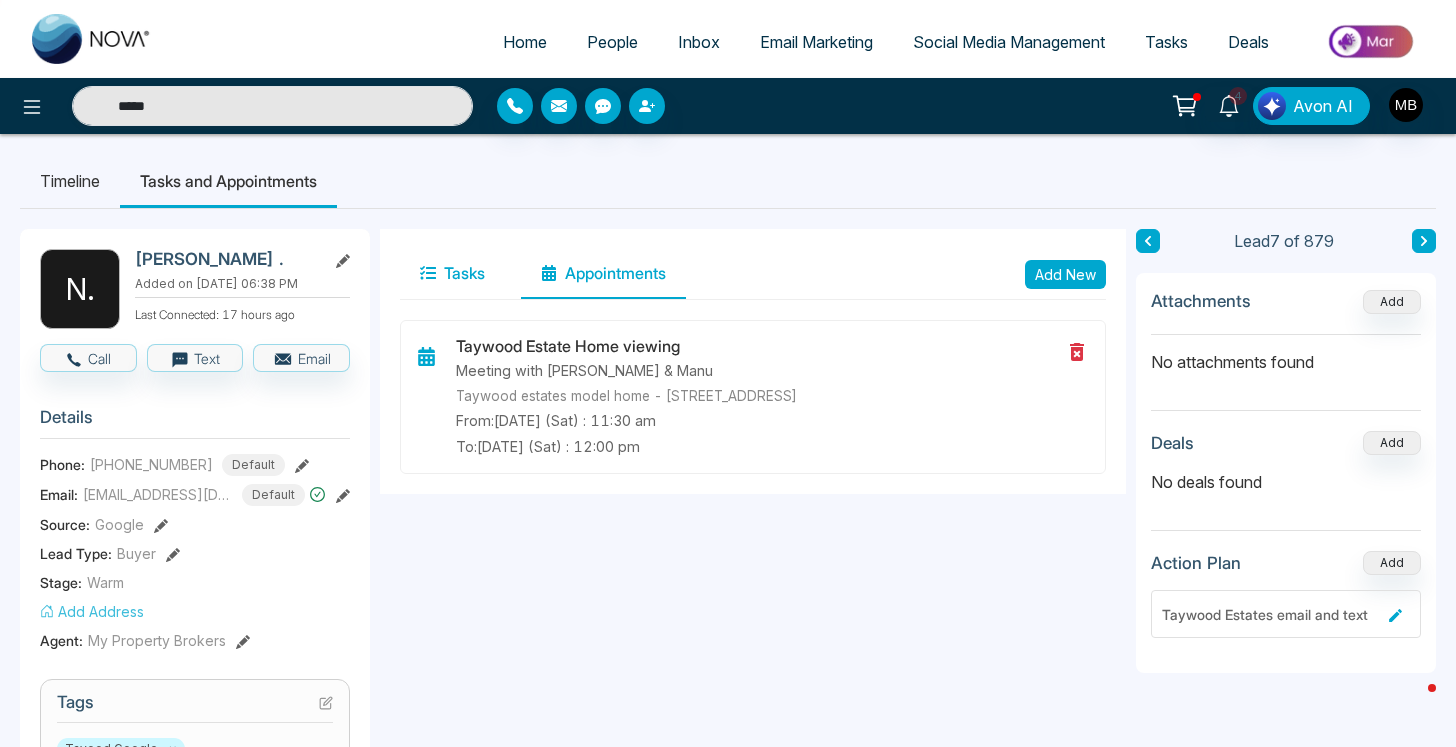 click on "Tasks" at bounding box center (452, 274) 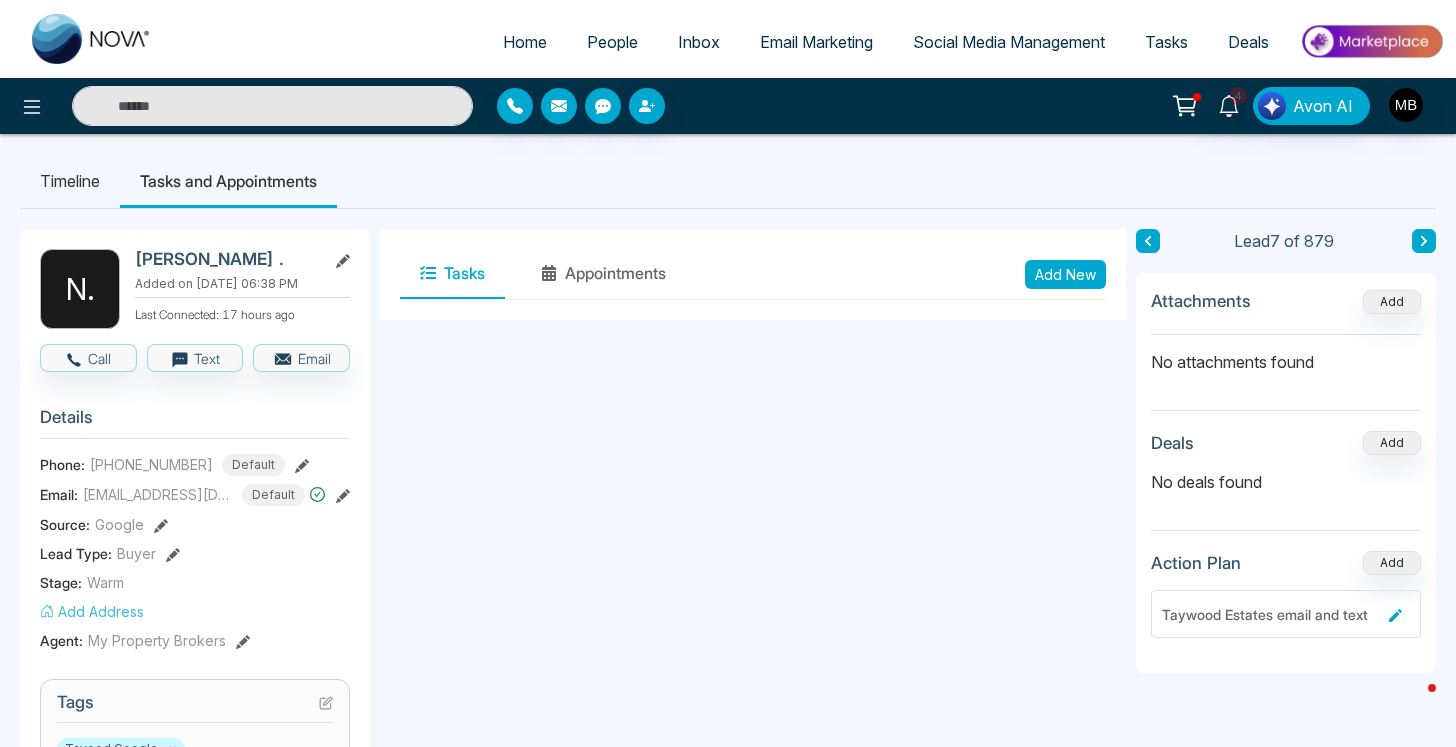 type on "*****" 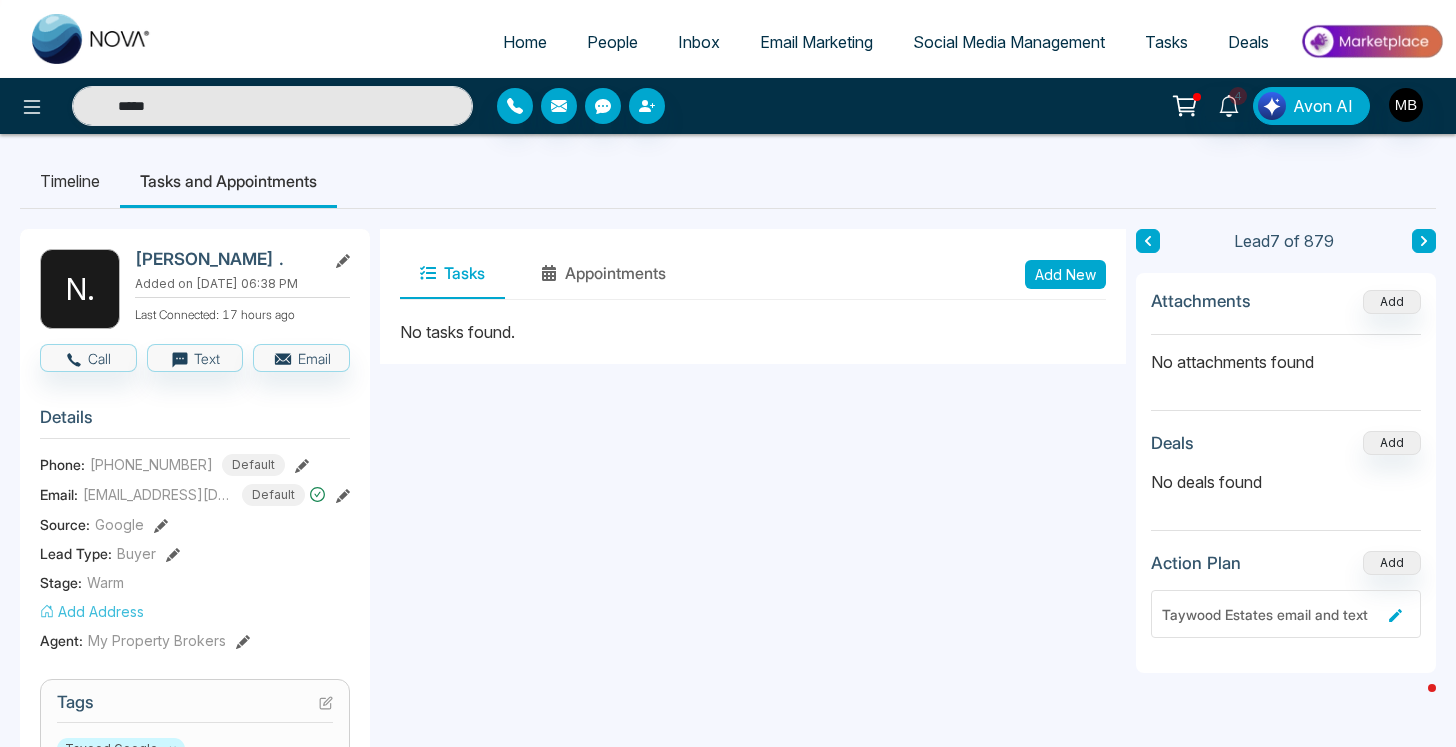 click on "Timeline" at bounding box center (70, 181) 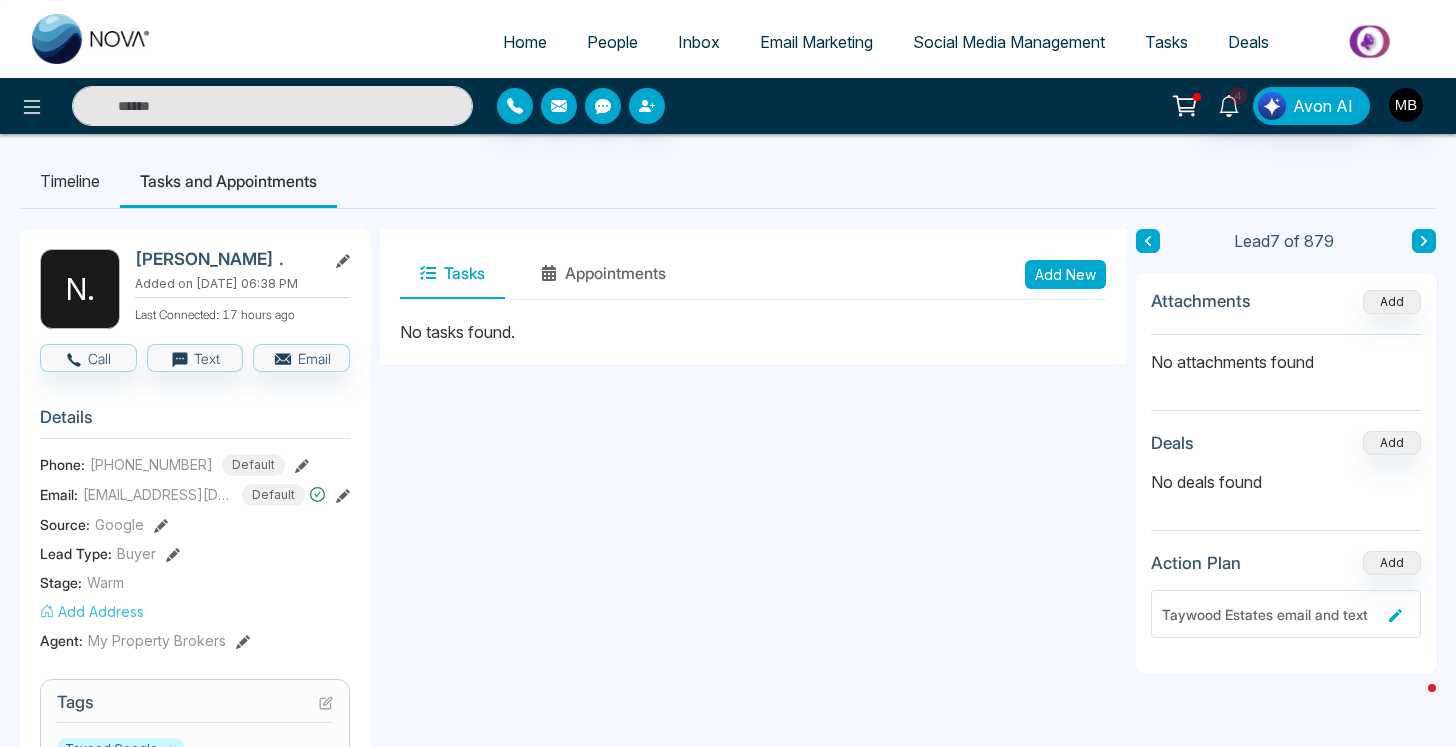 type on "*****" 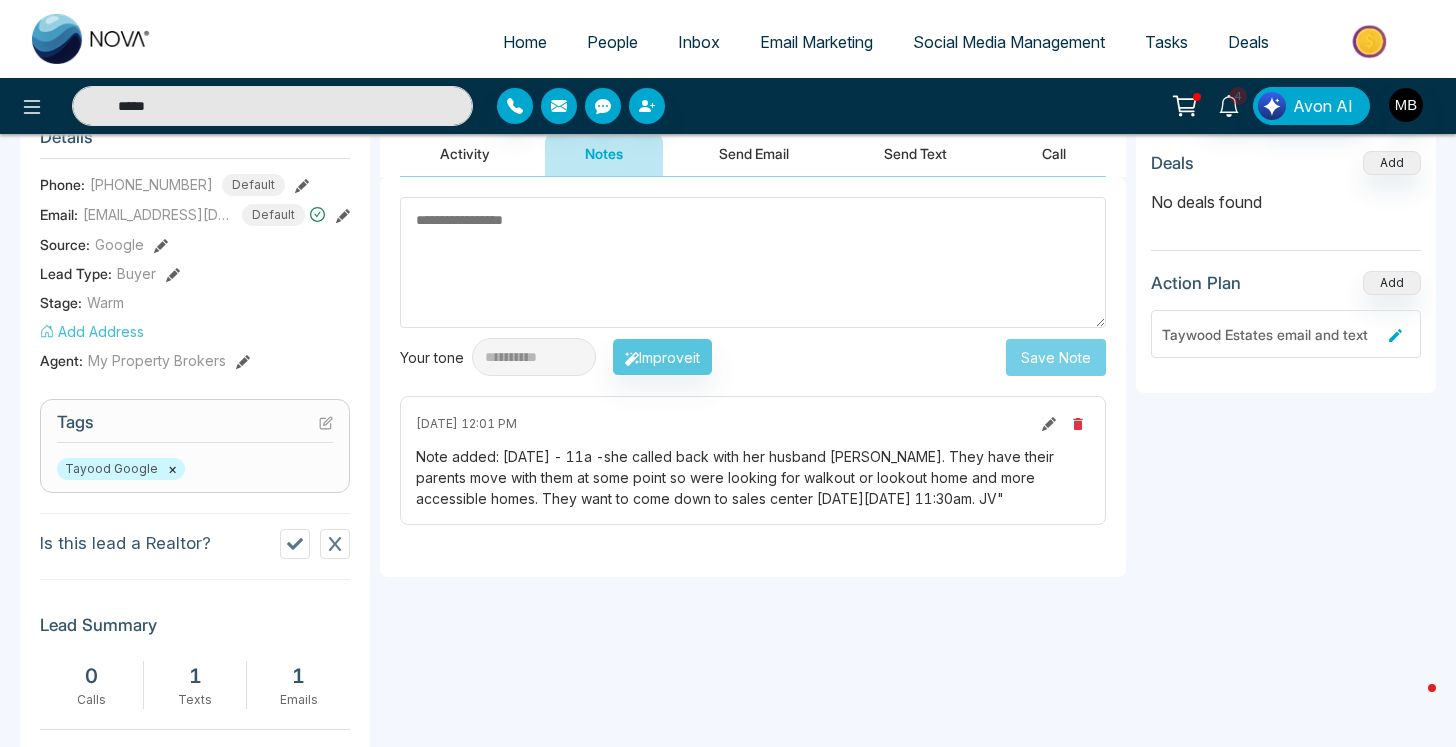 scroll, scrollTop: 0, scrollLeft: 0, axis: both 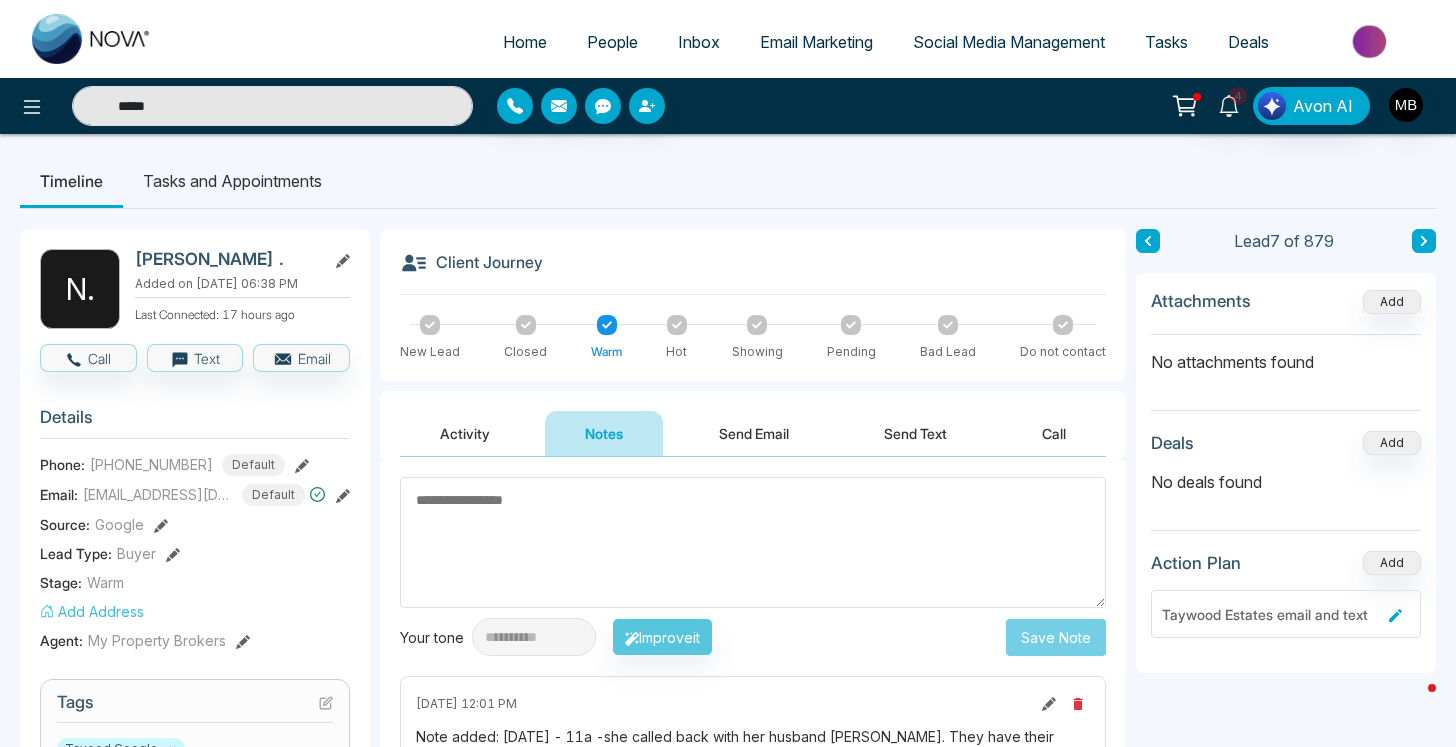 click on "Tasks and Appointments" at bounding box center [232, 181] 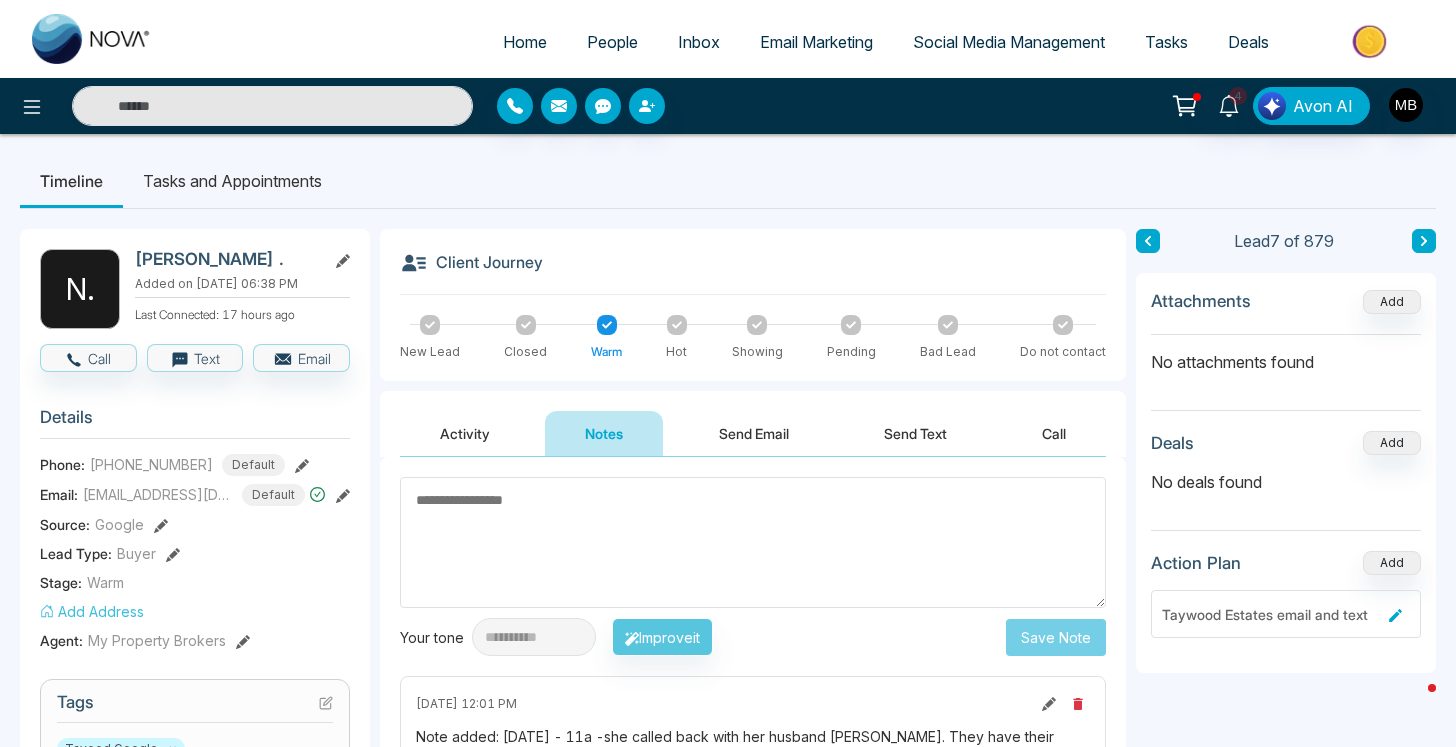 type on "*****" 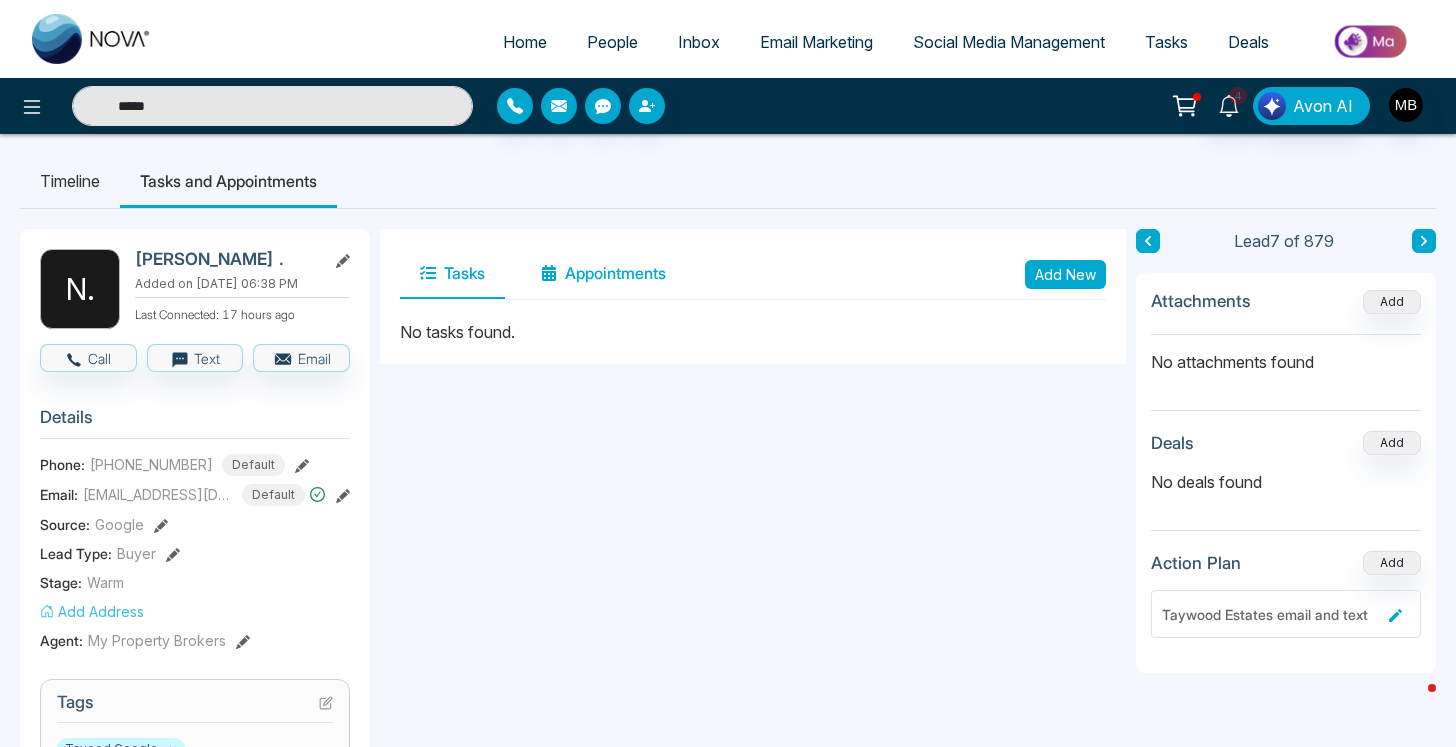click on "Appointments" at bounding box center (603, 274) 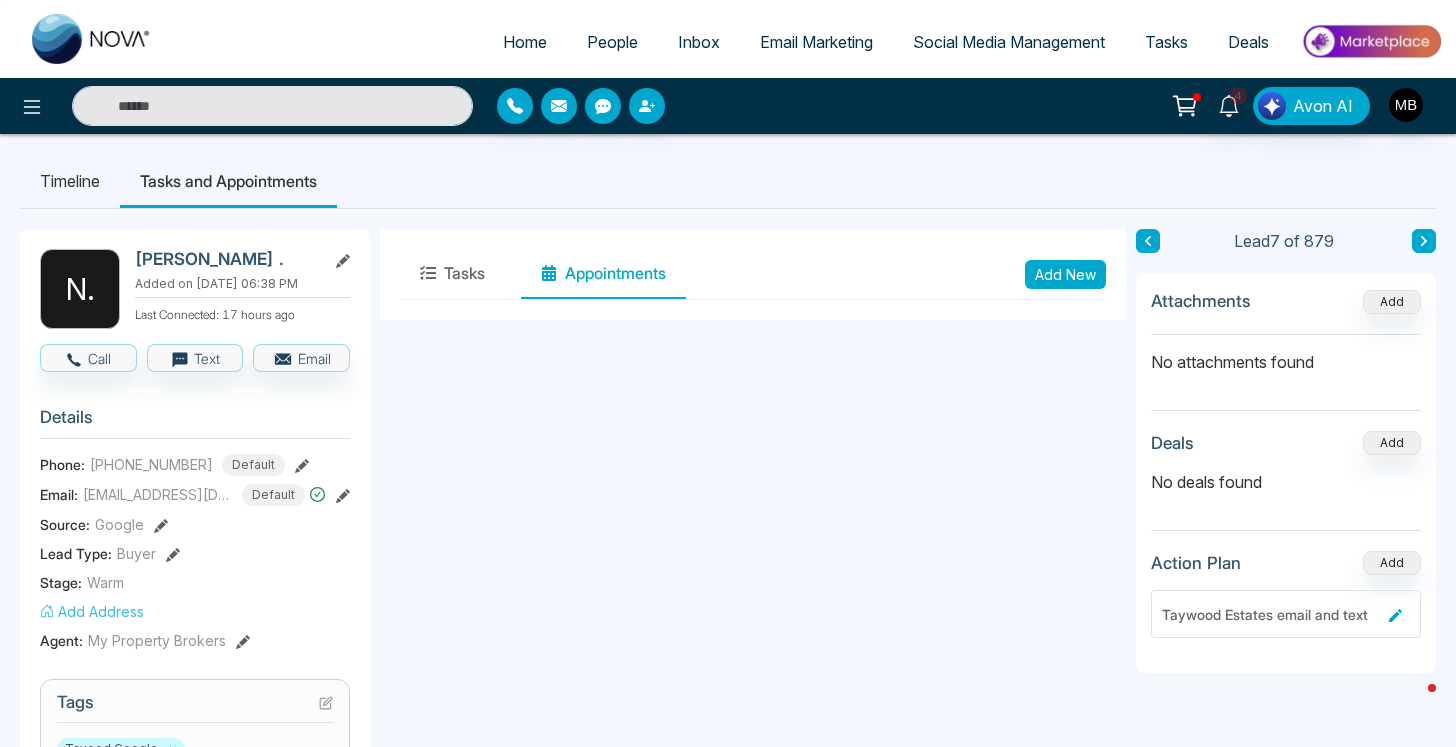 type on "*****" 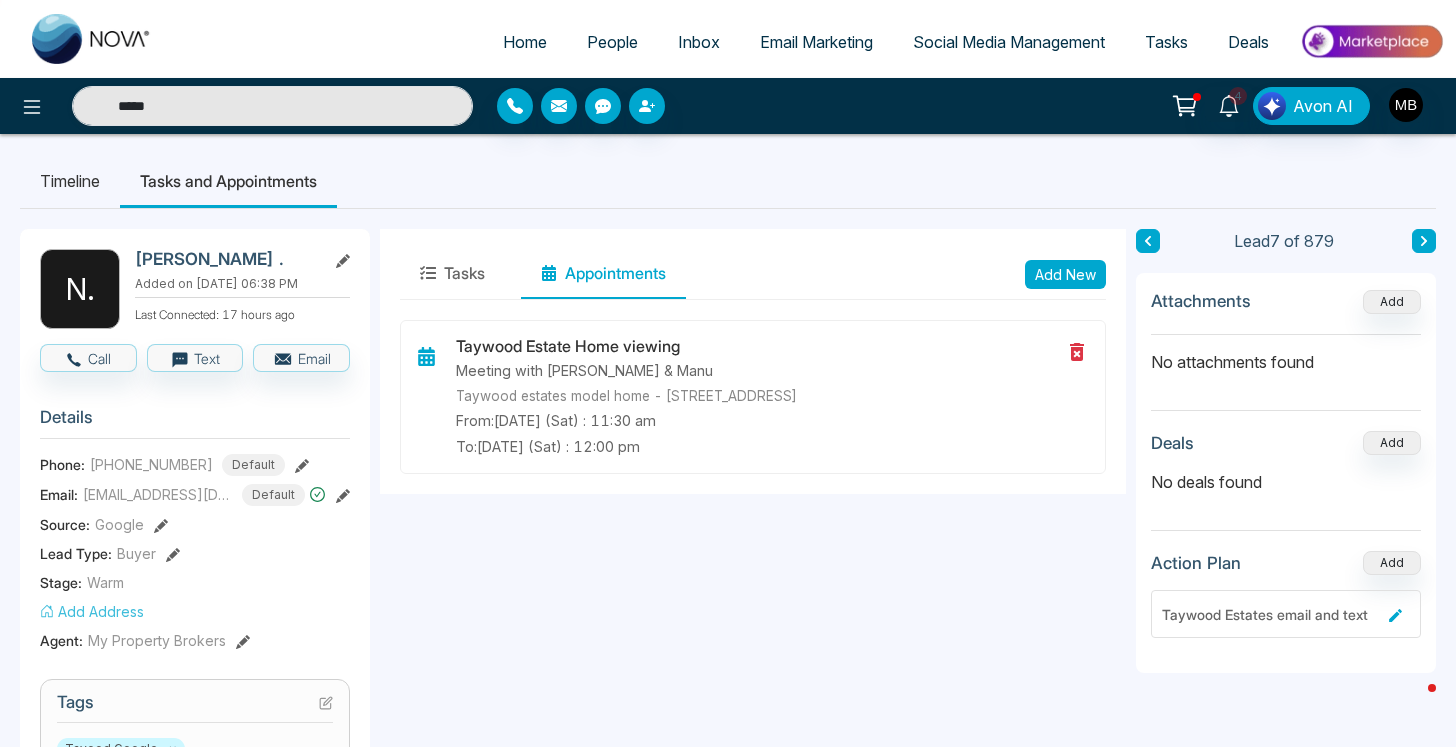 click on "Timeline" at bounding box center [70, 181] 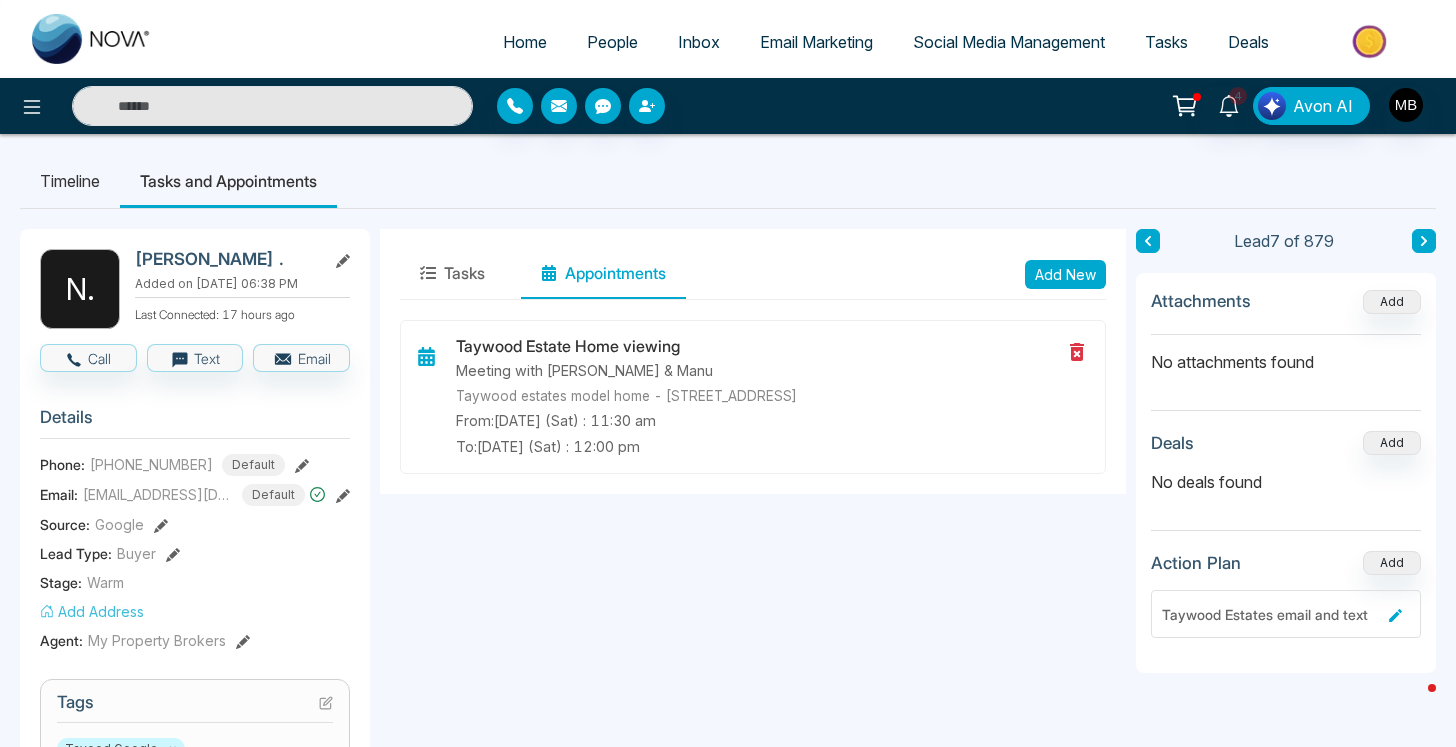 type on "*****" 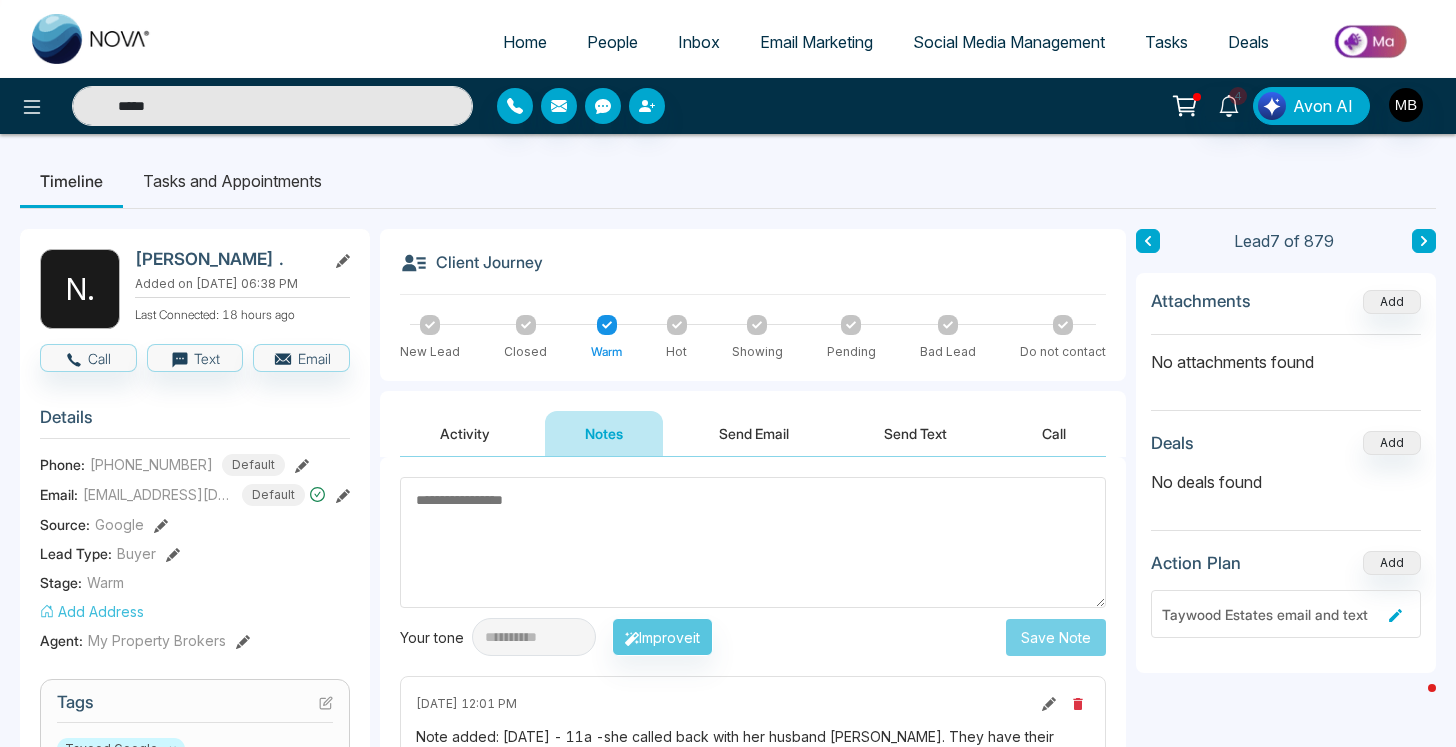 click on "*****" at bounding box center [272, 106] 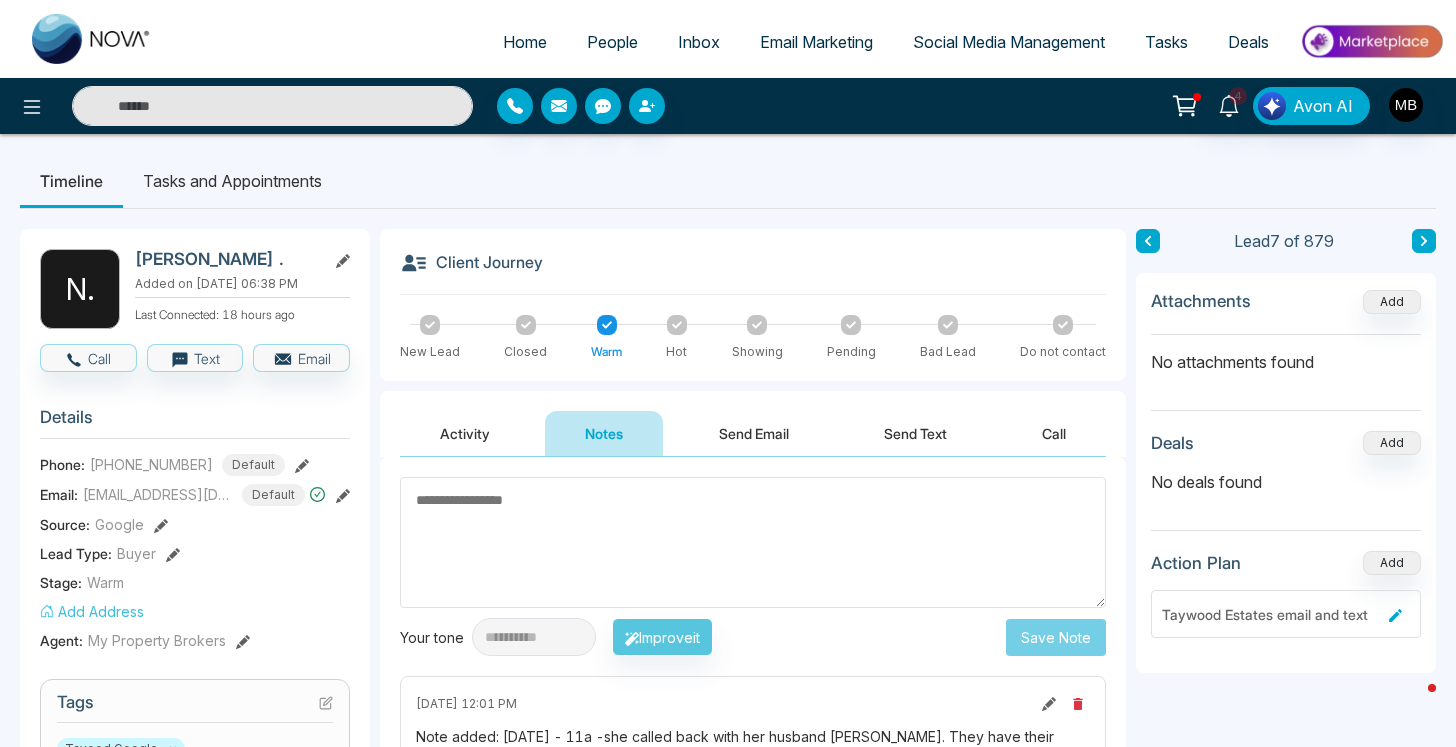 type on "*****" 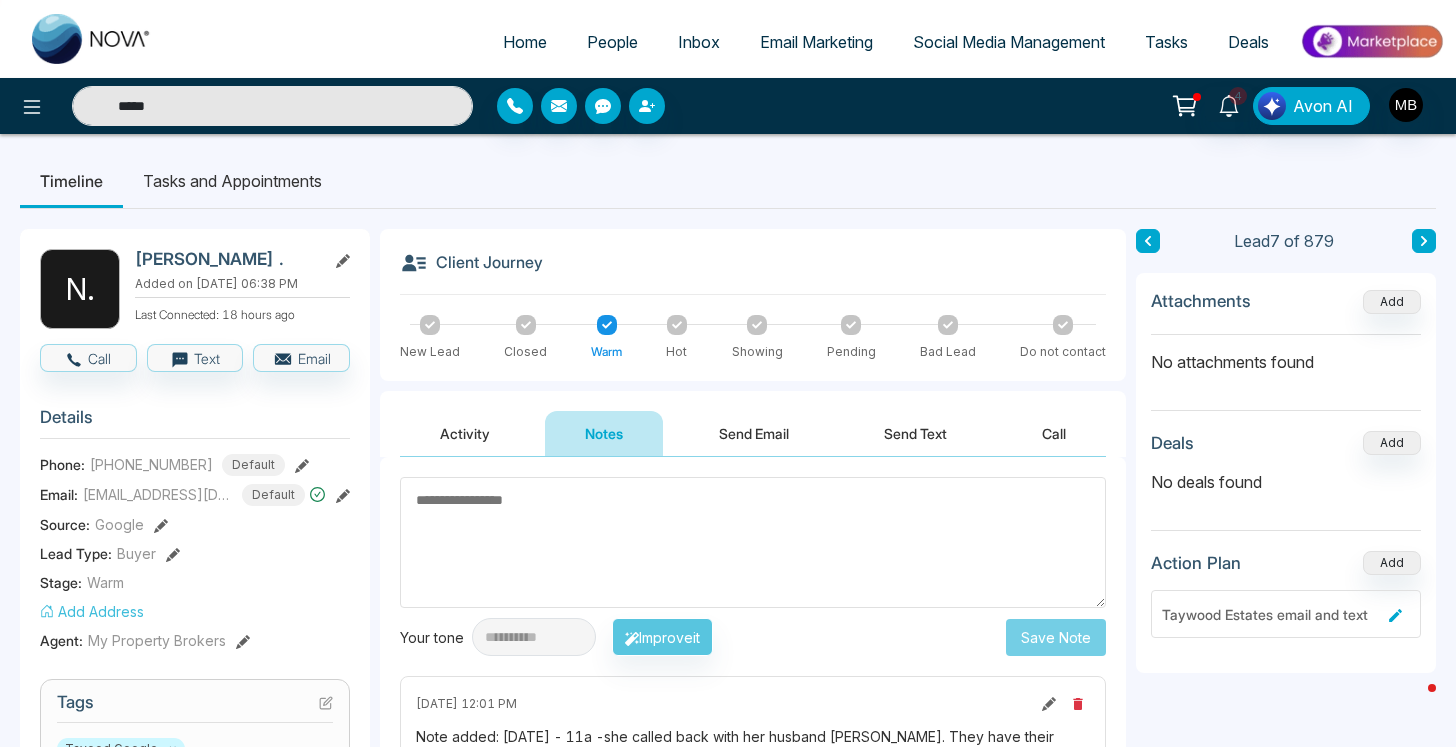 click on "*****" at bounding box center [272, 106] 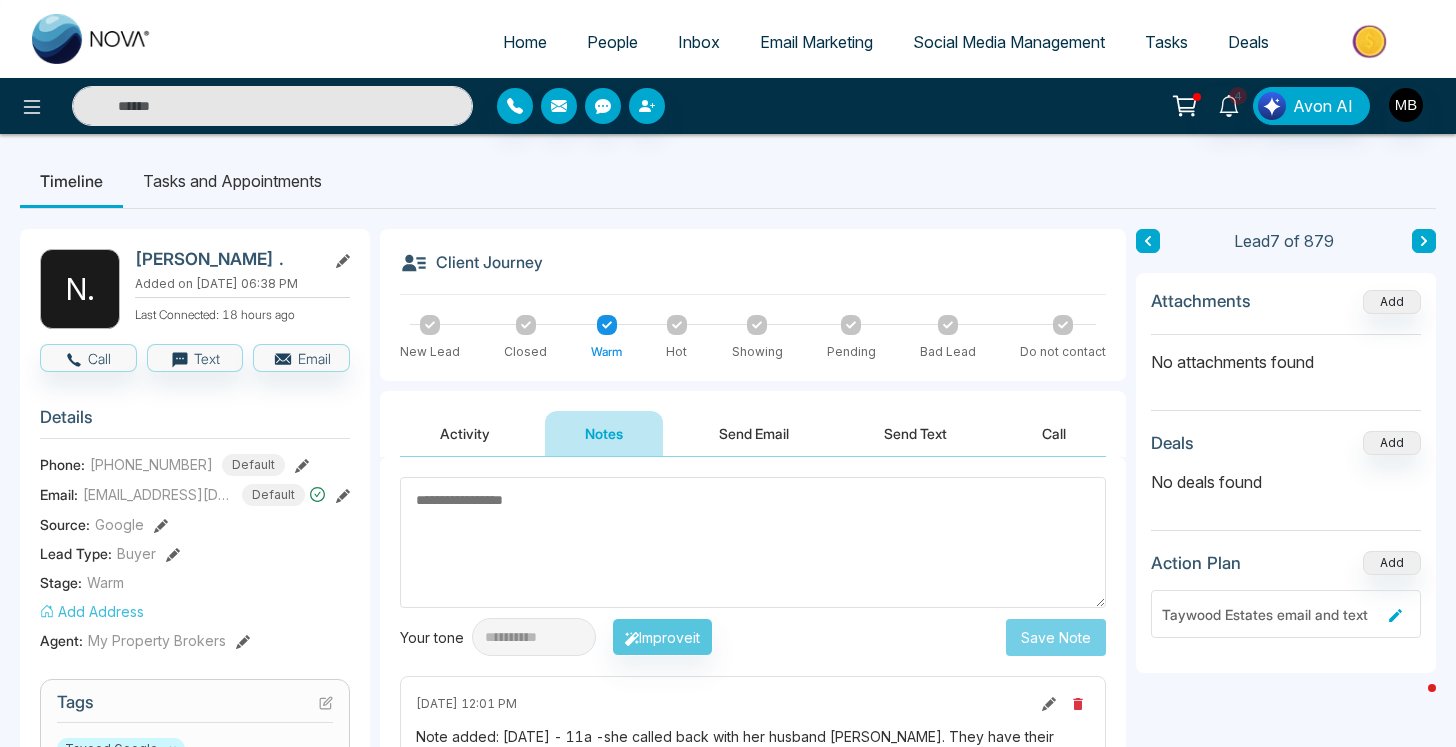 type on "*****" 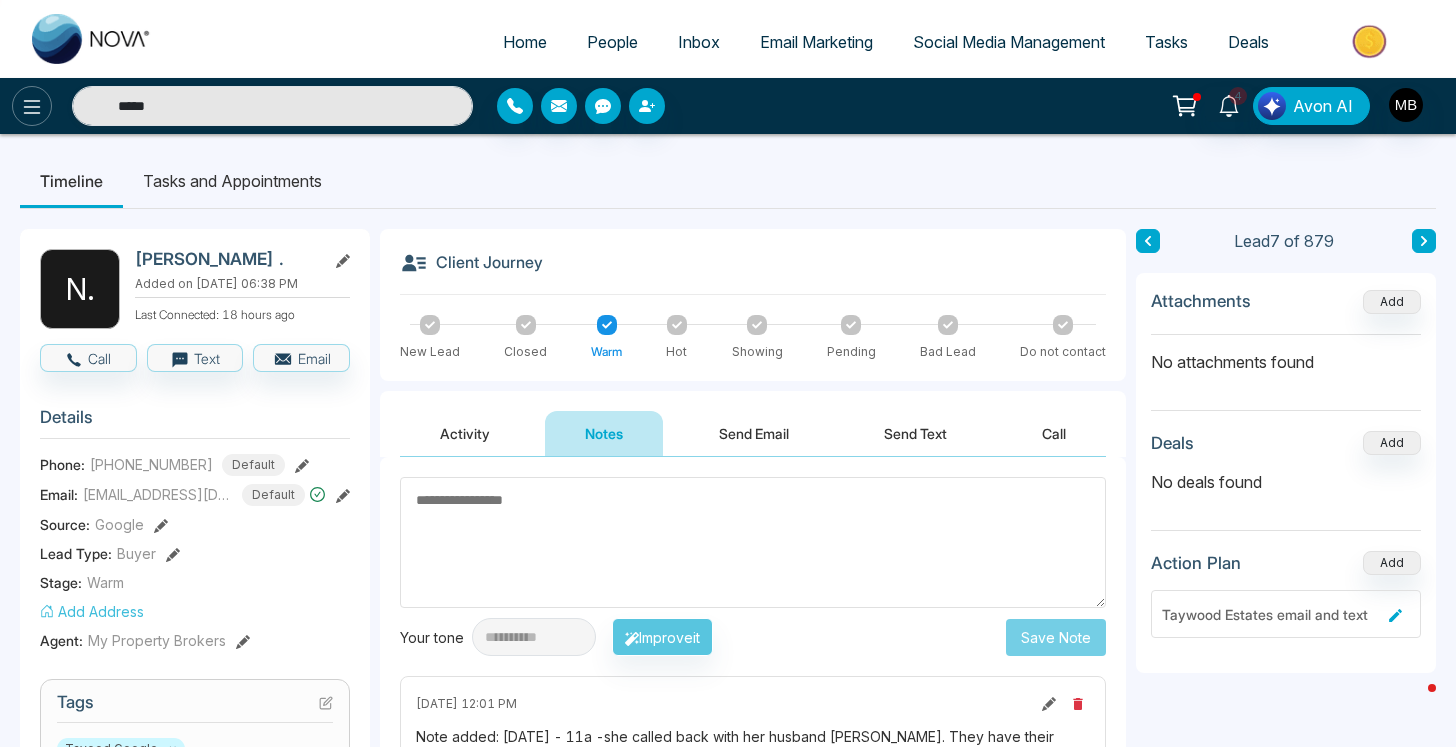 click 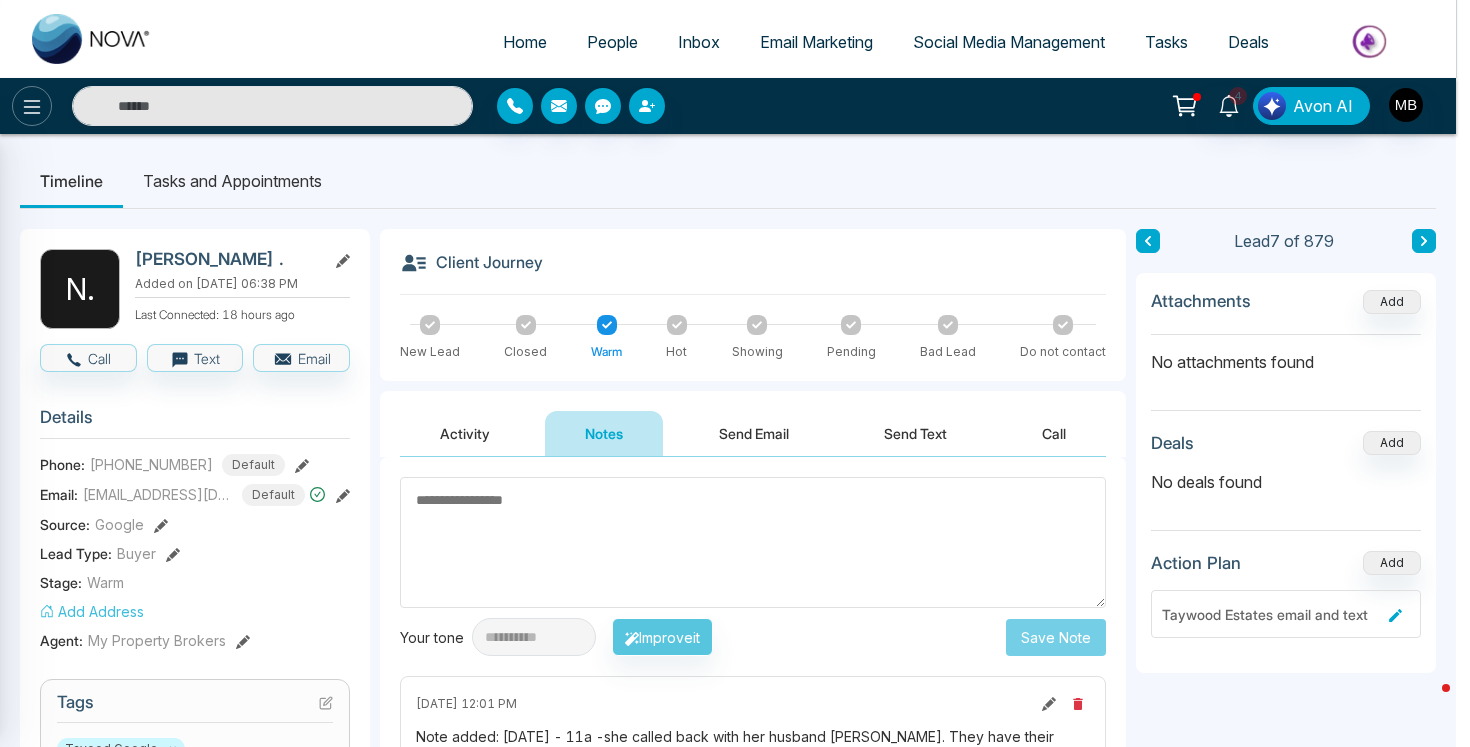 type on "*****" 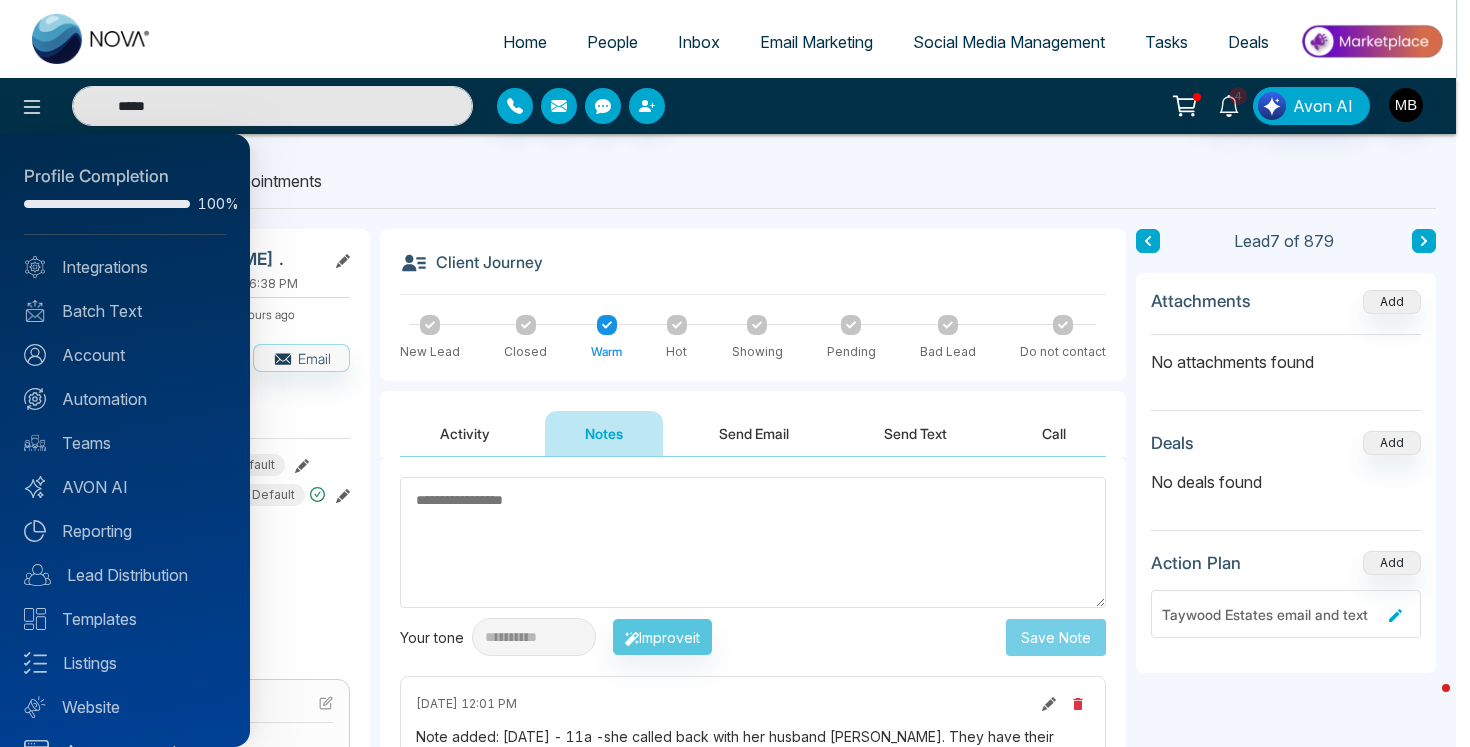 click at bounding box center [735, 373] 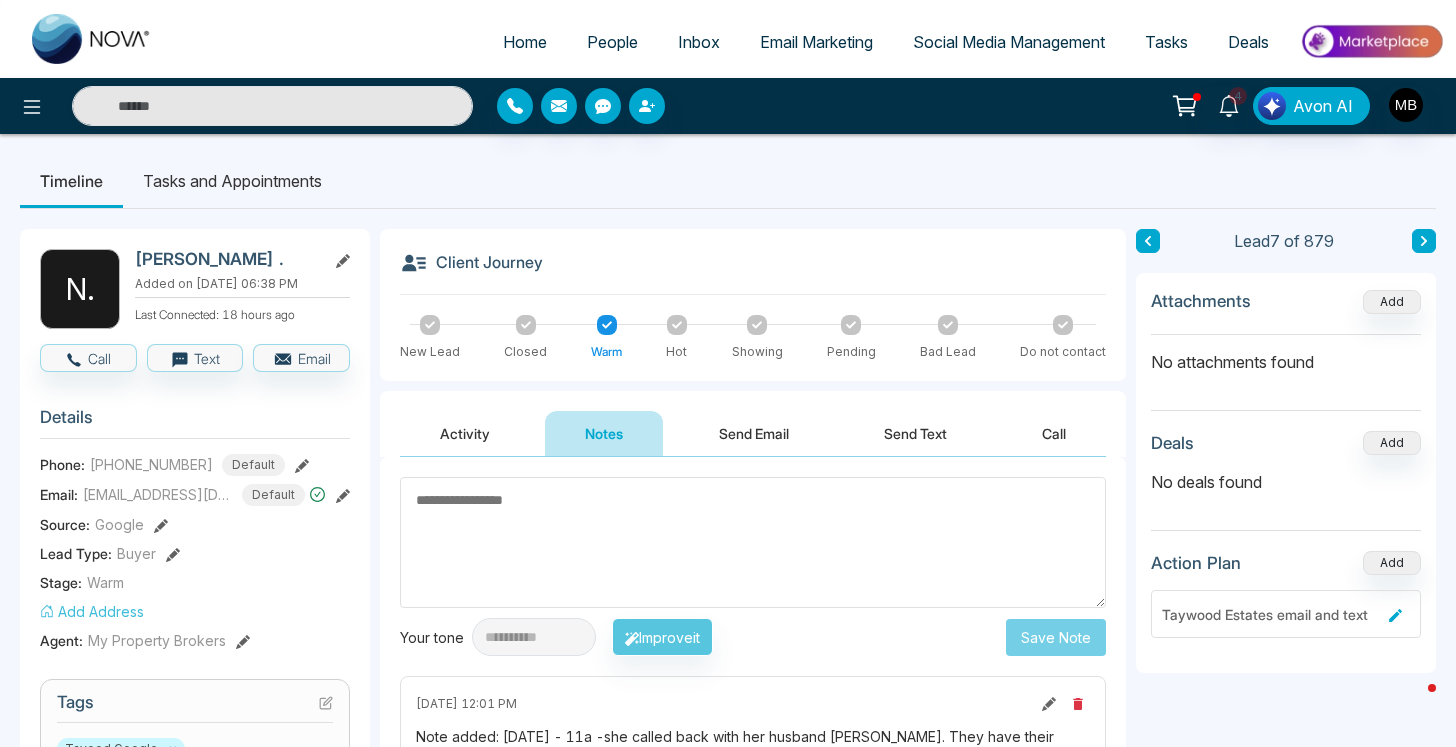 type on "*****" 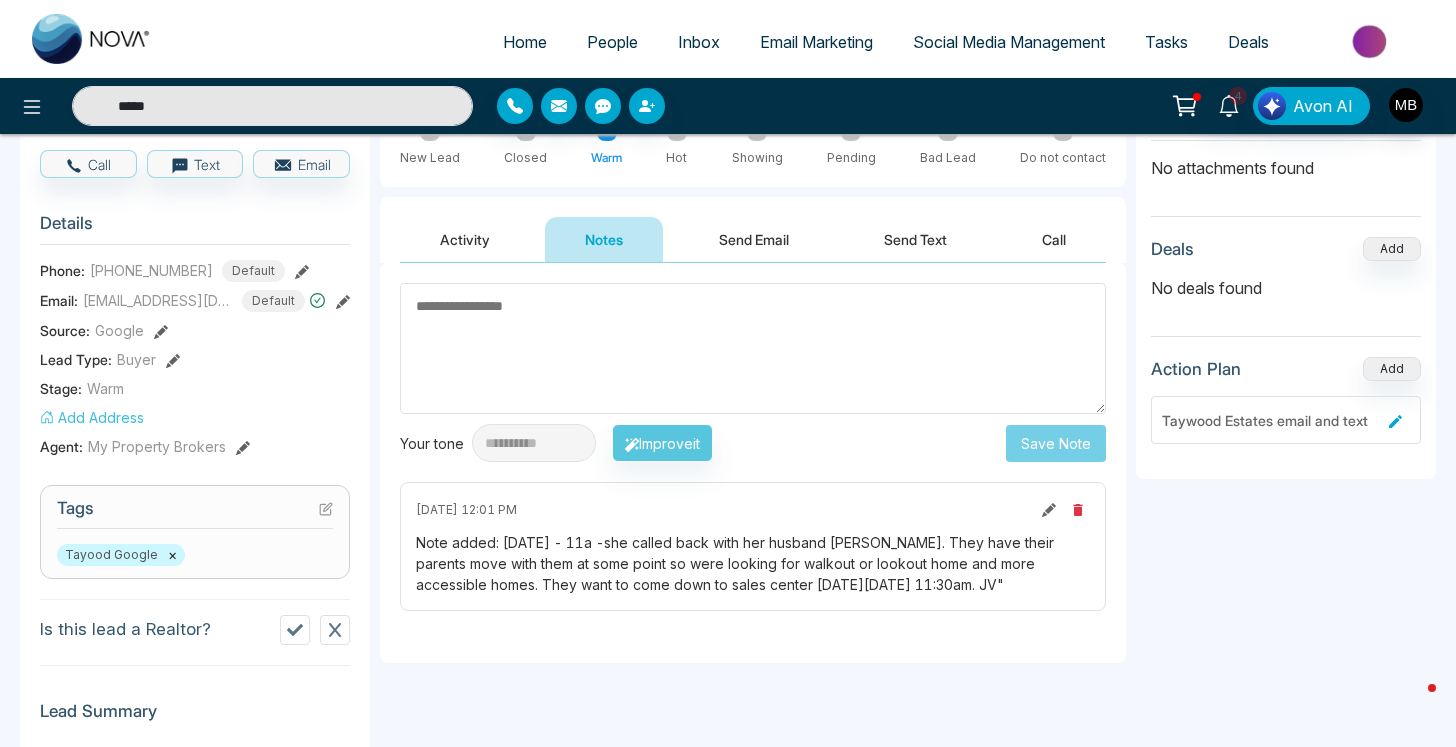 scroll, scrollTop: 0, scrollLeft: 0, axis: both 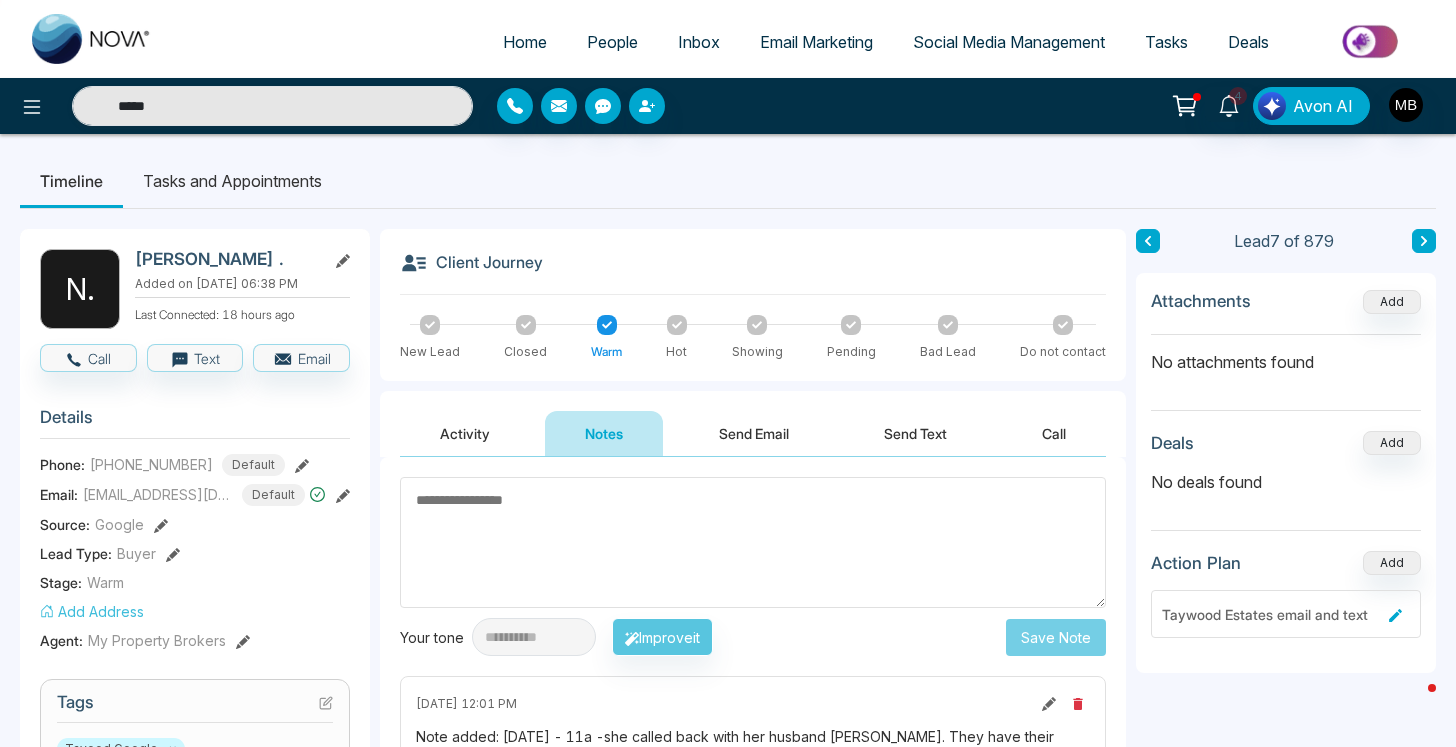 click on "Activity" at bounding box center (465, 433) 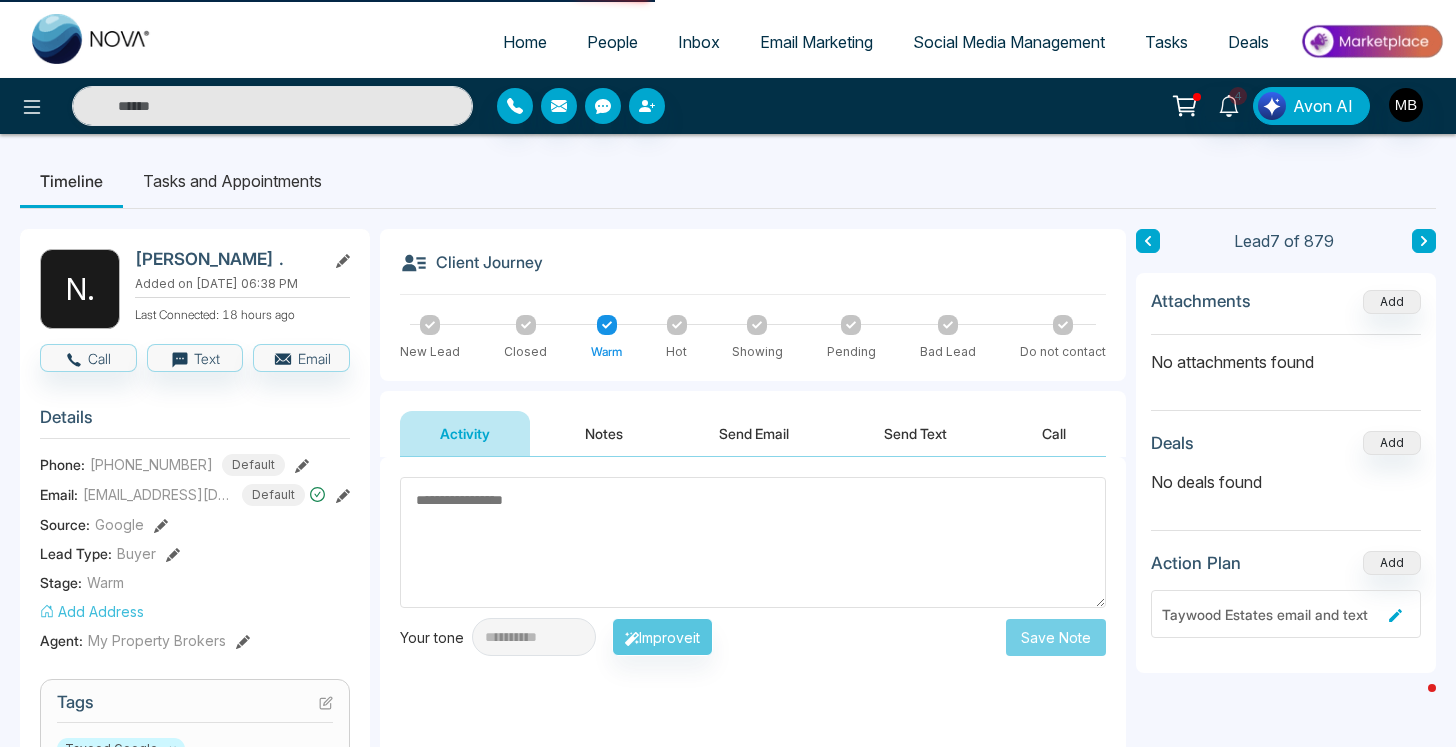 type on "*****" 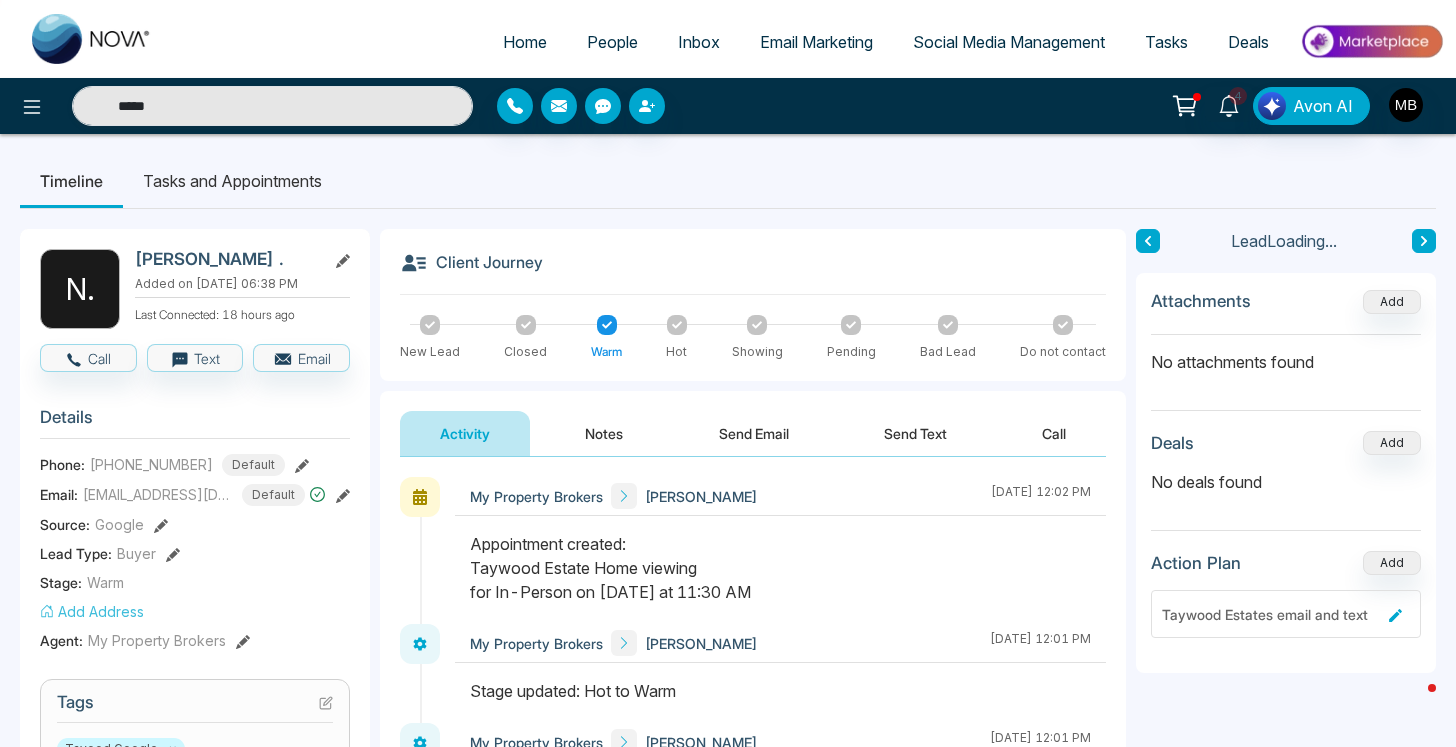 scroll, scrollTop: 4, scrollLeft: 0, axis: vertical 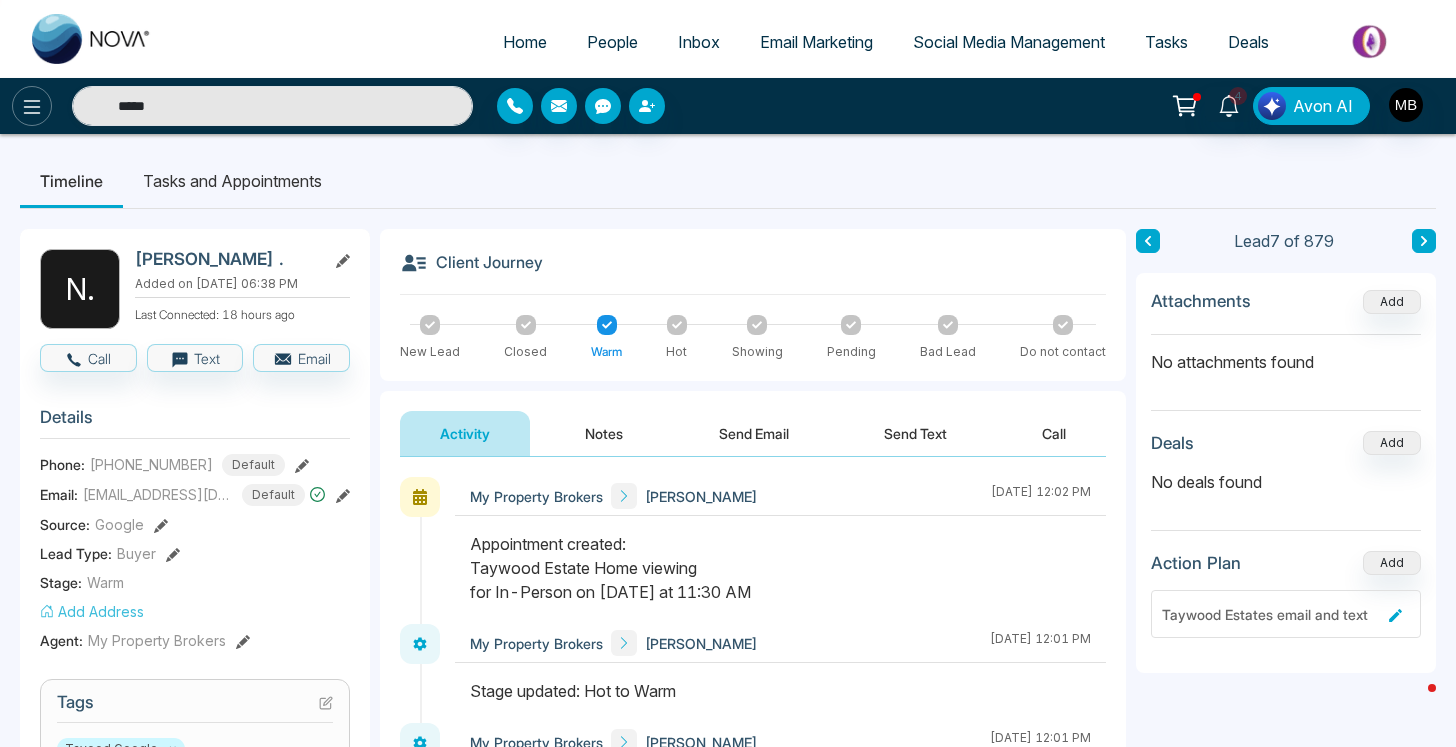 click 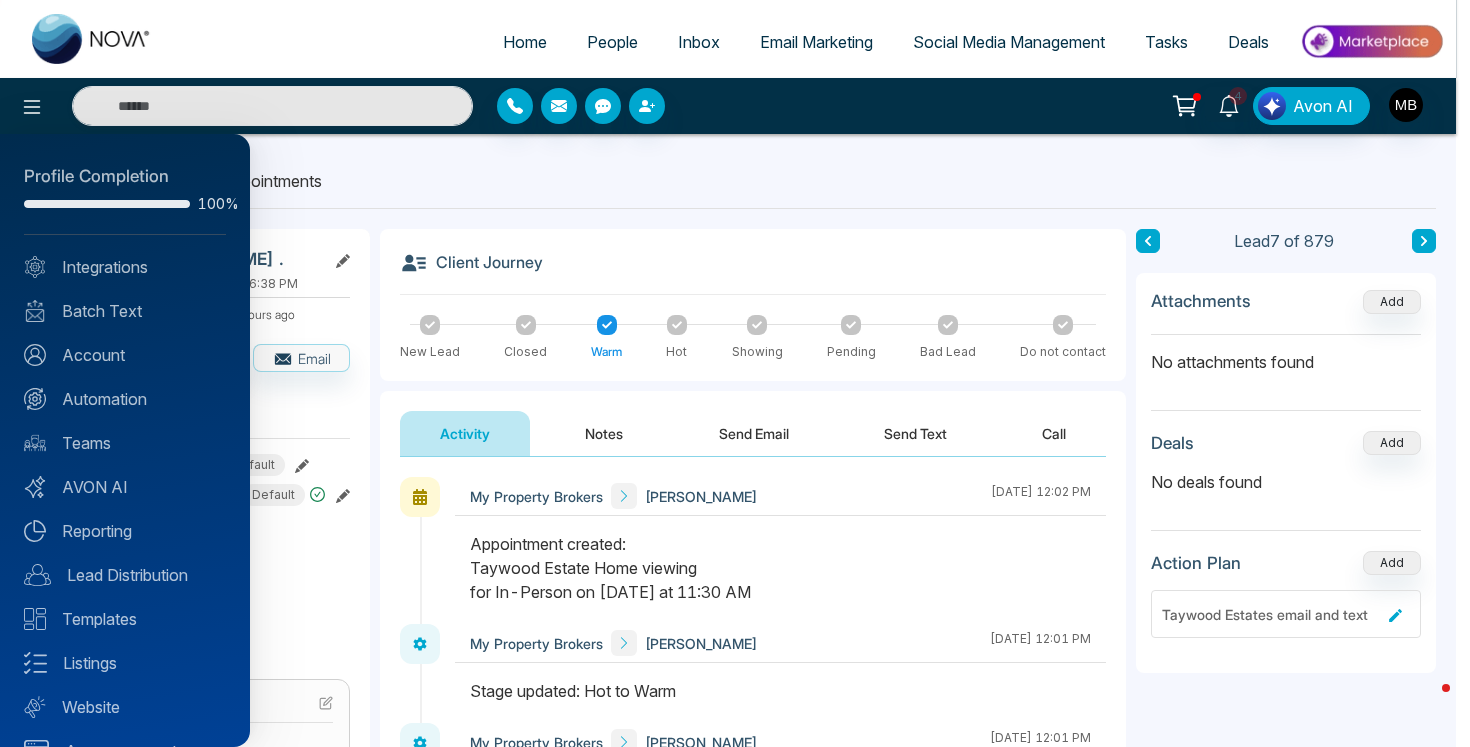 type on "*****" 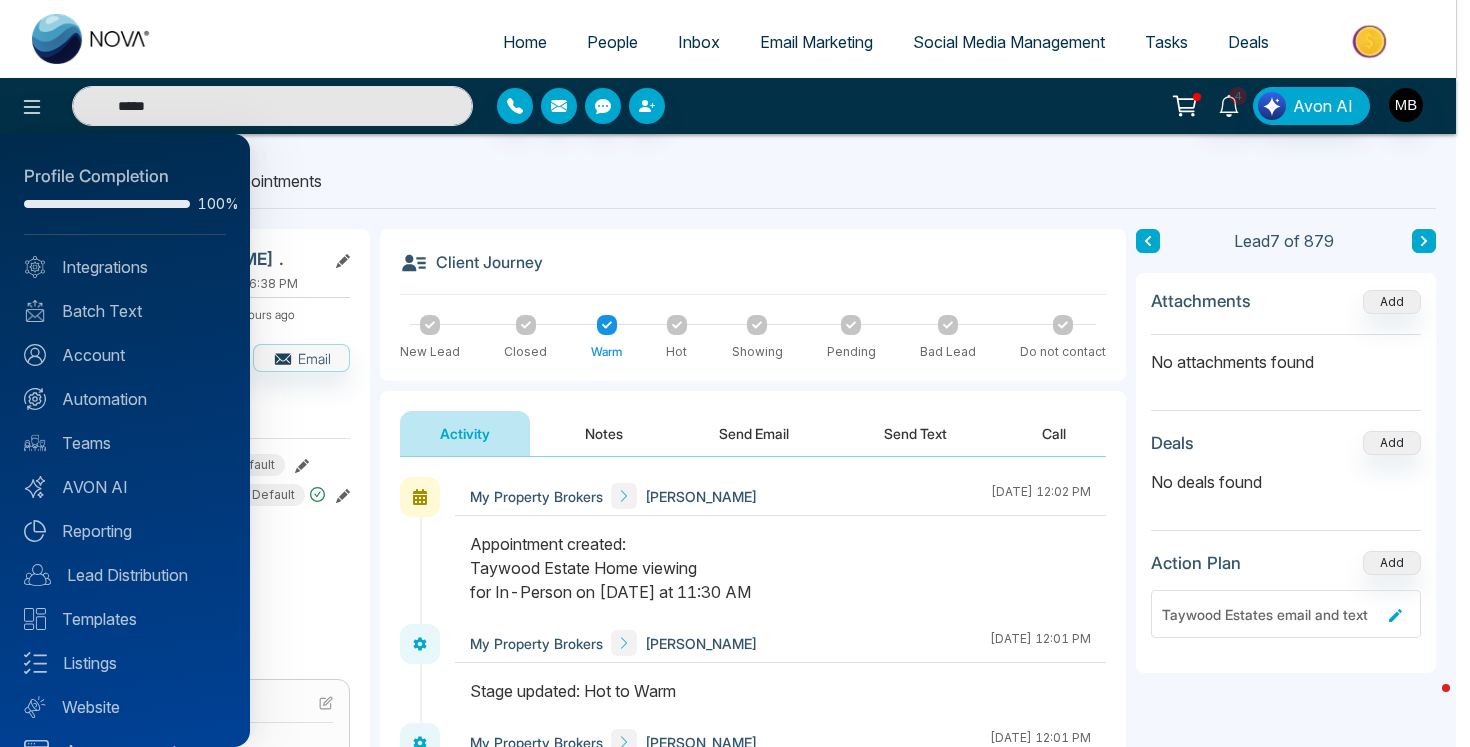 click at bounding box center [735, 373] 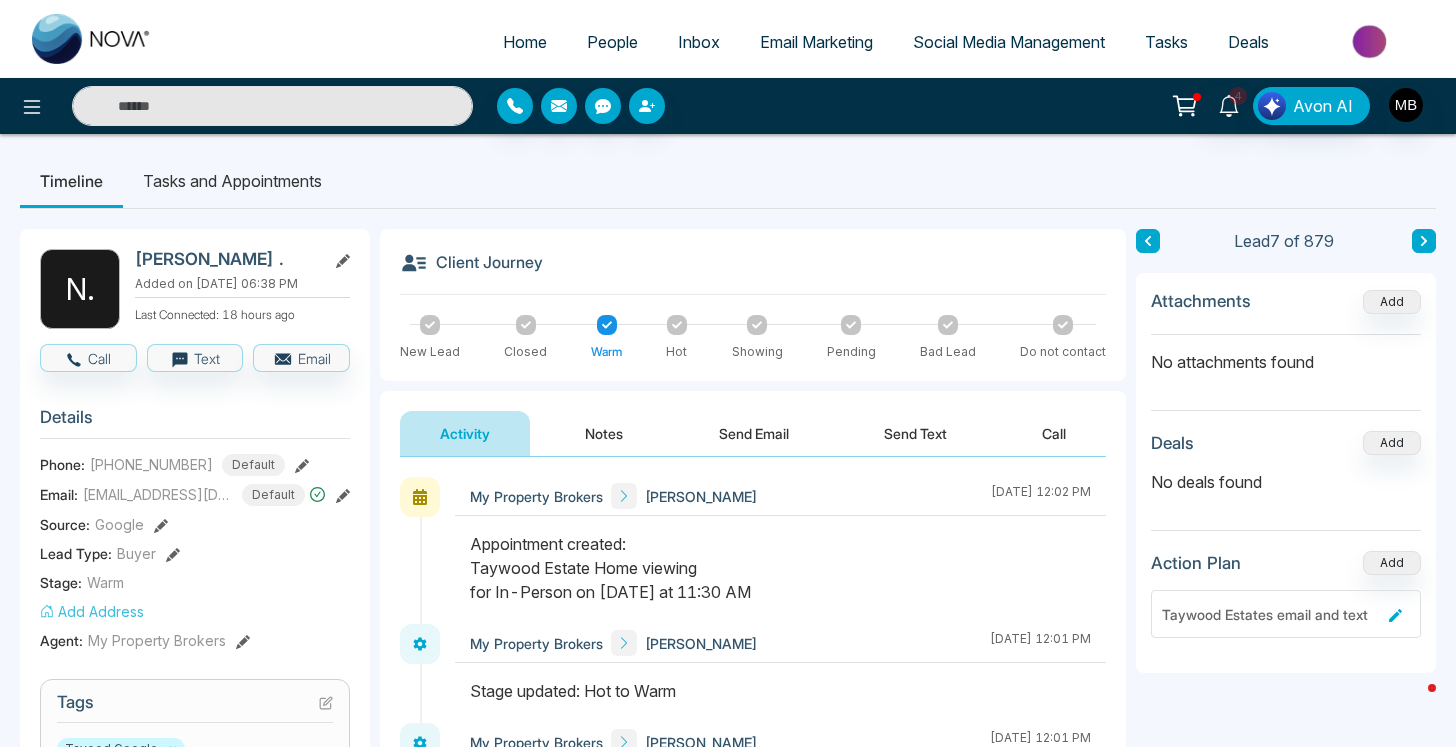 type on "*****" 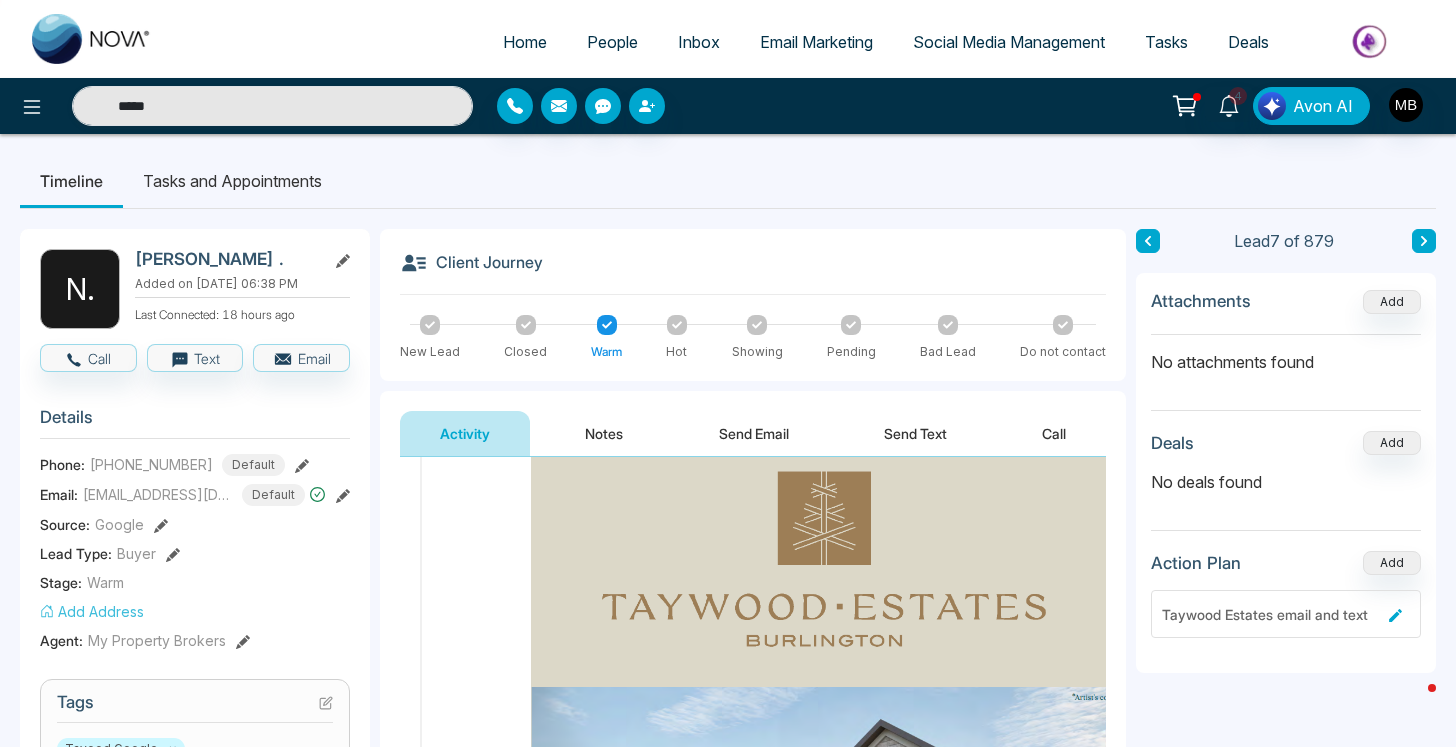 scroll, scrollTop: 0, scrollLeft: 0, axis: both 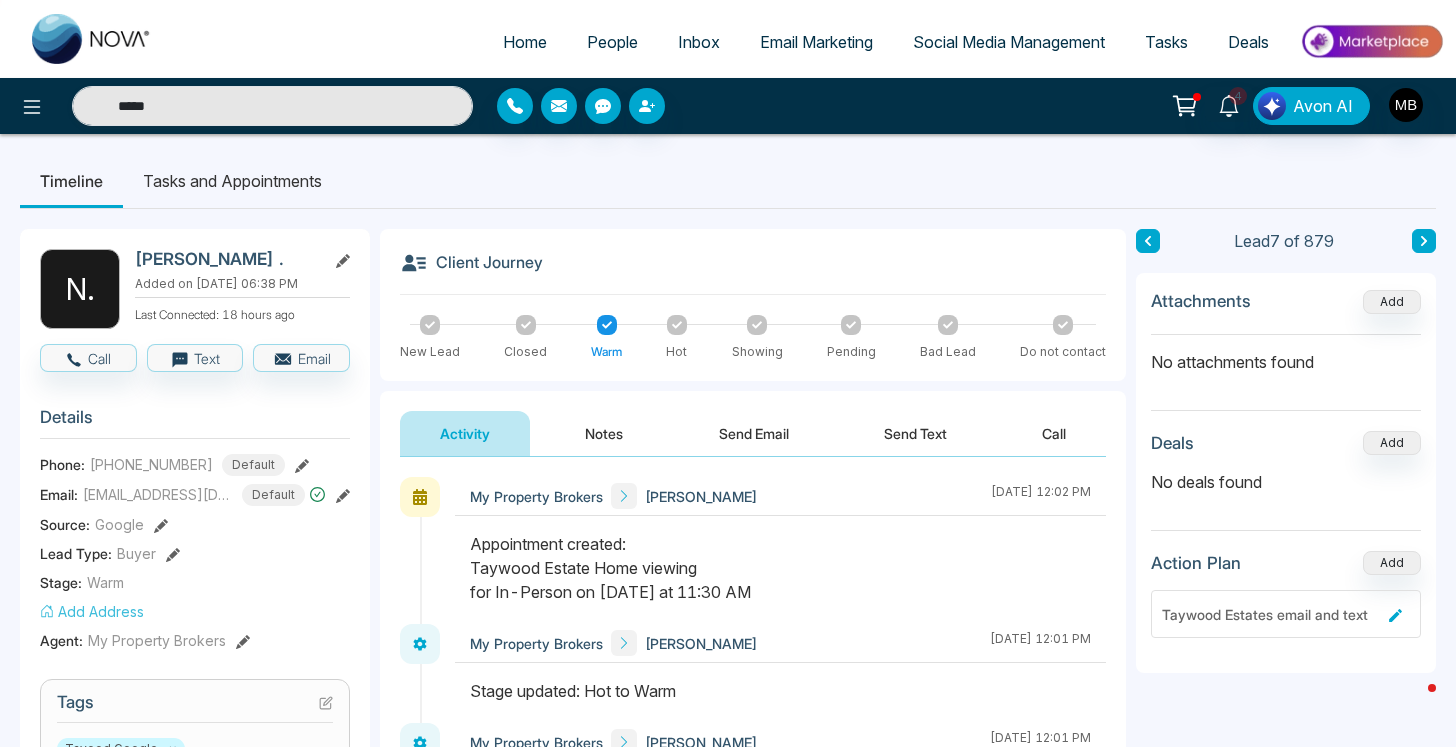 click on "Timeline Tasks and Appointments" at bounding box center (728, 181) 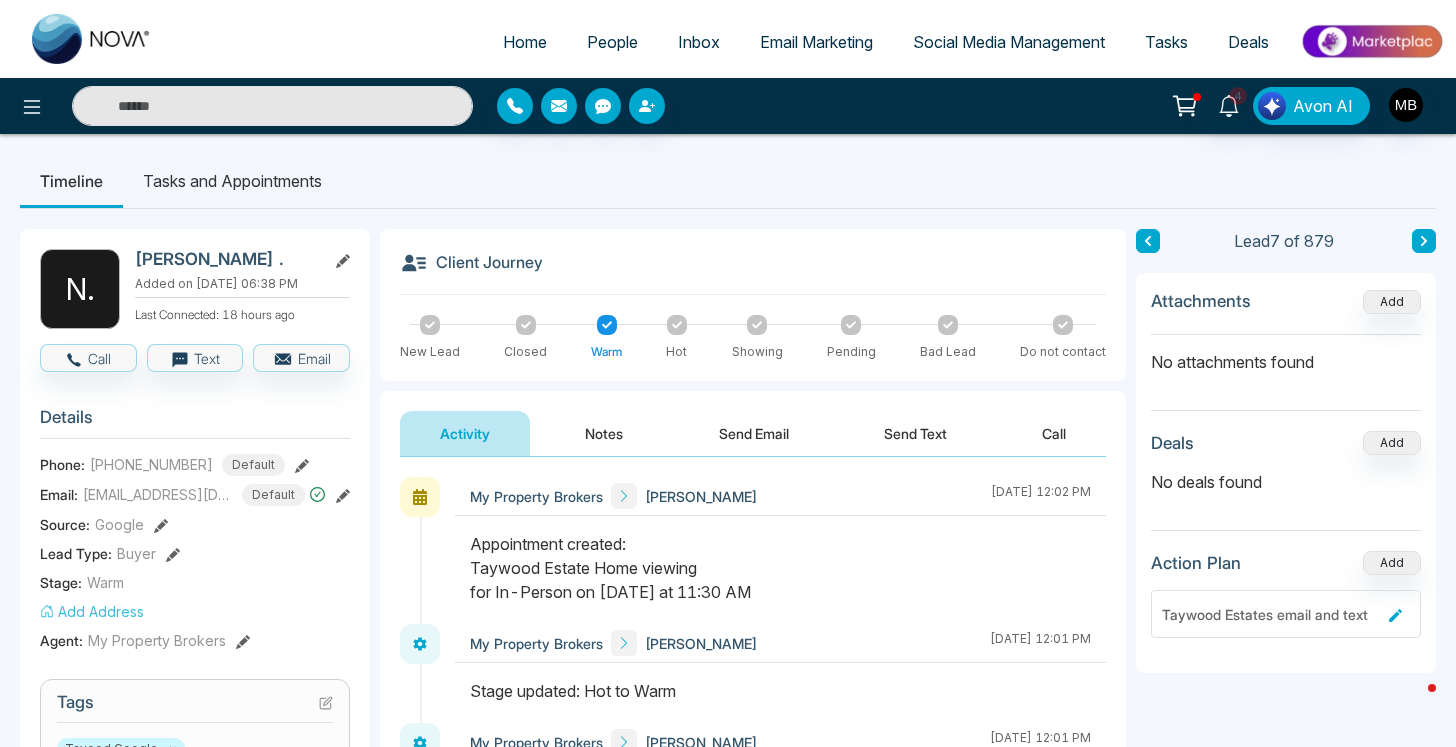 type on "*****" 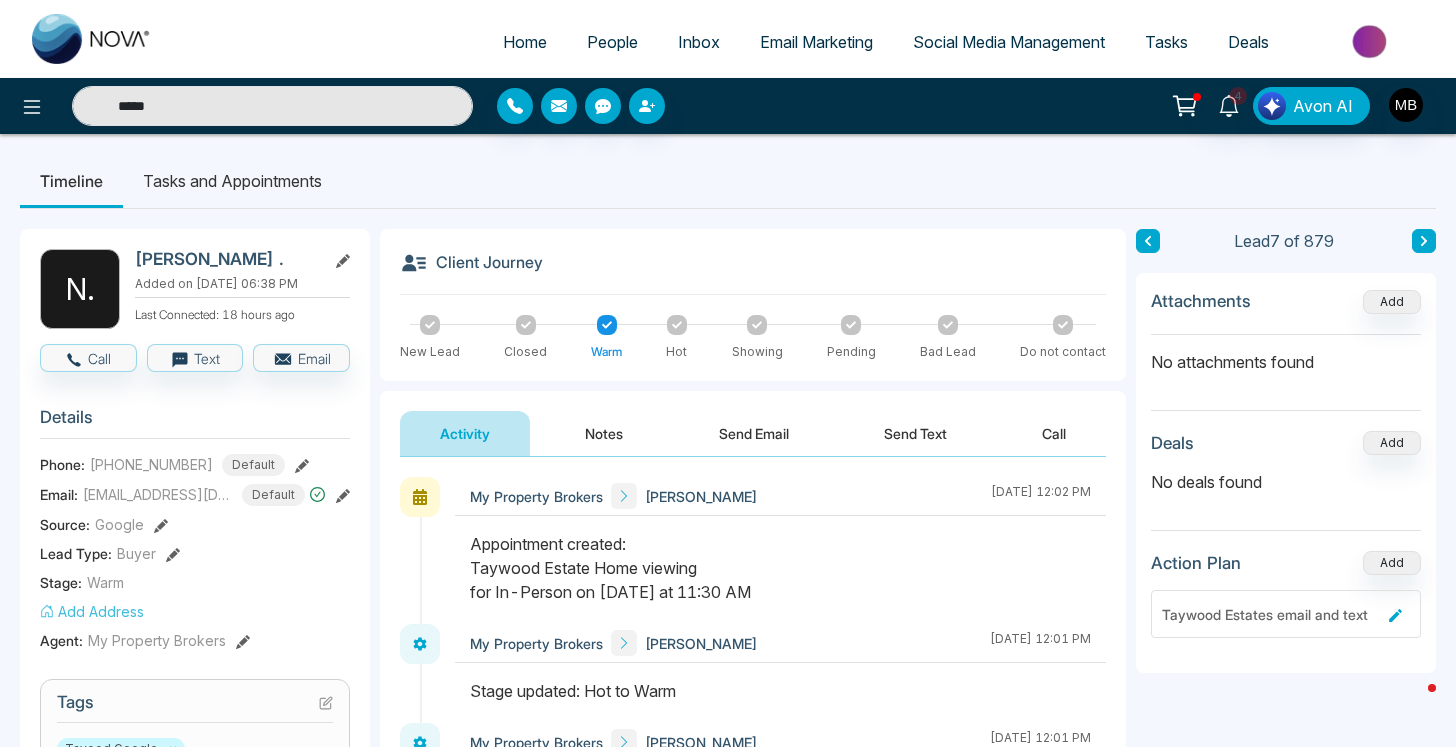 scroll, scrollTop: 799, scrollLeft: 0, axis: vertical 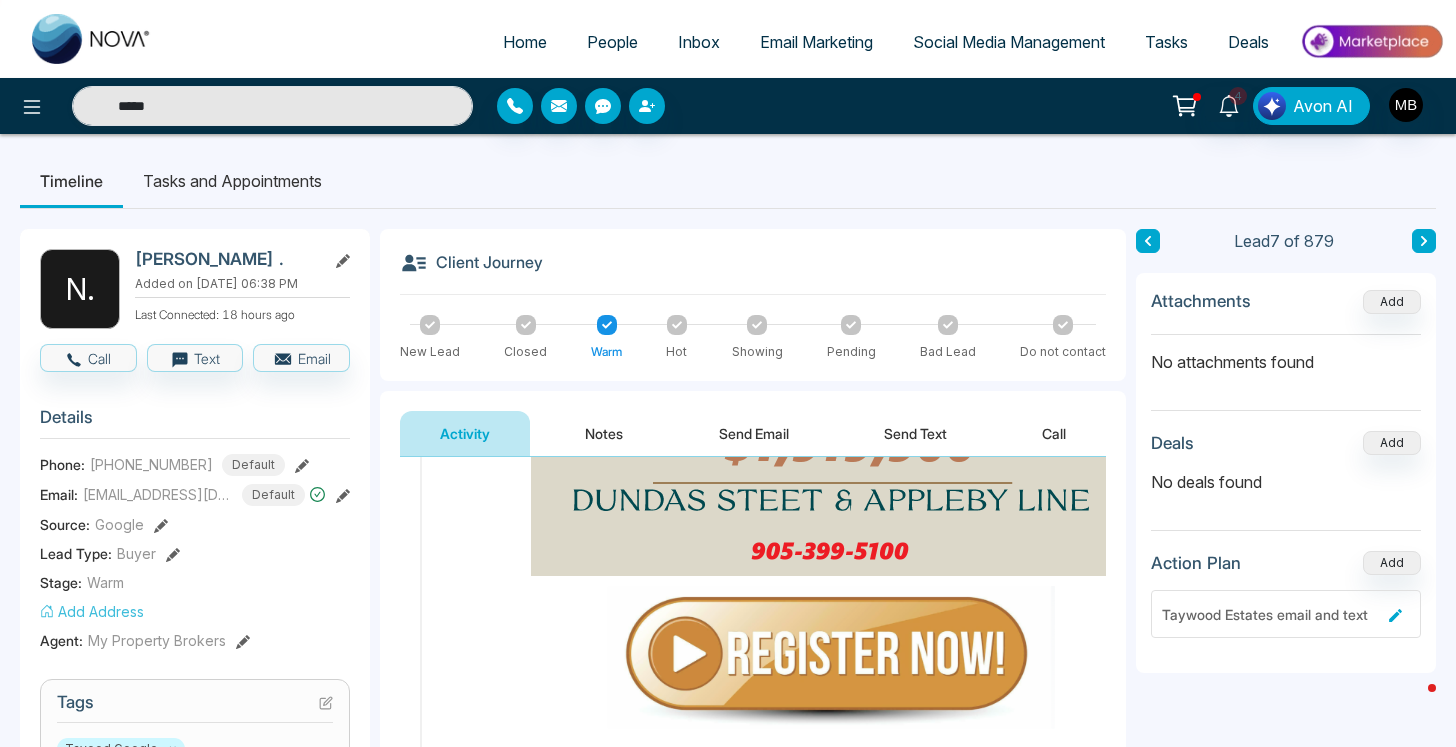 click on "Timeline Tasks and Appointments" at bounding box center (728, 181) 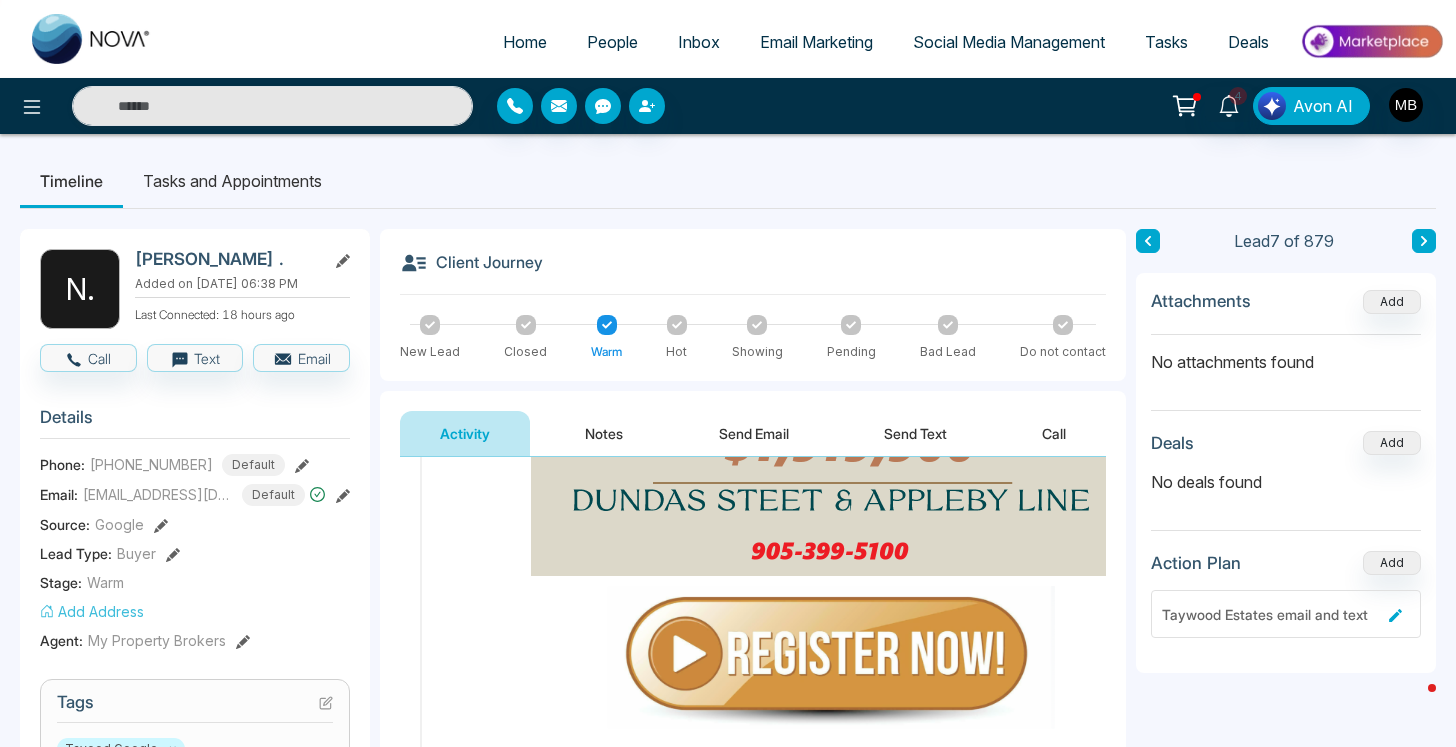 type on "*****" 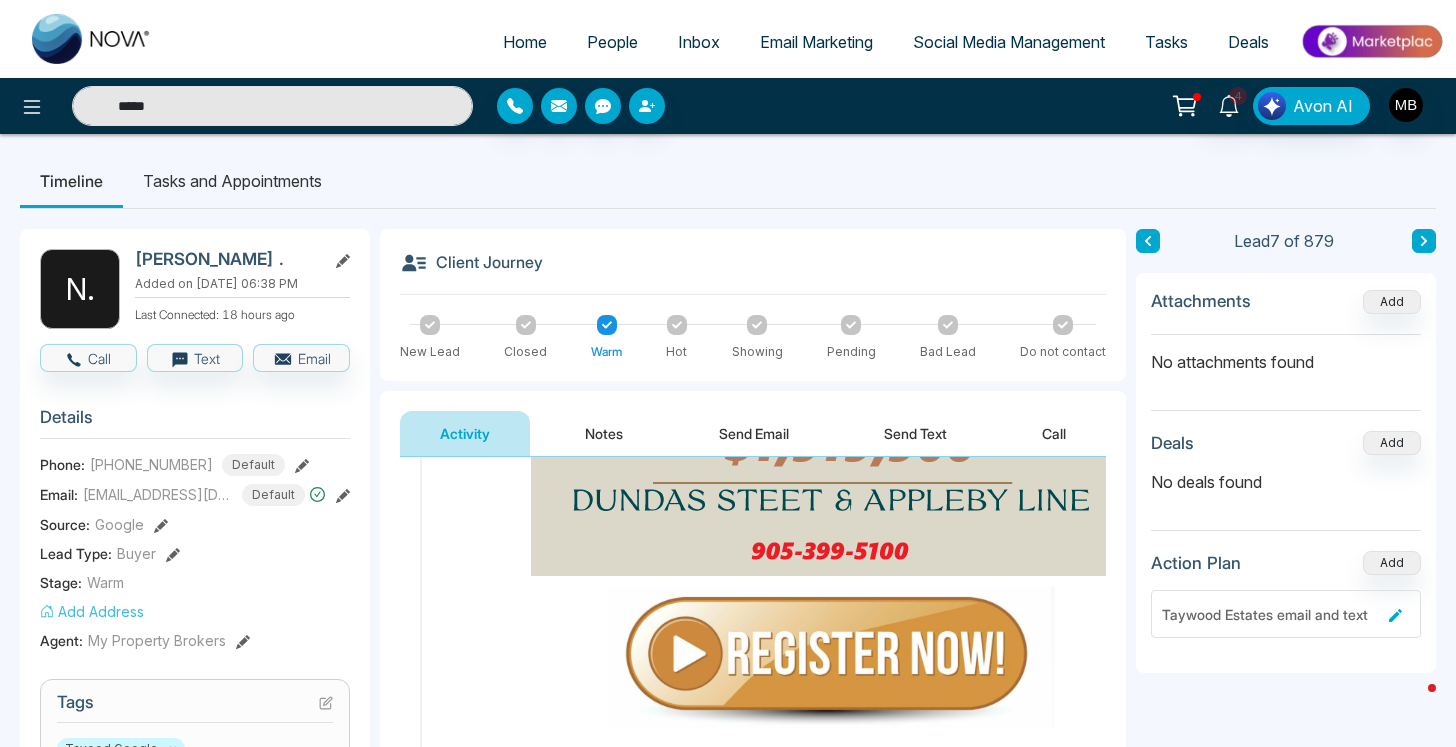 scroll, scrollTop: 427, scrollLeft: 0, axis: vertical 